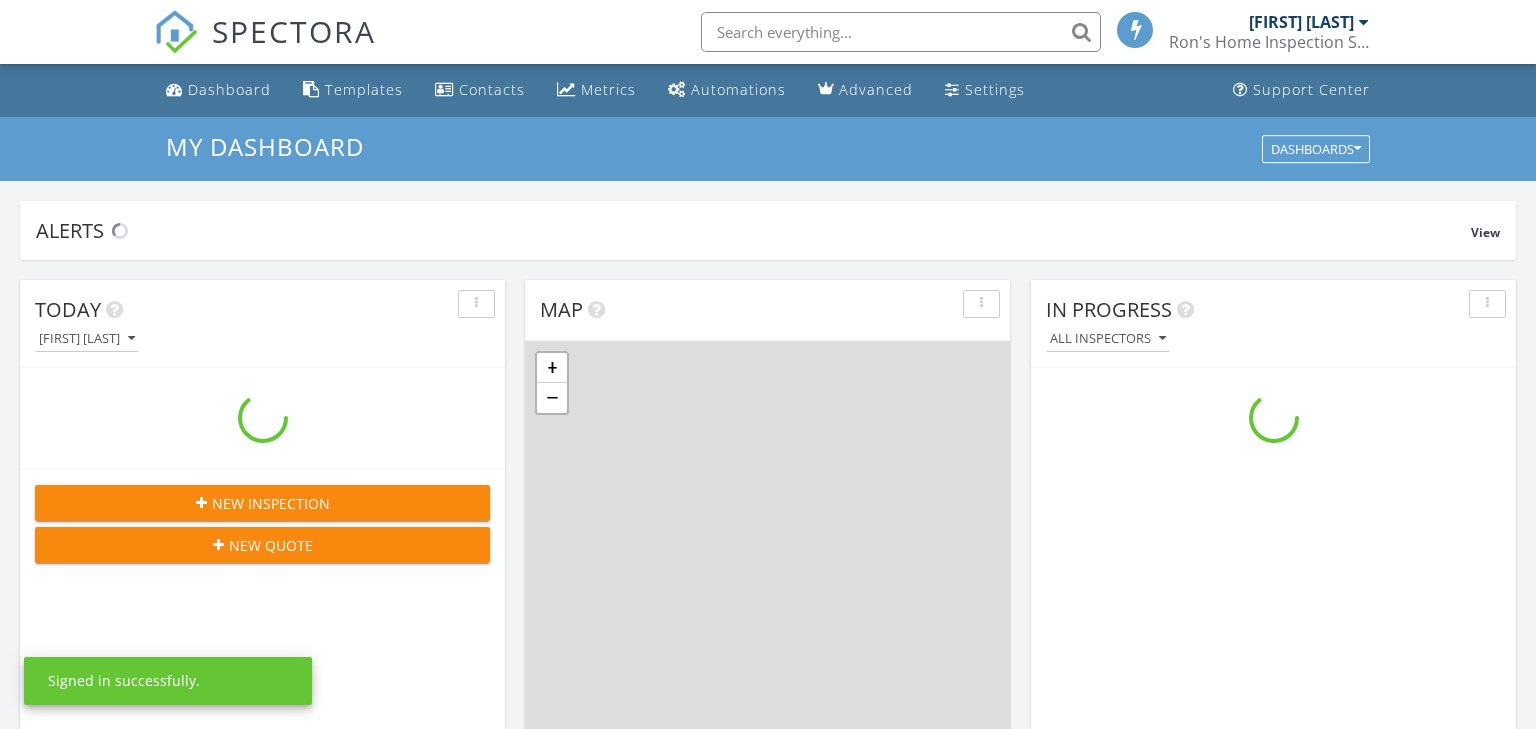 scroll, scrollTop: 0, scrollLeft: 0, axis: both 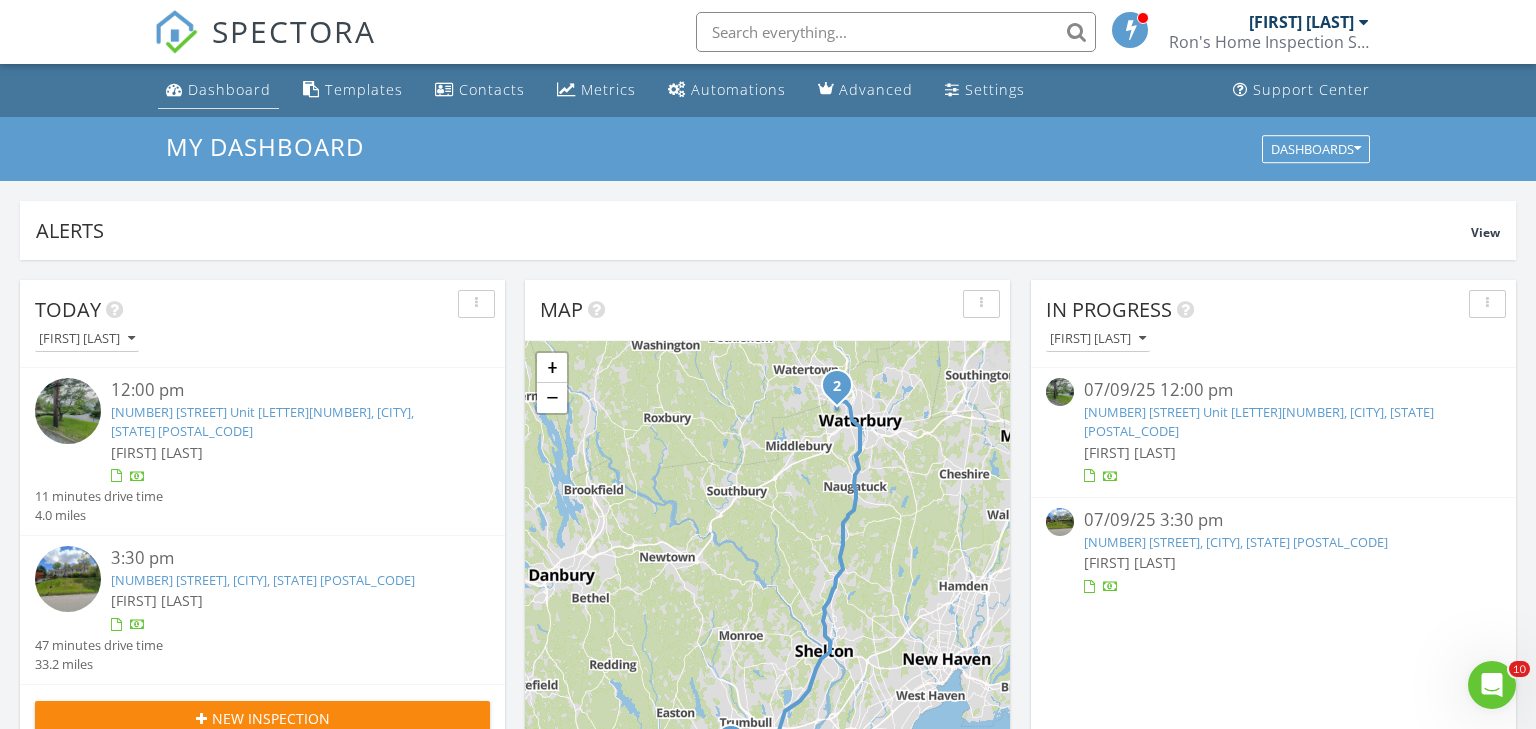 click on "Dashboard" at bounding box center [229, 89] 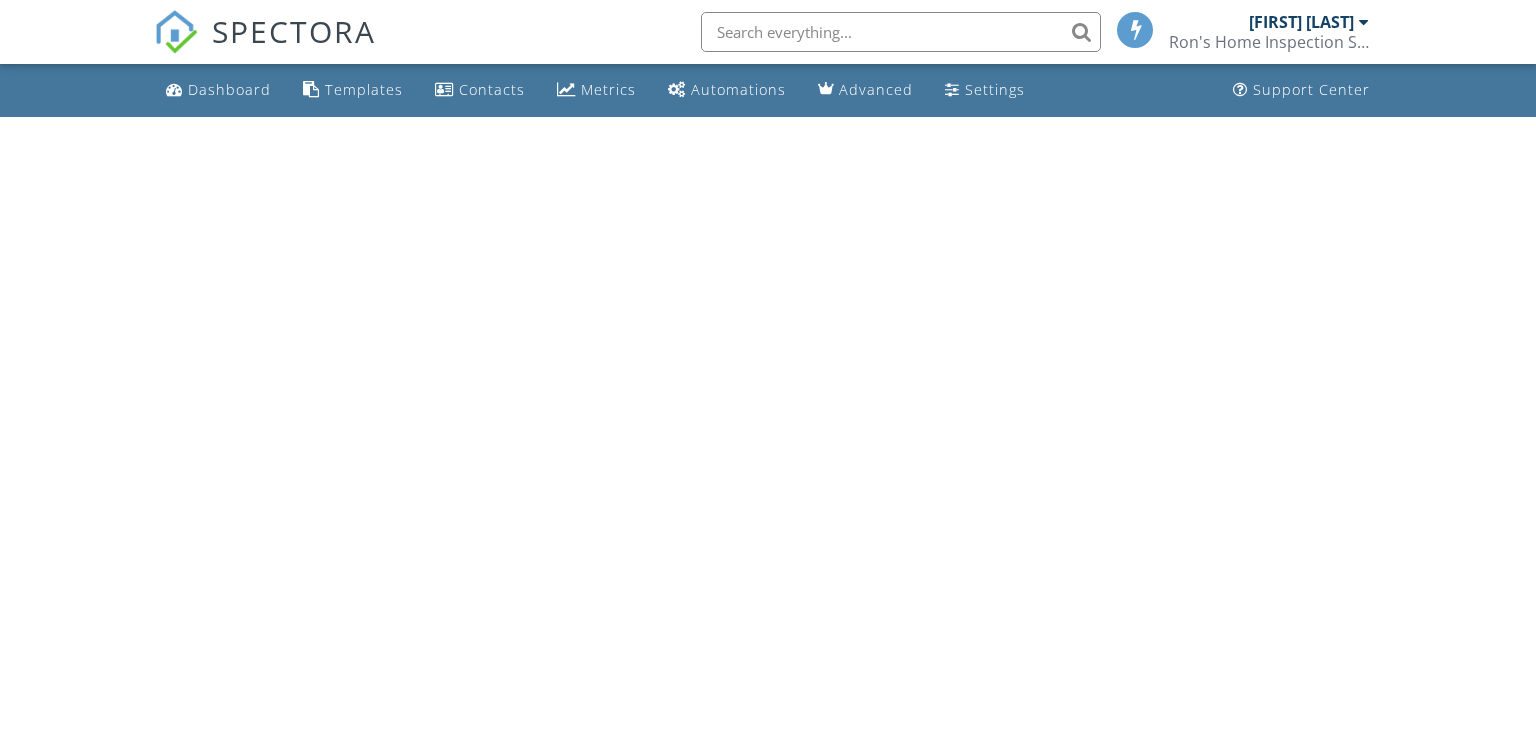 scroll, scrollTop: 0, scrollLeft: 0, axis: both 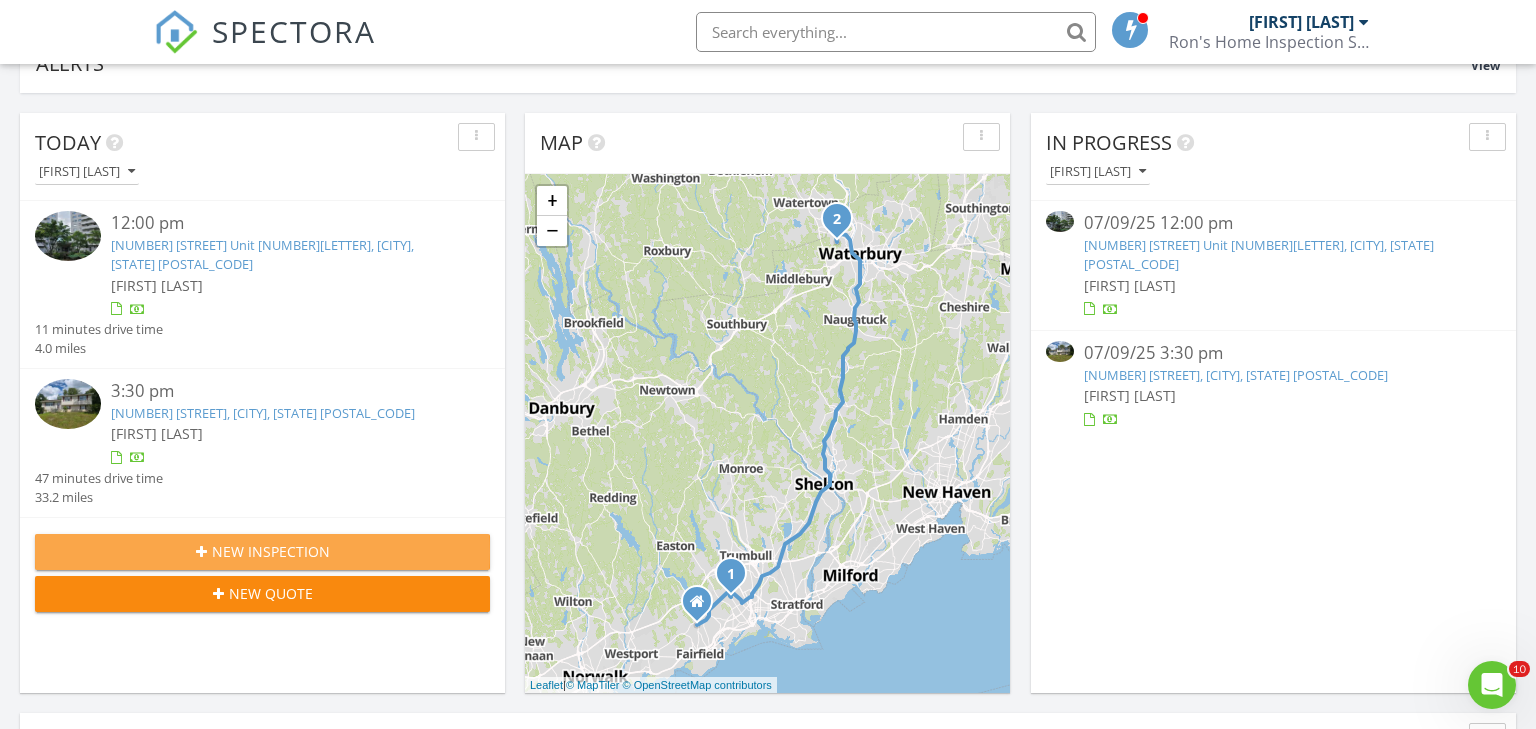 click on "New Inspection" at bounding box center (271, 551) 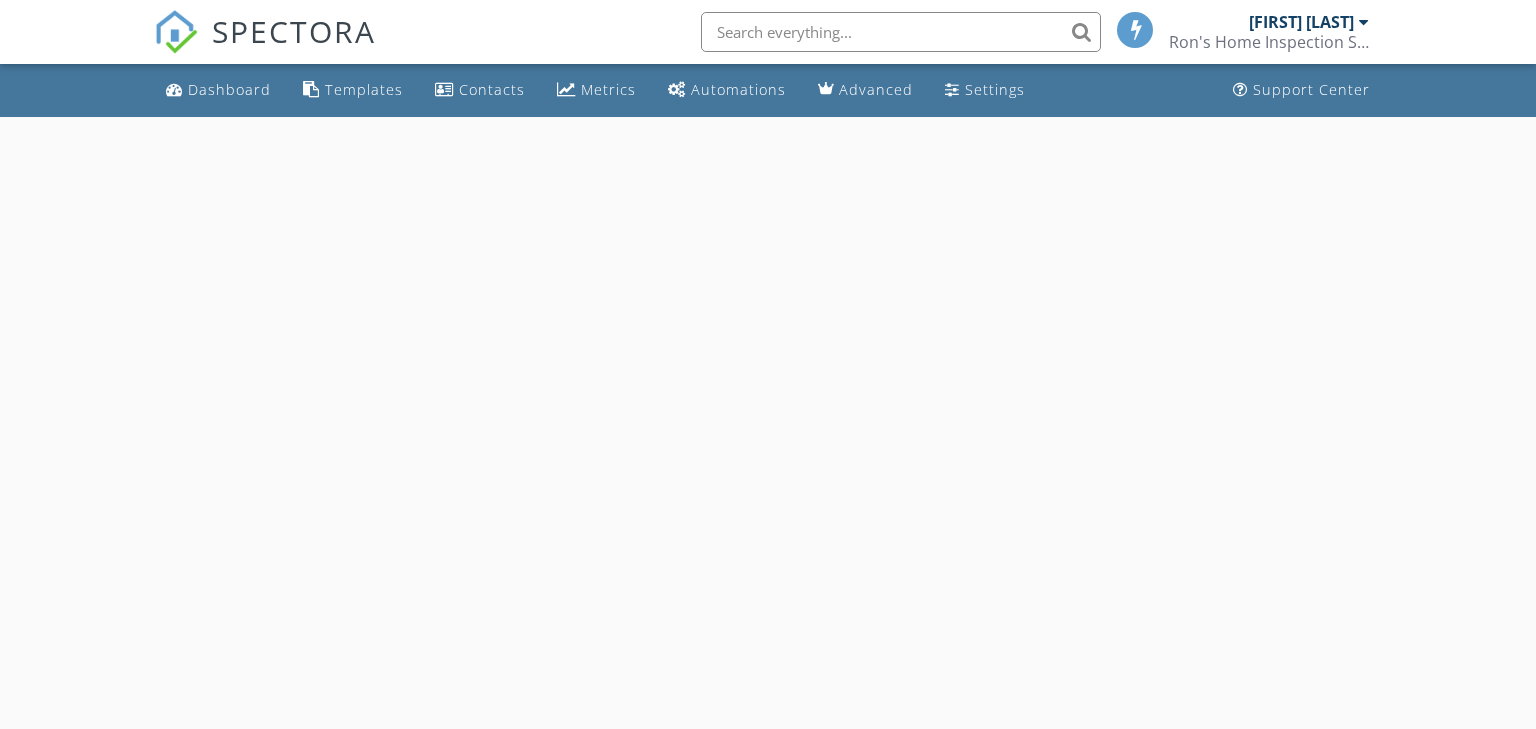 scroll, scrollTop: 0, scrollLeft: 0, axis: both 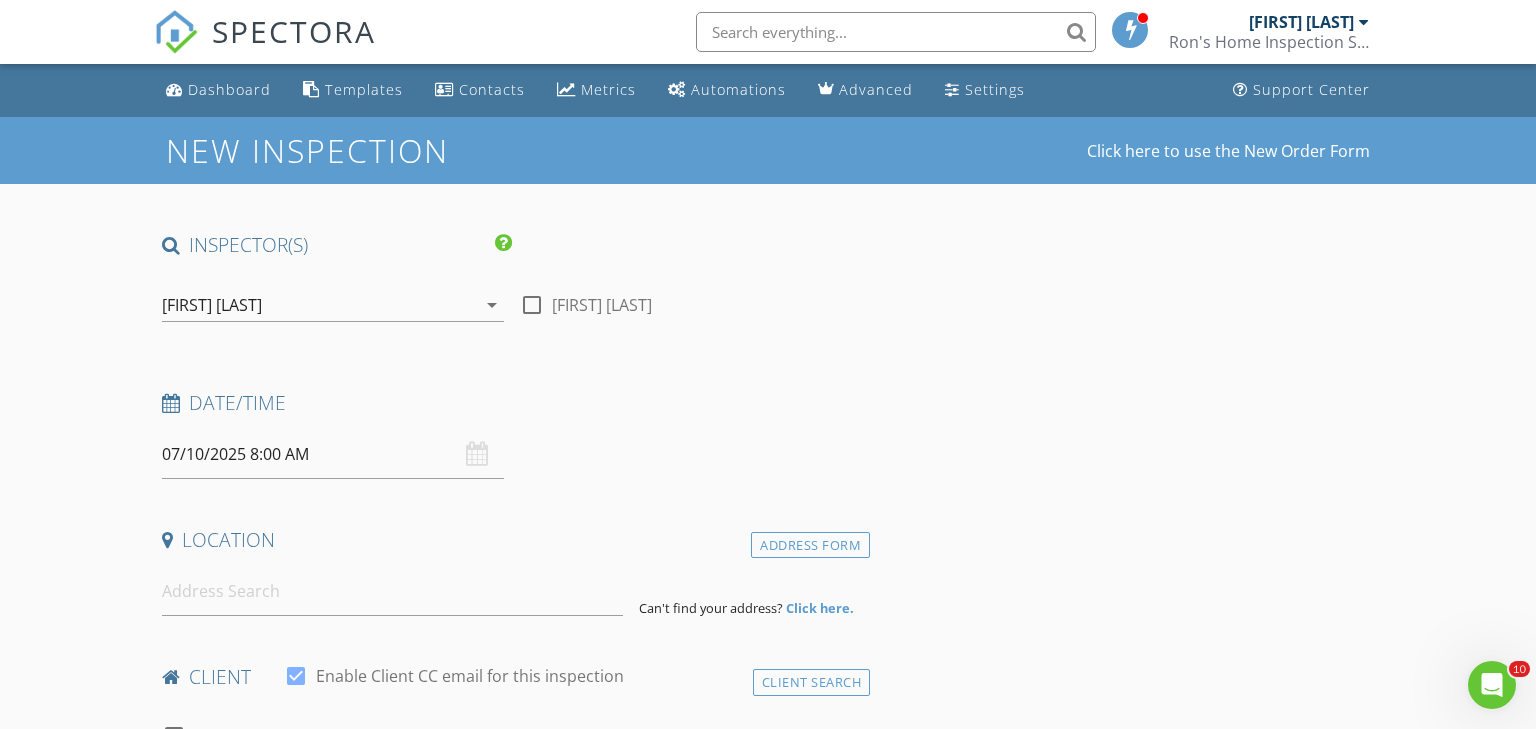 click on "07/10/2025 8:00 AM" at bounding box center [333, 454] 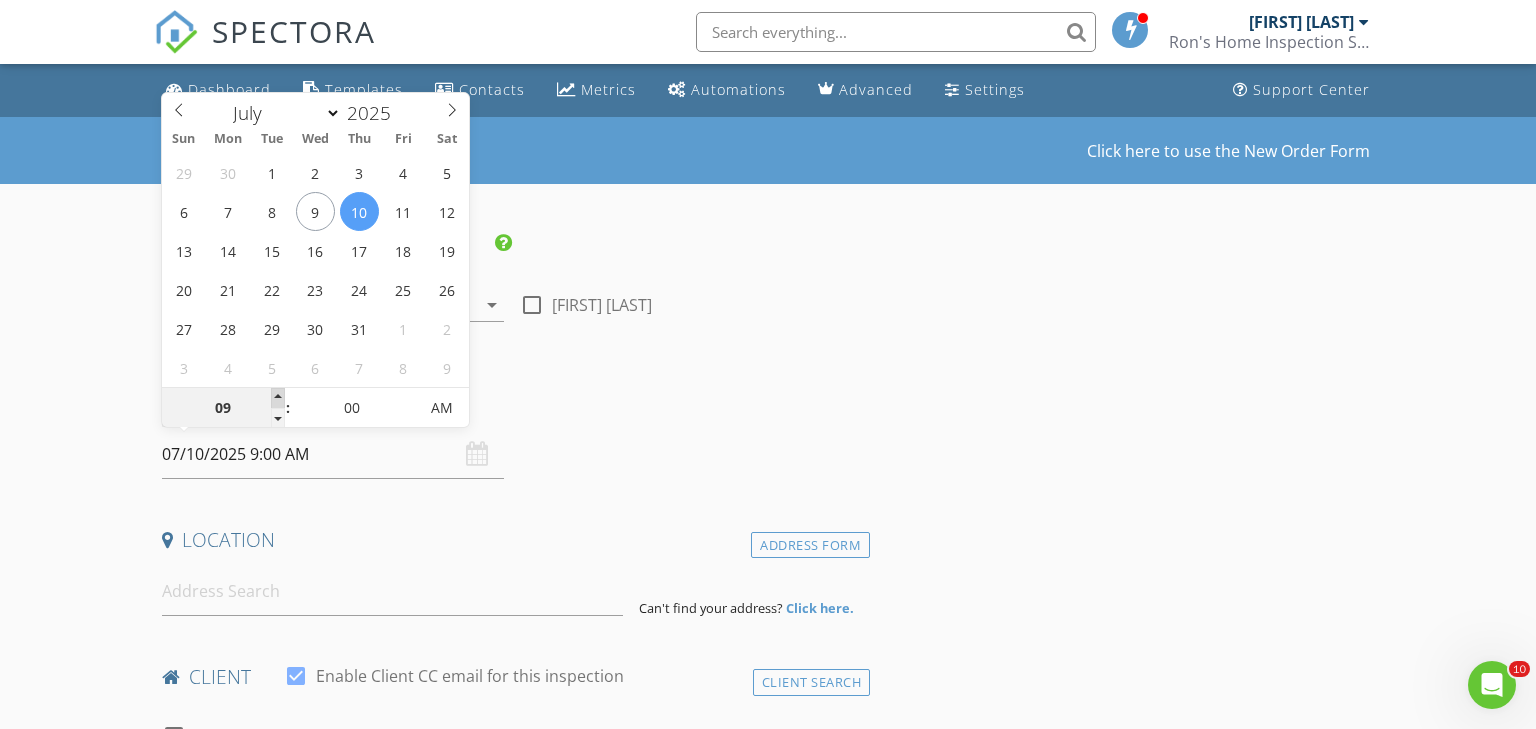 click at bounding box center (278, 398) 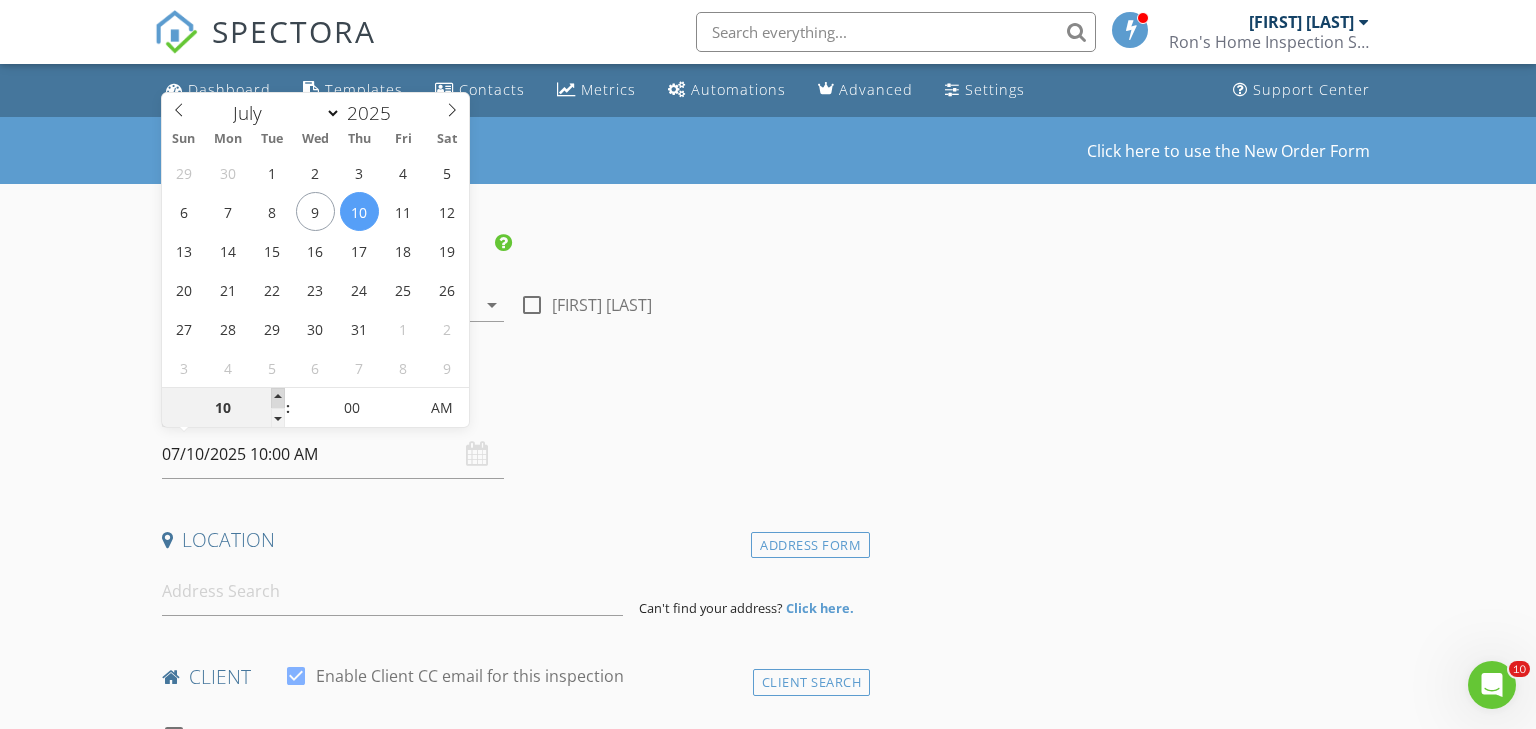 click at bounding box center (278, 398) 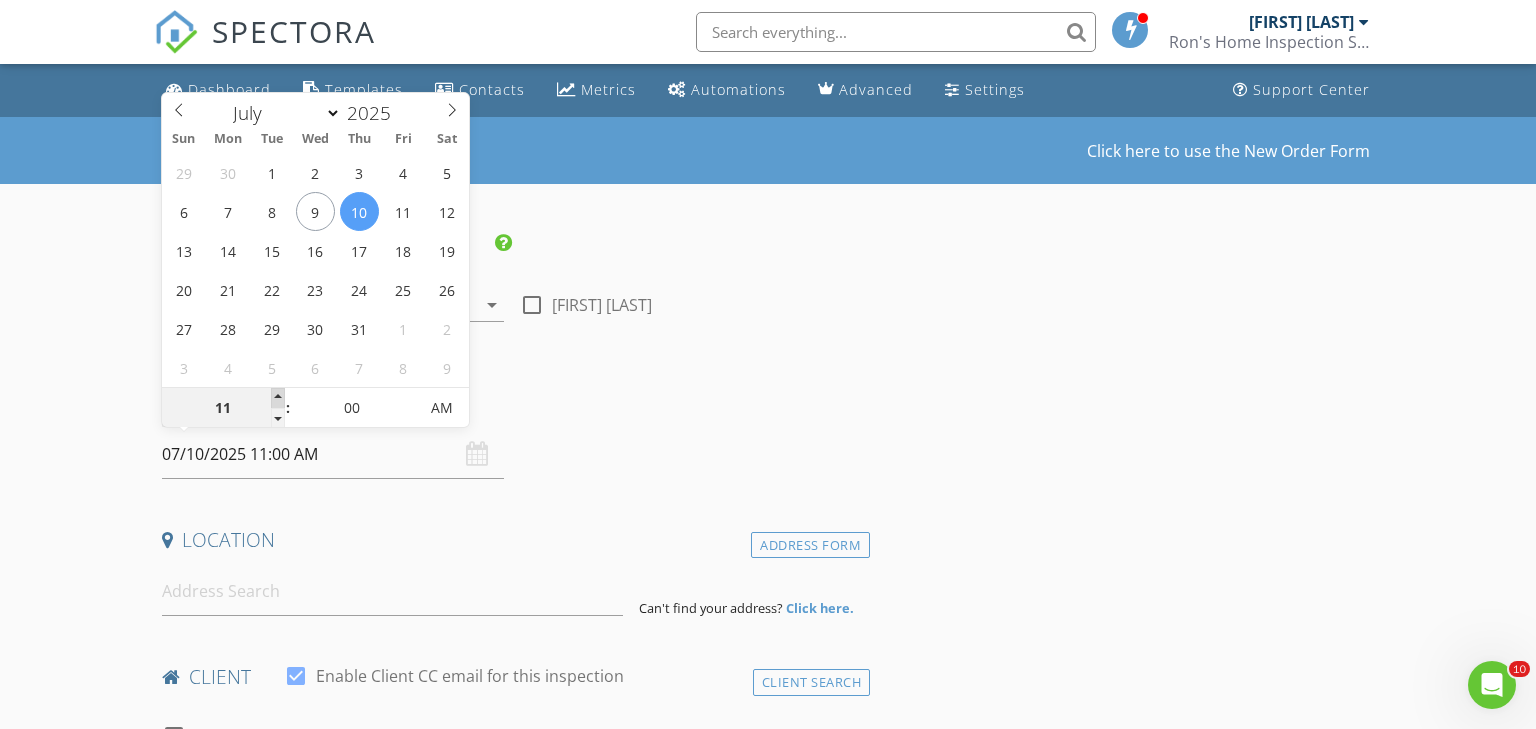 click at bounding box center [278, 398] 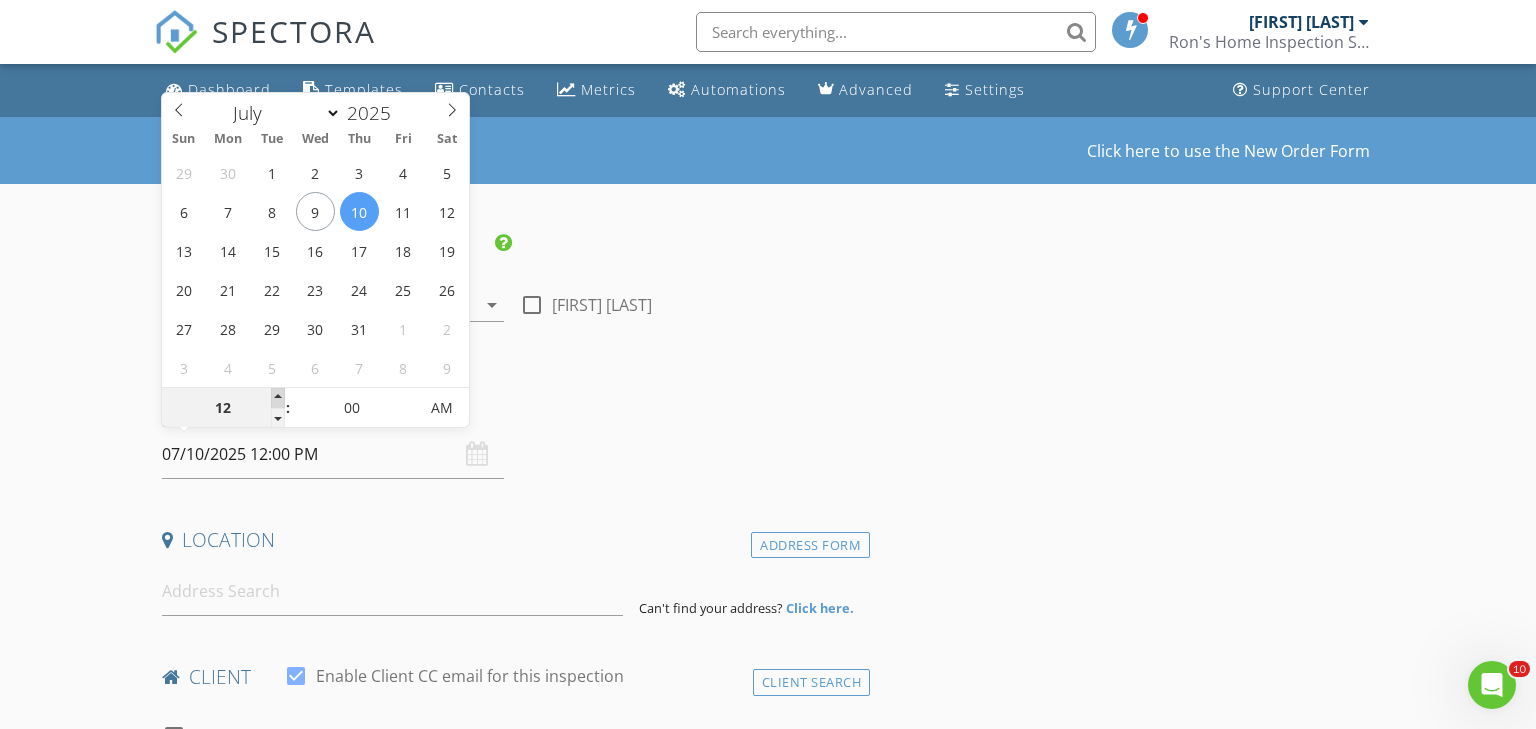 click at bounding box center [278, 398] 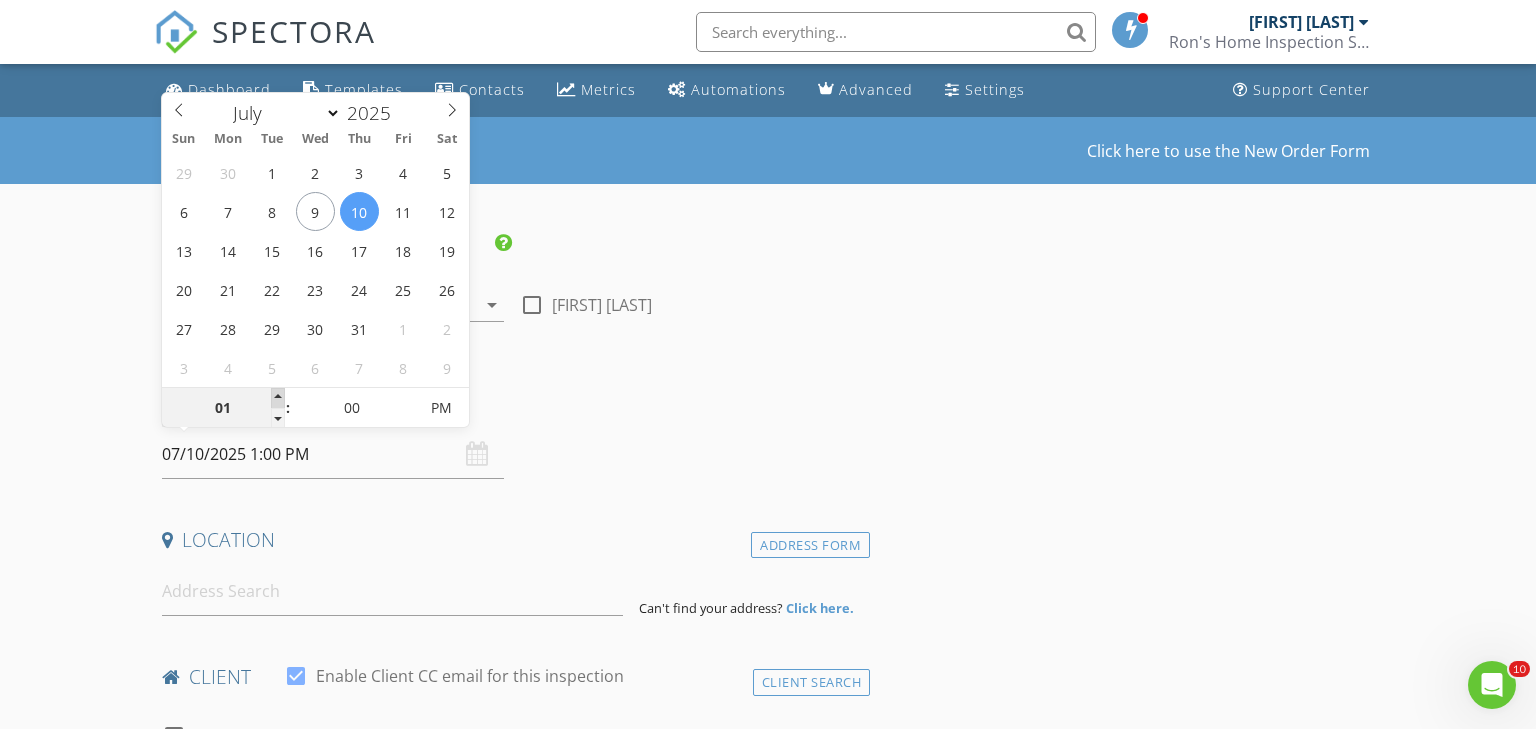 click at bounding box center [278, 398] 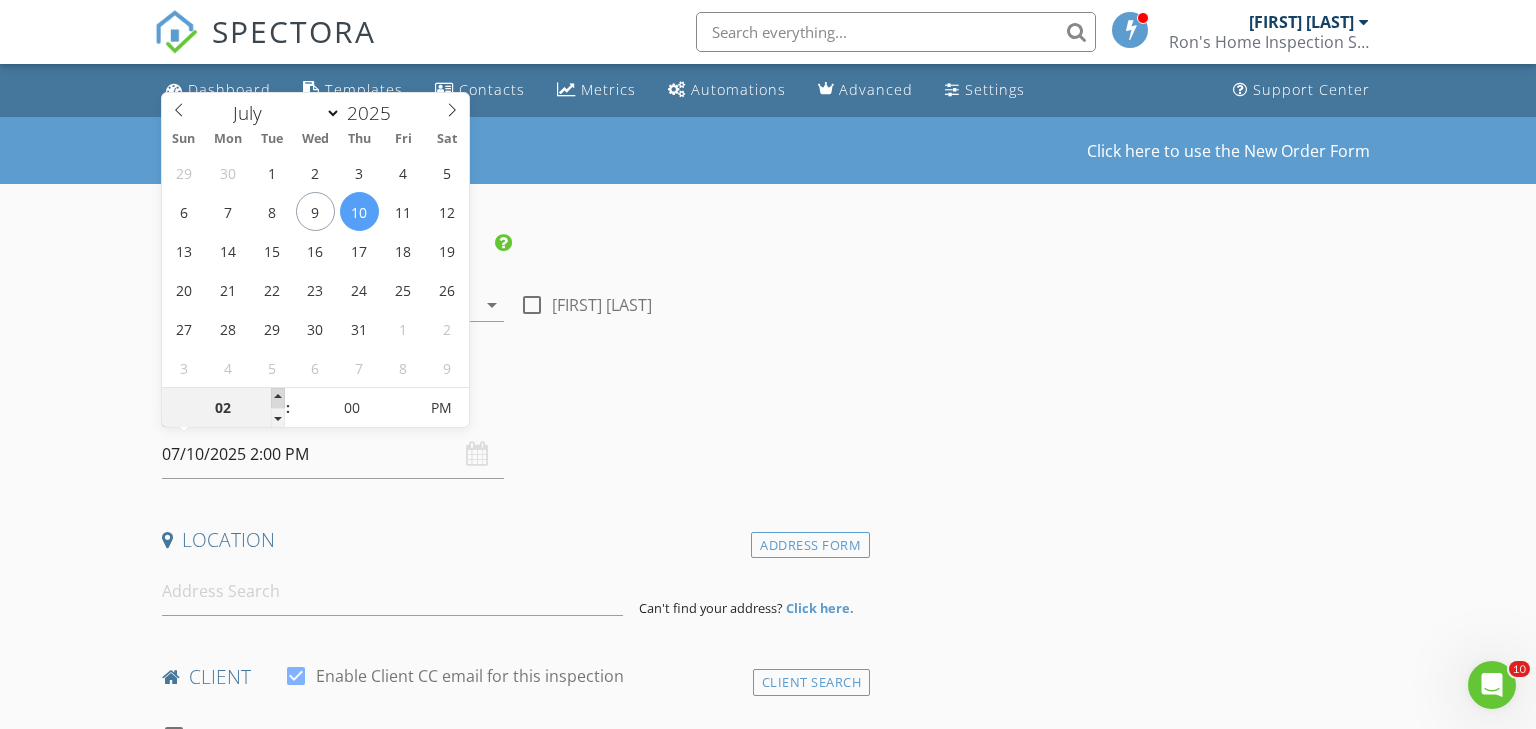 click at bounding box center (278, 398) 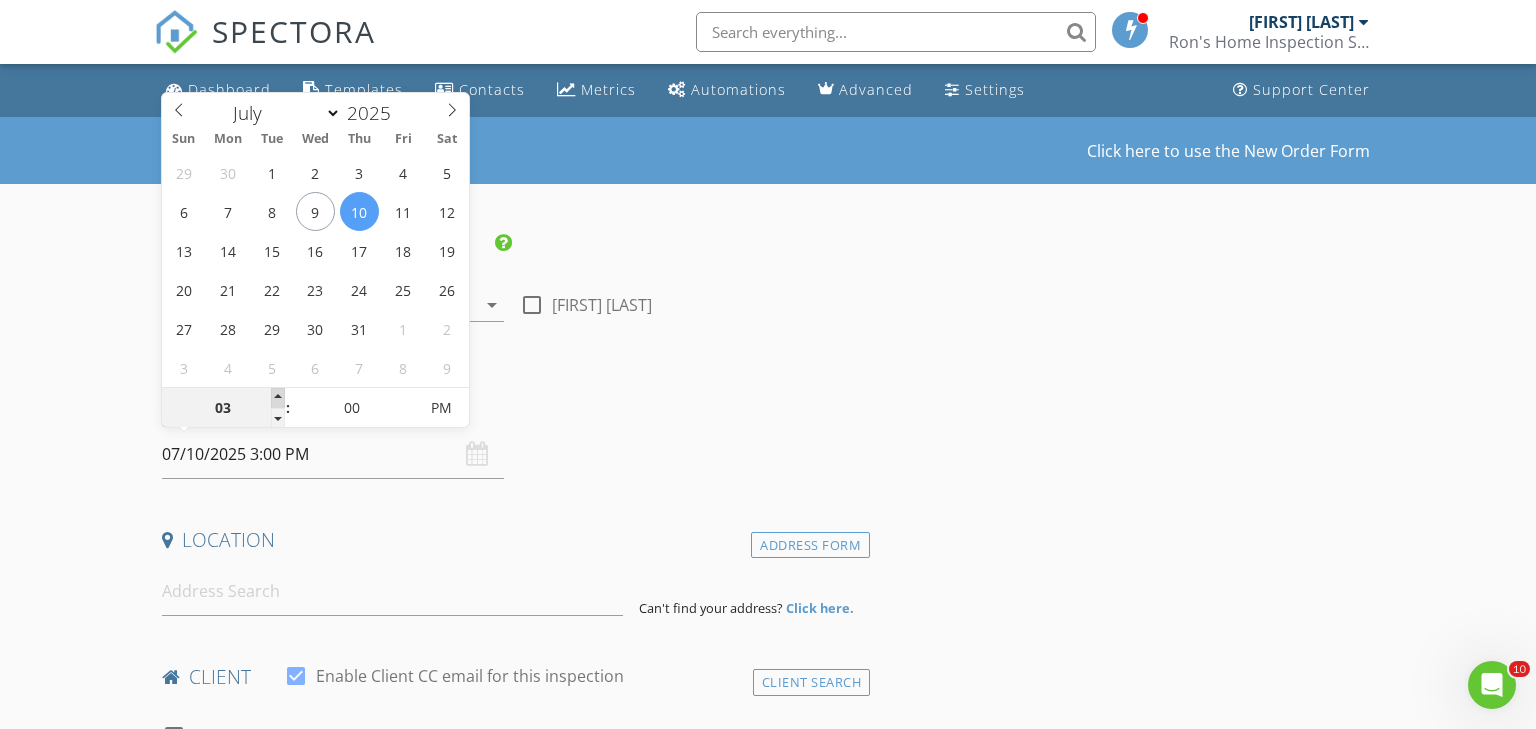 click at bounding box center (278, 398) 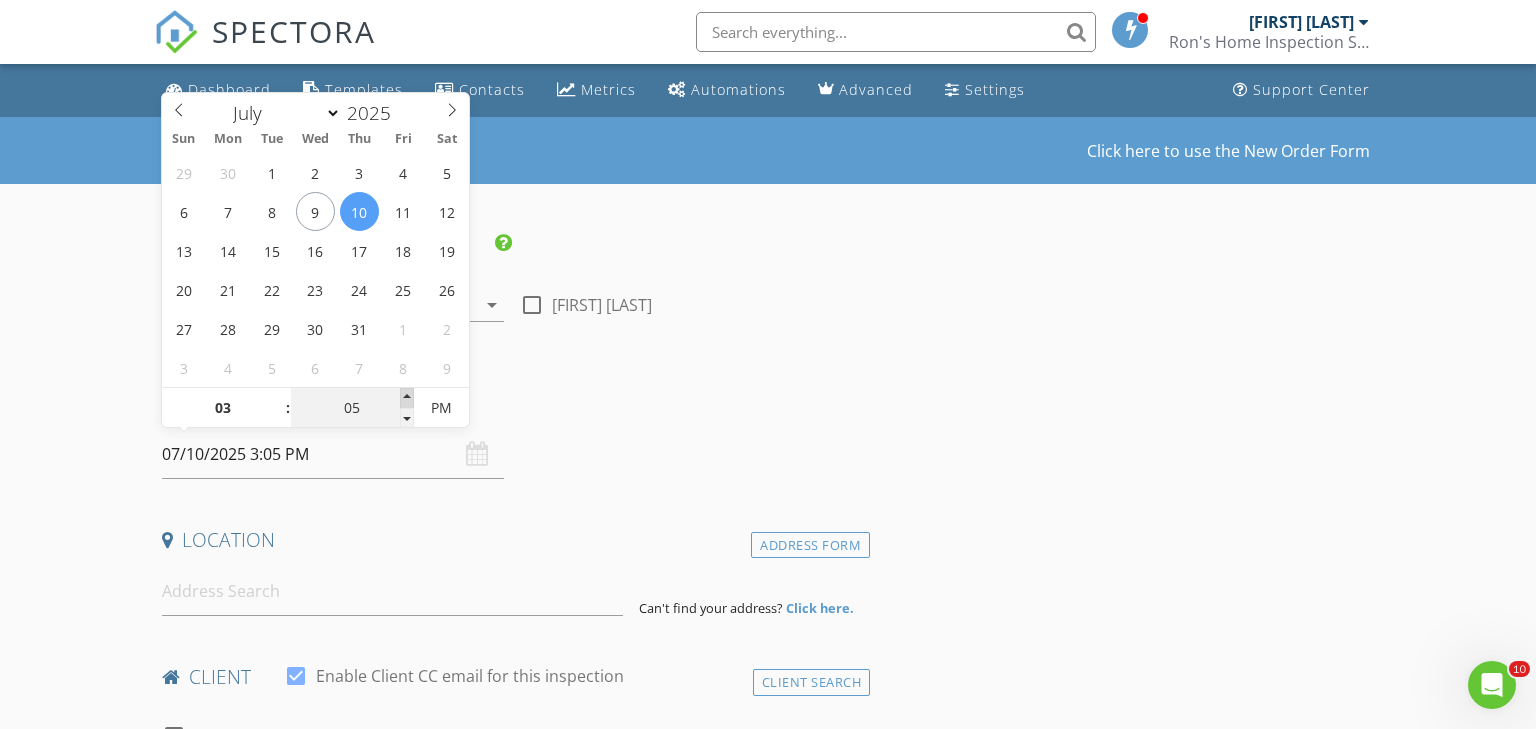 click at bounding box center (278, 398) 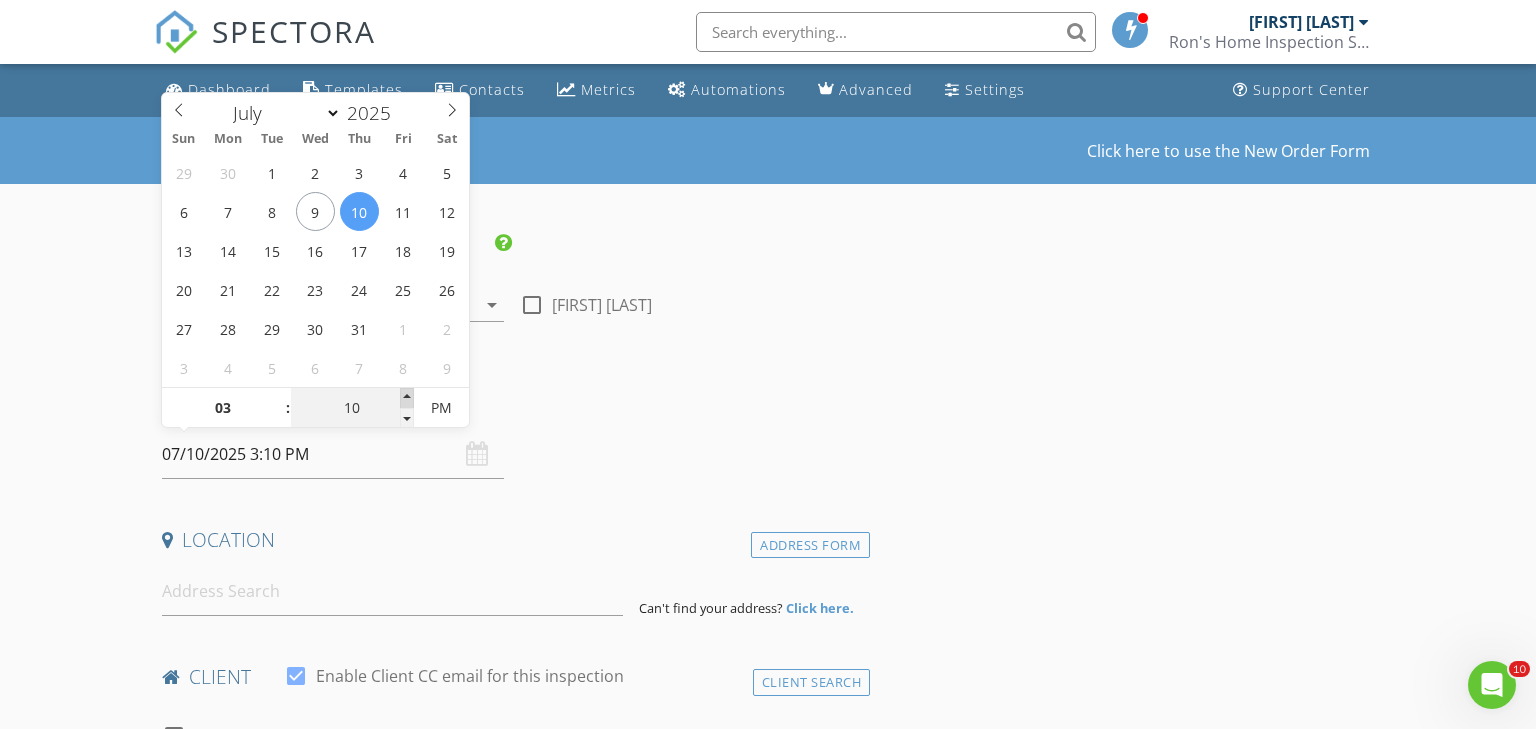 click at bounding box center (278, 398) 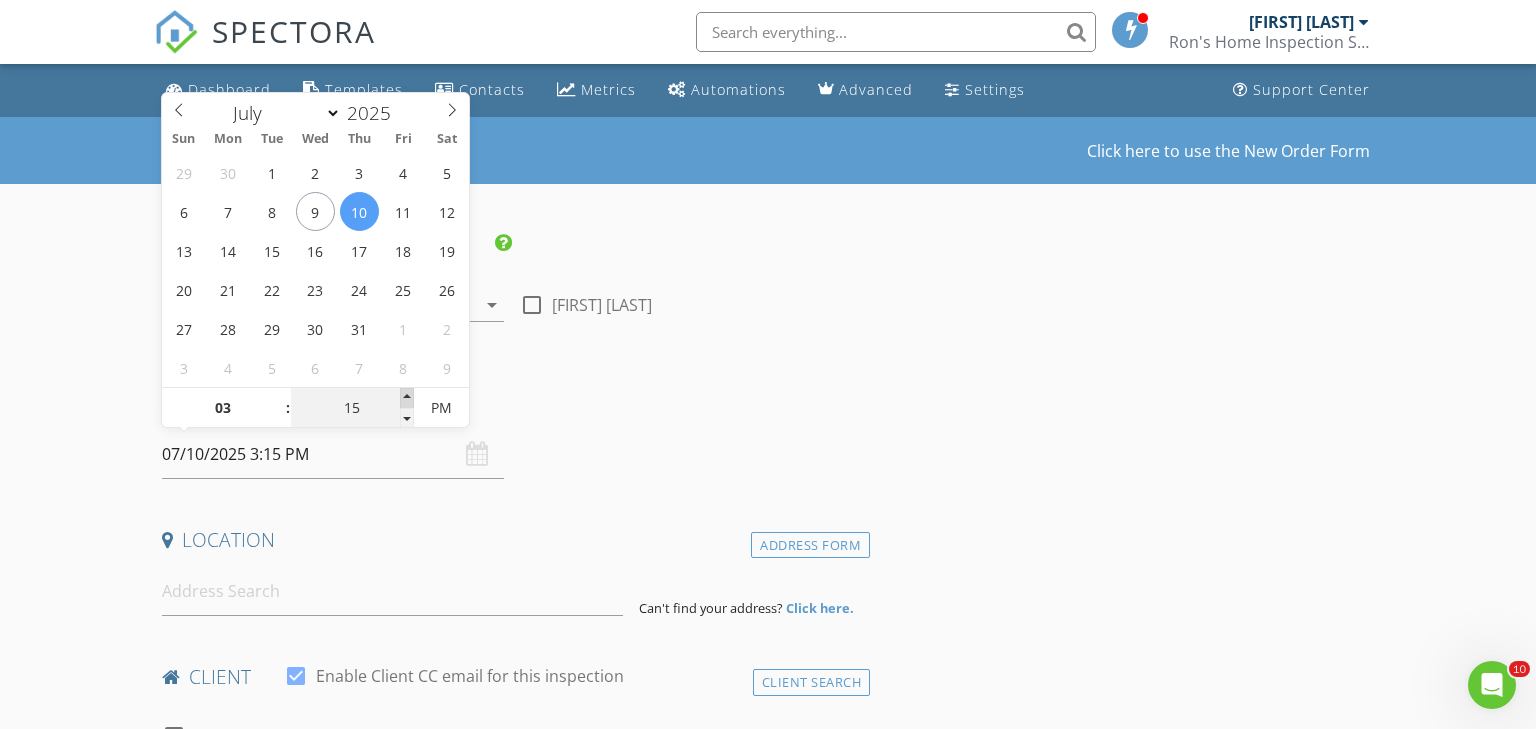 click at bounding box center (278, 398) 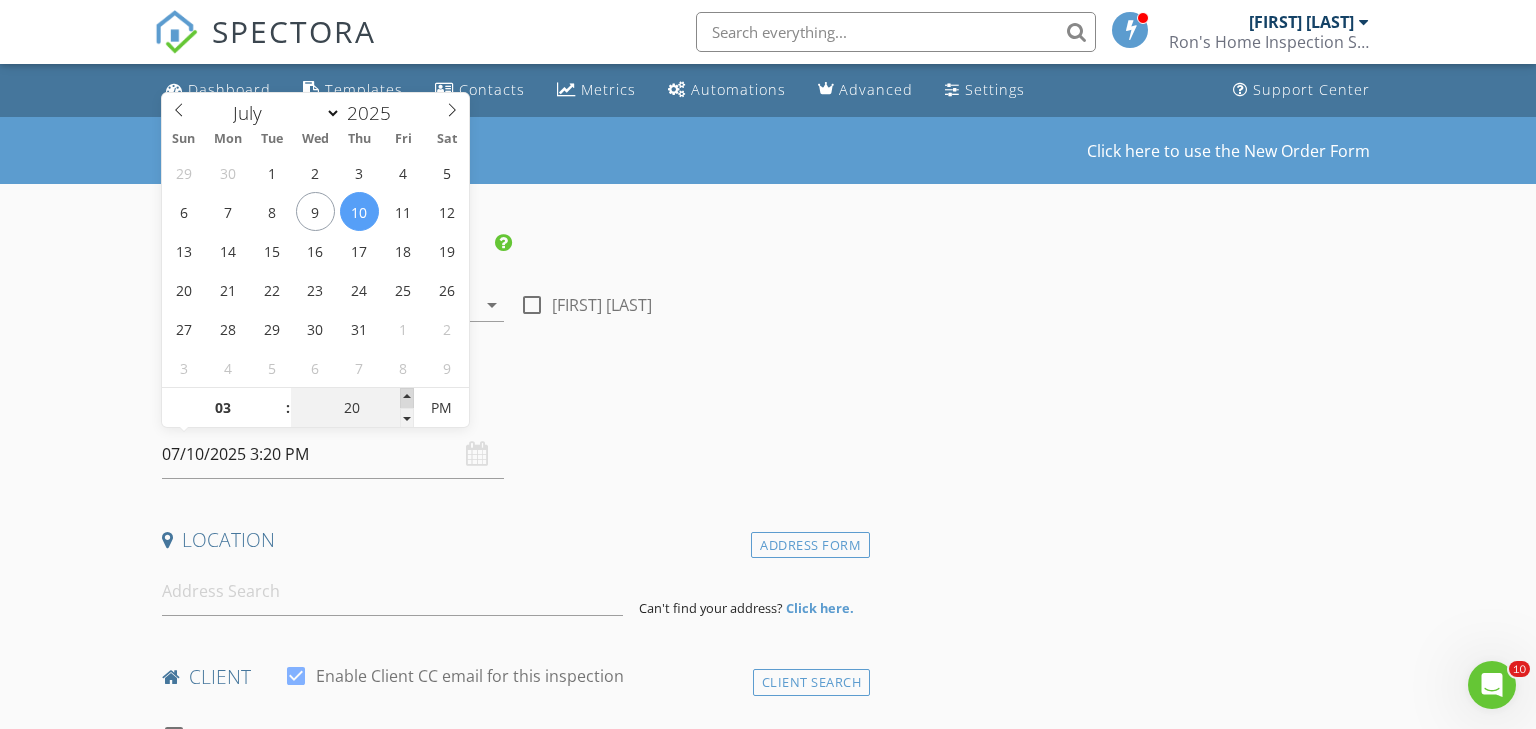 click at bounding box center (278, 398) 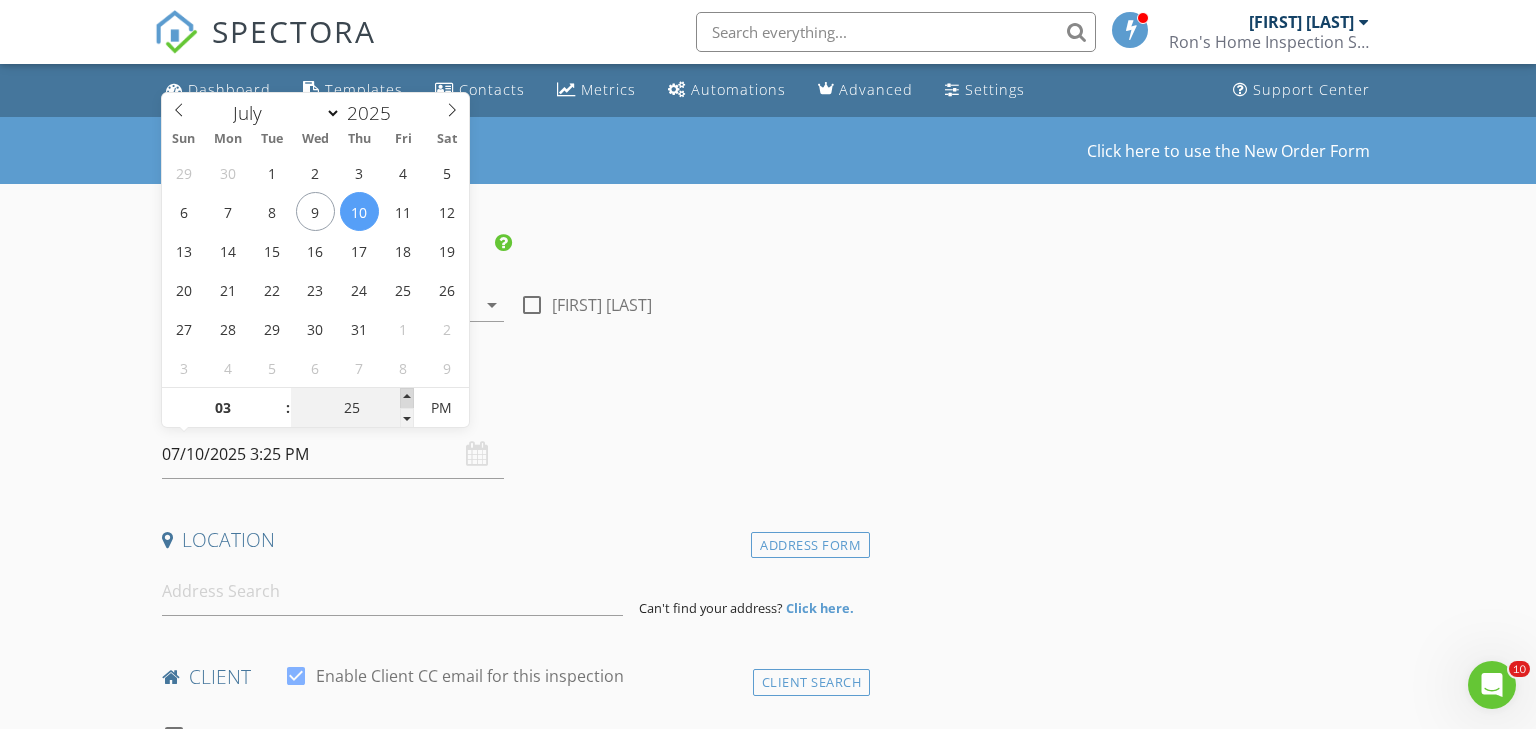 click at bounding box center (278, 398) 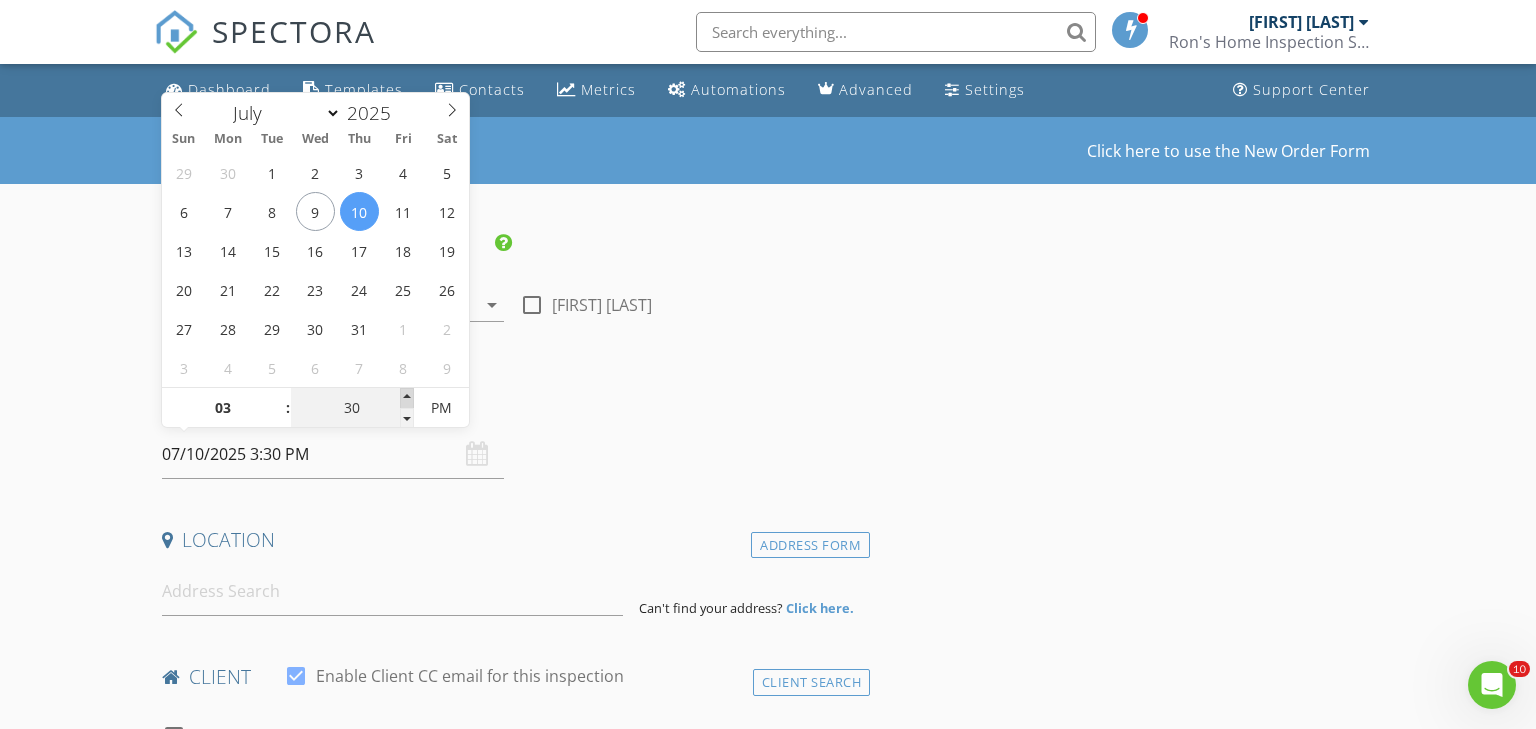 click at bounding box center [278, 398] 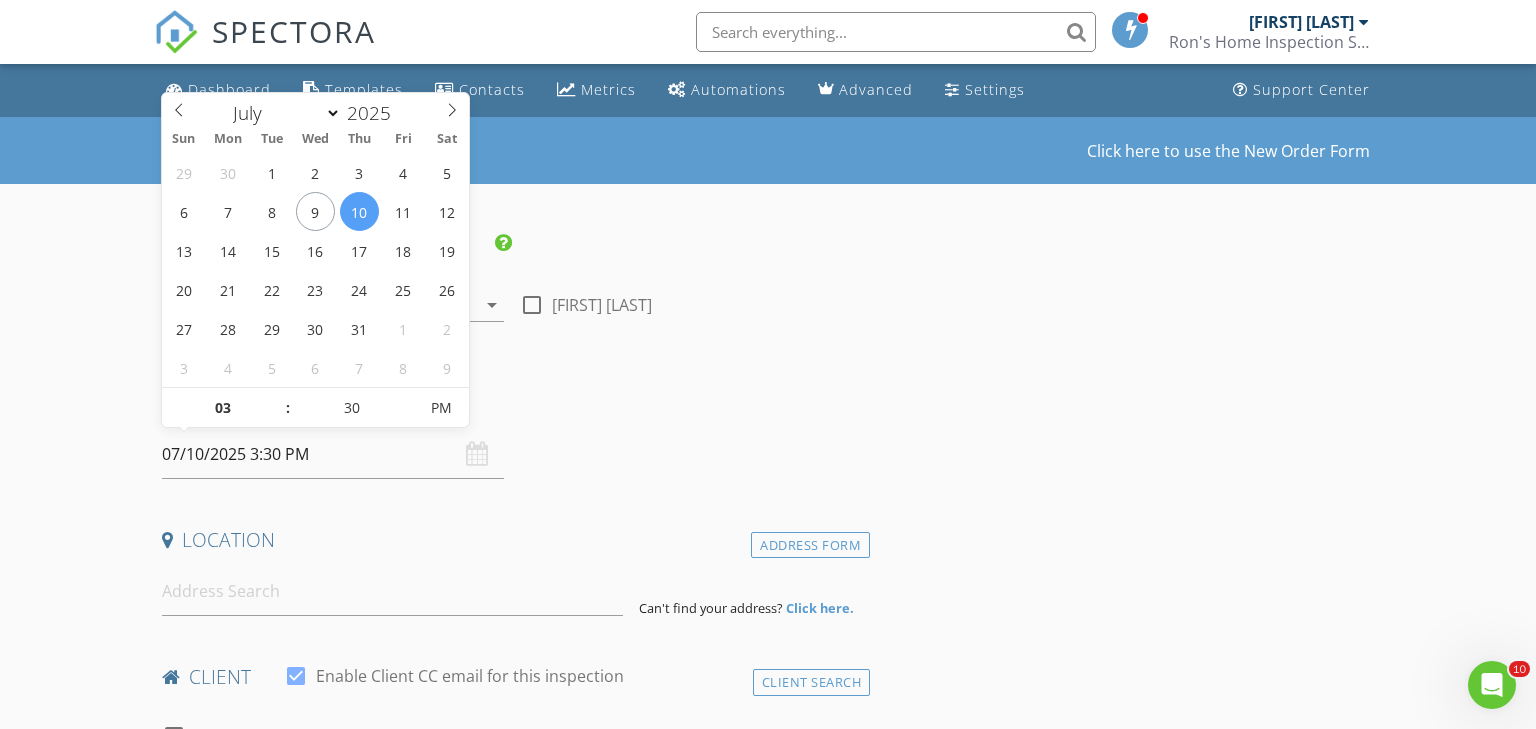 click on "New Inspection
Click here to use the New Order Form
INSPECTOR(S)
check_box   Ron Worsfold   PRIMARY   Ron Worsfold arrow_drop_down   check_box_outline_blank Ron Worsfold specifically requested
Date/Time
07/10/2025 3:30 PM
Location
Address Form       Can't find your address?   Click here.
client
check_box Enable Client CC email for this inspection   Client Search     check_box_outline_blank Client is a Company/Organization     First Name   Last Name   Email   CC Email   Phone           Notes   Private Notes
ADD ADDITIONAL client
SERVICES
check_box_outline_blank   Residential Inspection   check_box_outline_blank   2-Family Inspection   check_box_outline_blank   3-Family Inspection   check_box_outline_blank   4-Family Inspection   check_box_outline_blank" at bounding box center [768, 1633] 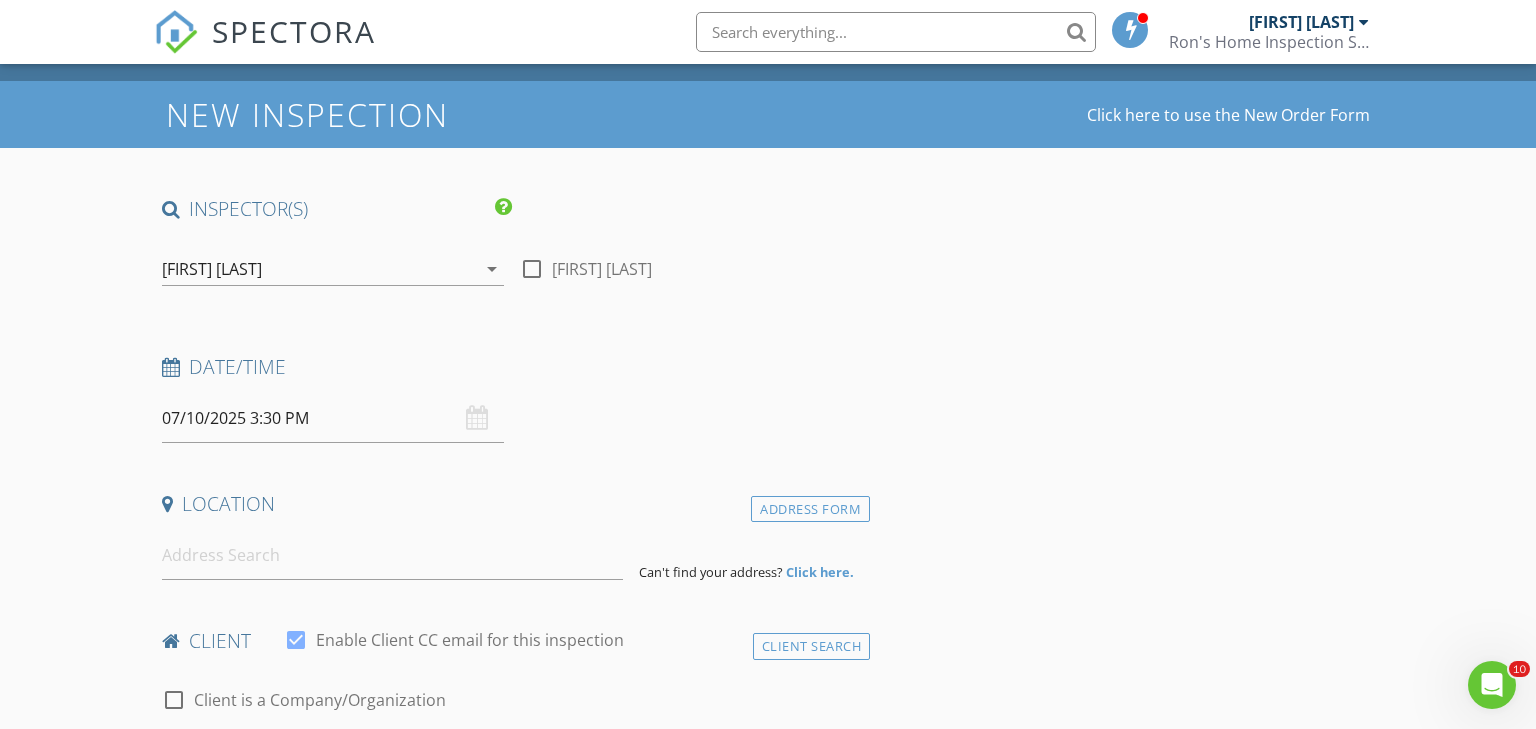 scroll, scrollTop: 61, scrollLeft: 0, axis: vertical 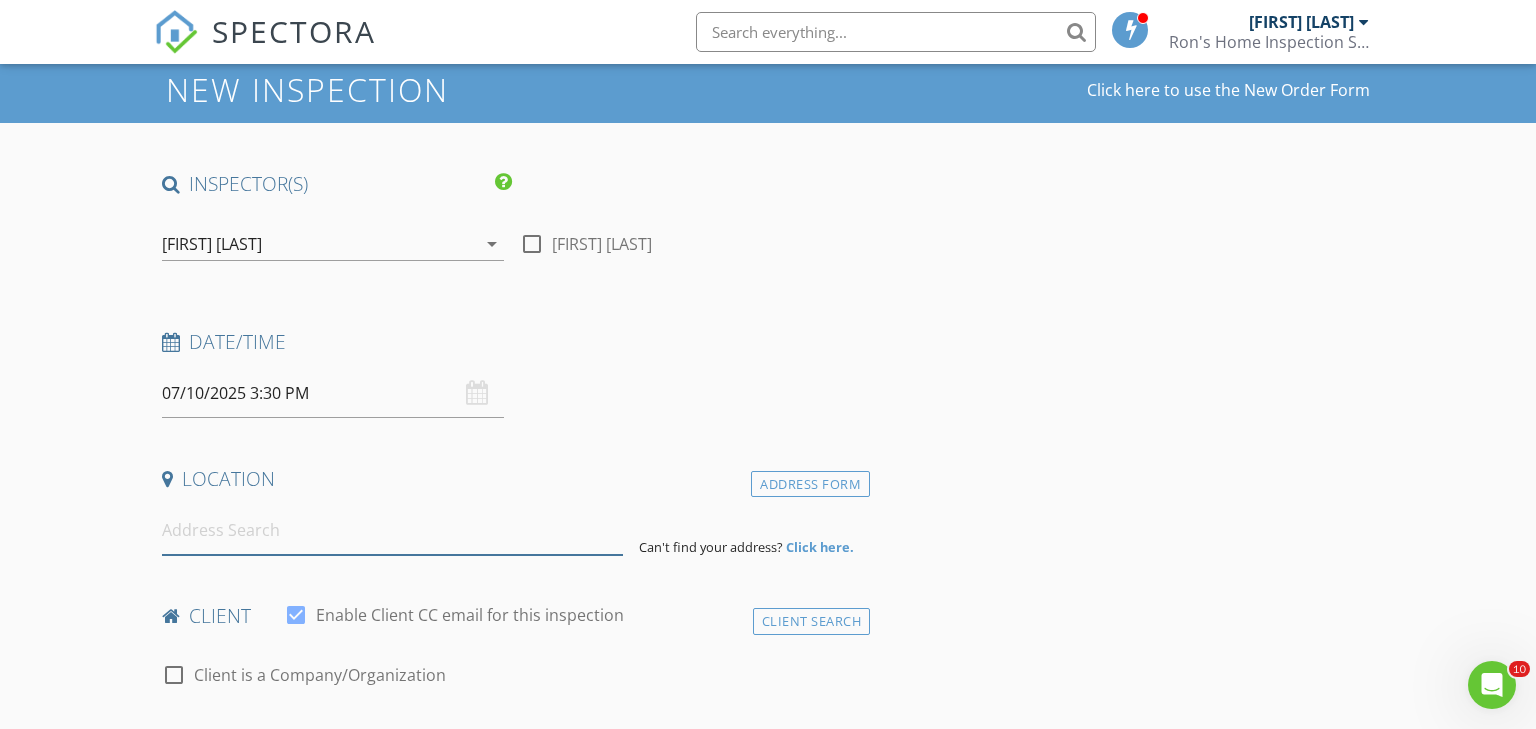 click at bounding box center [393, 530] 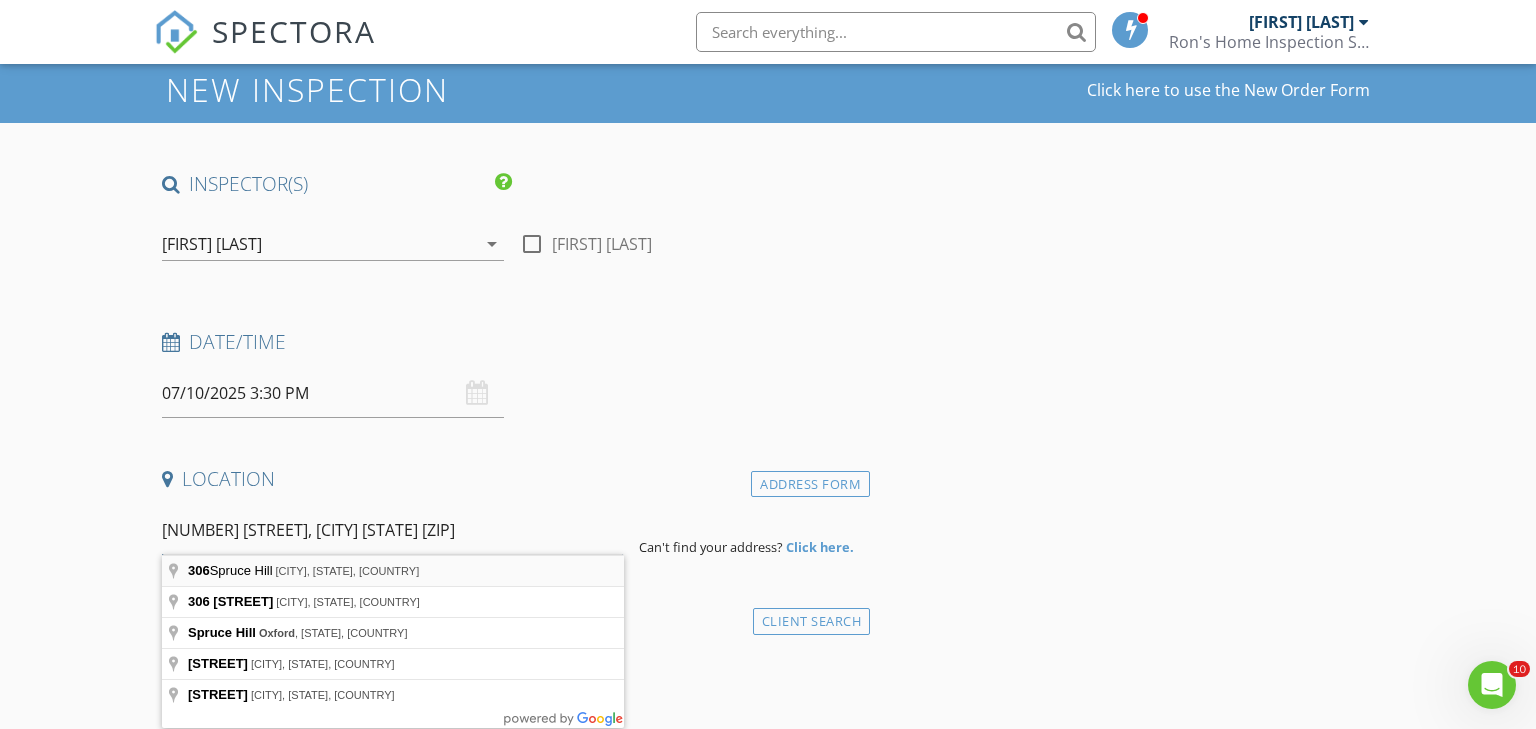 type on "306 Spruce Hill Drive, Oxford" 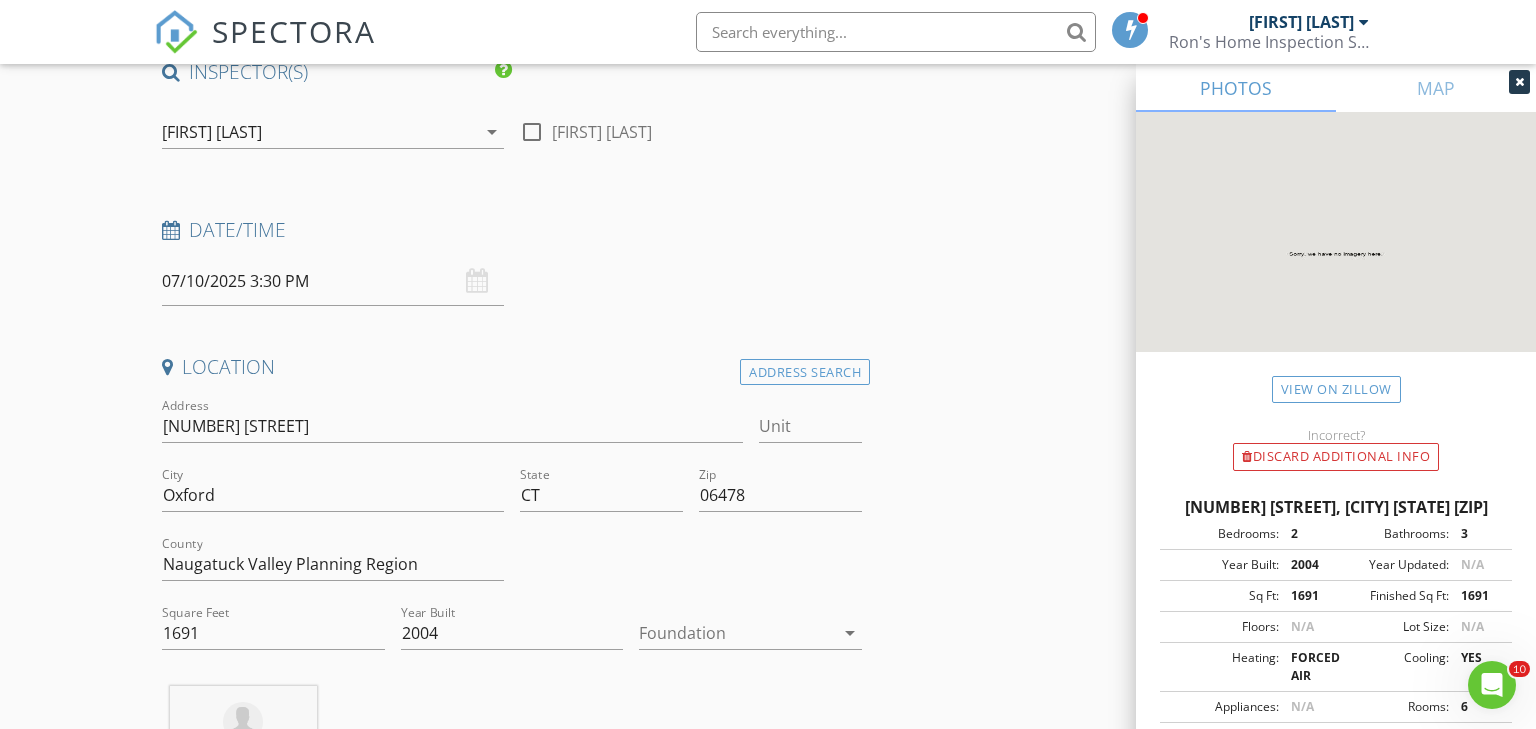 scroll, scrollTop: 177, scrollLeft: 0, axis: vertical 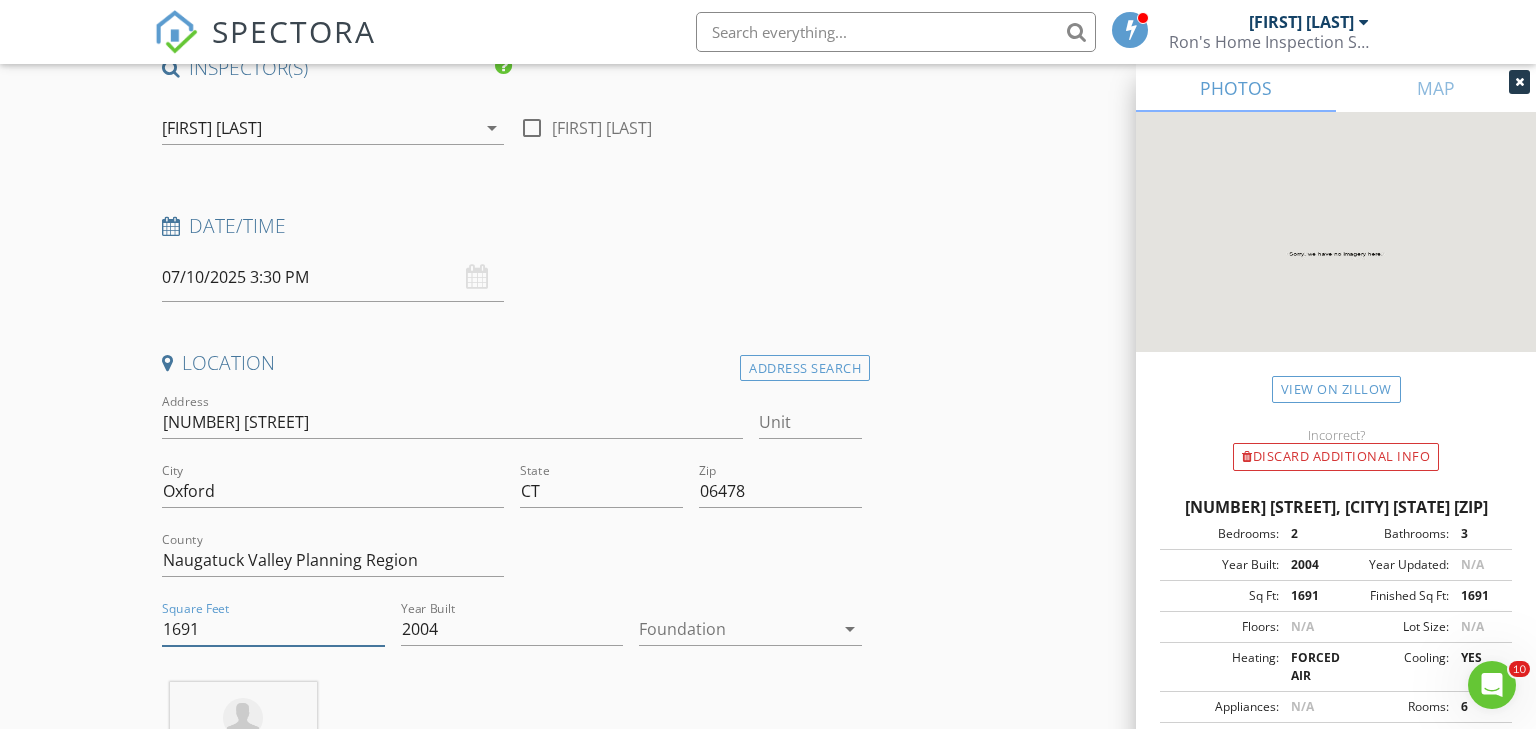 click on "1691" at bounding box center [273, 629] 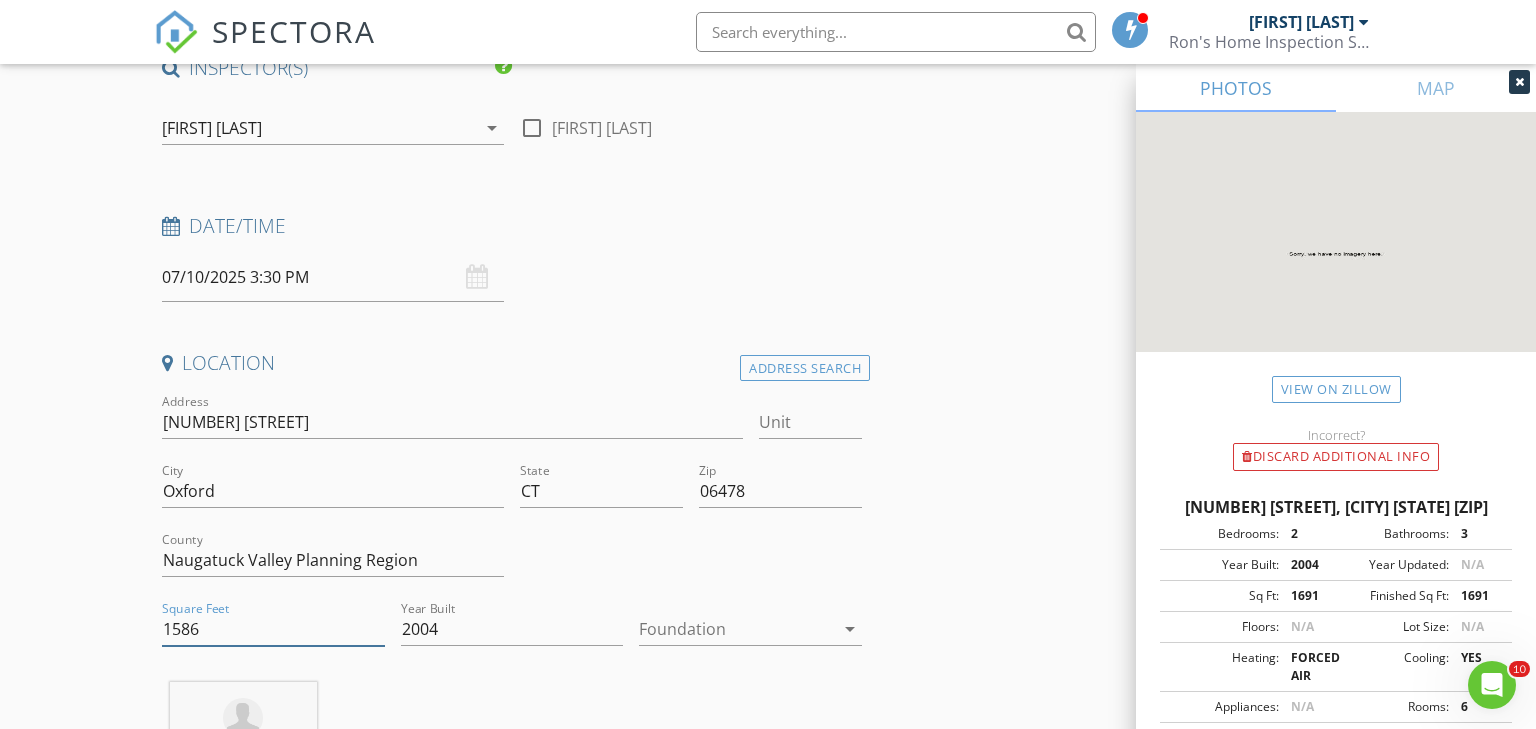 type on "1586" 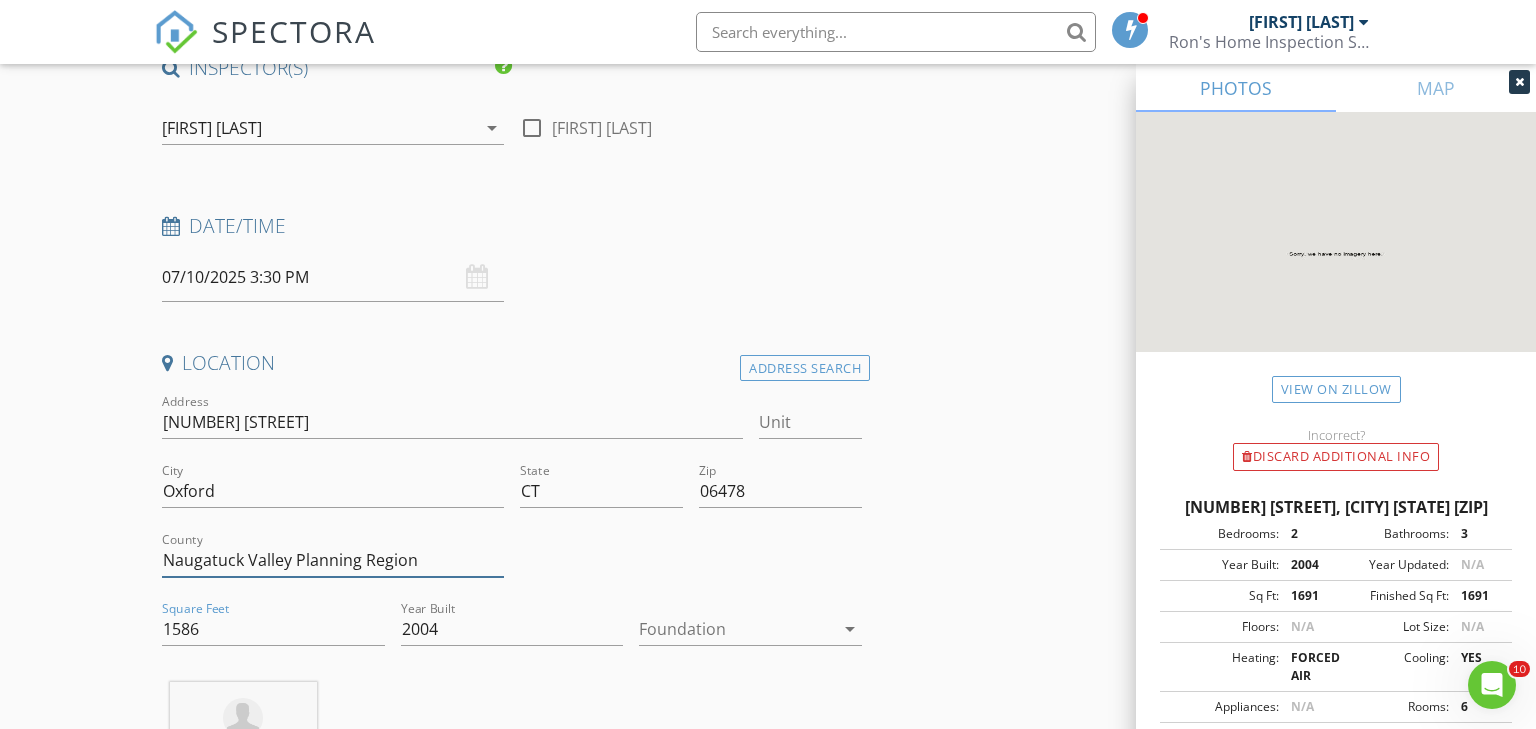 click on "Naugatuck Valley Planning Region" at bounding box center (333, 560) 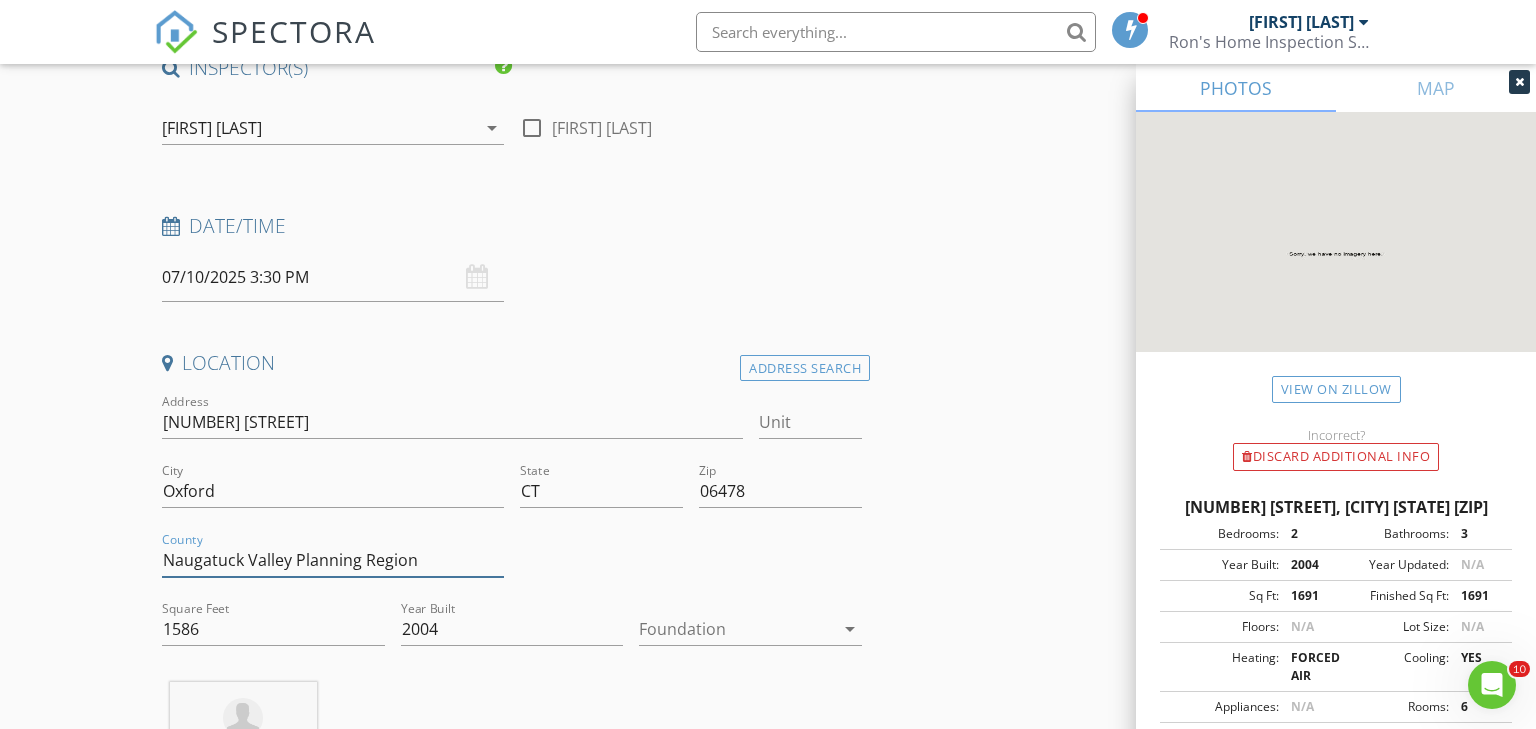 click on "Naugatuck Valley Planning Region" at bounding box center (333, 560) 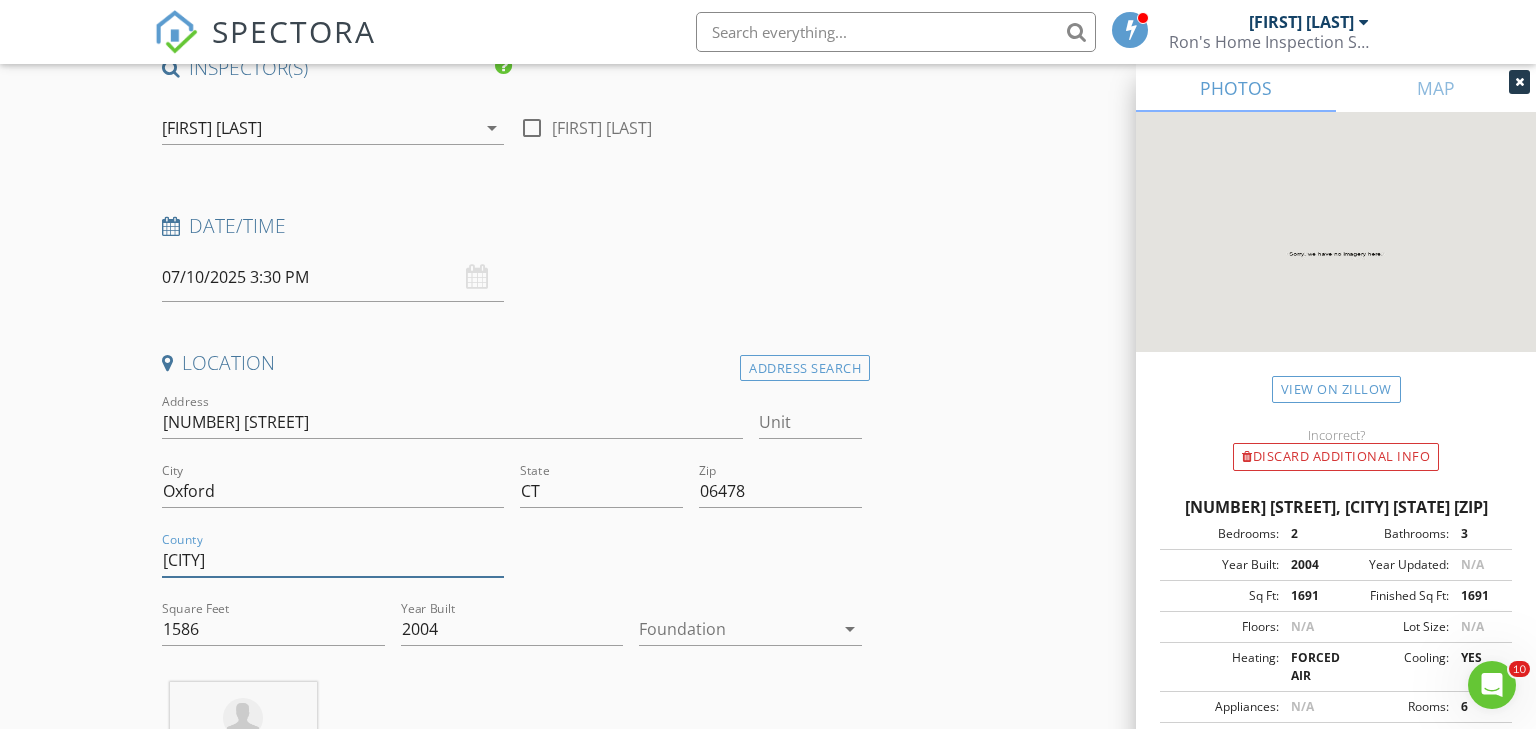 type on "New Haven" 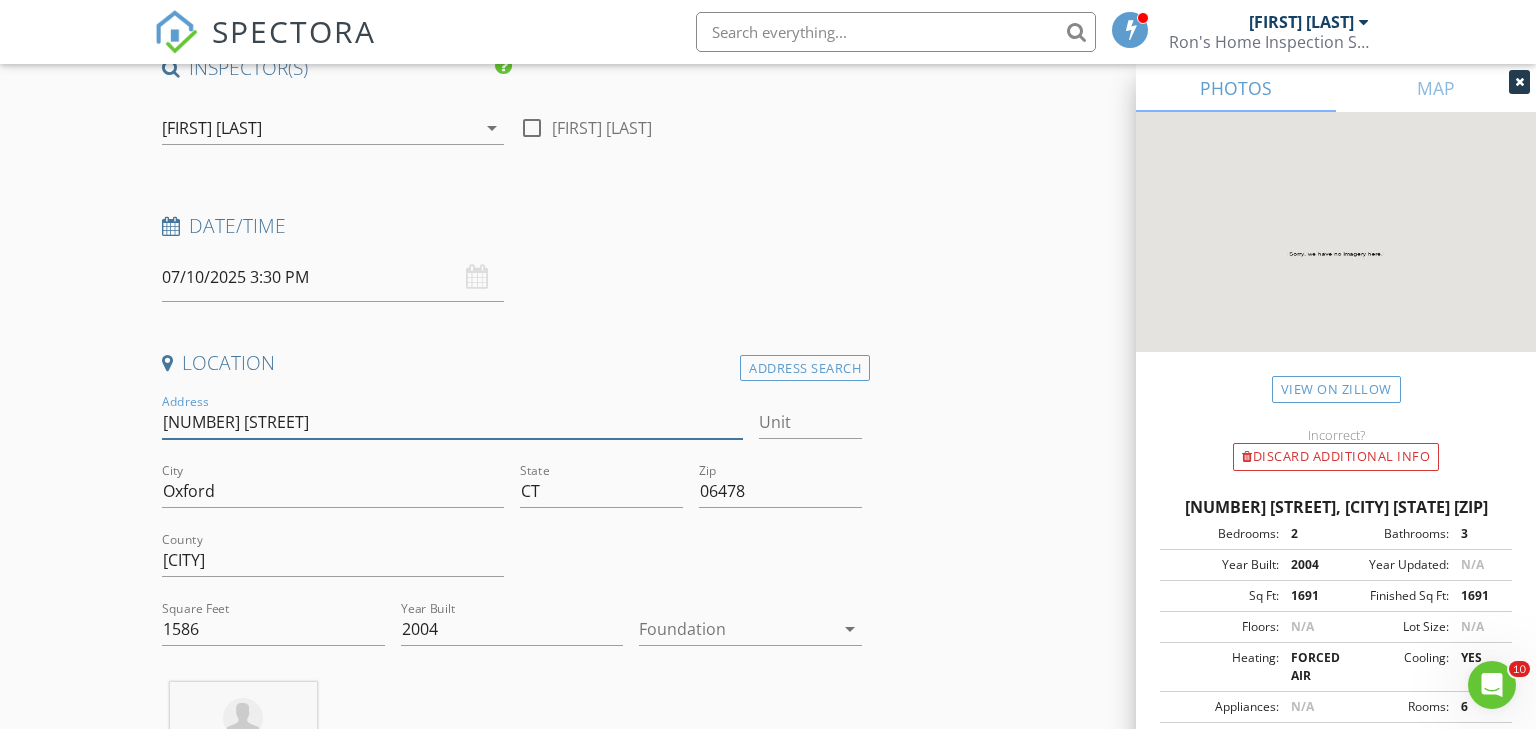 click on "306 Spruce Hill" at bounding box center [452, 422] 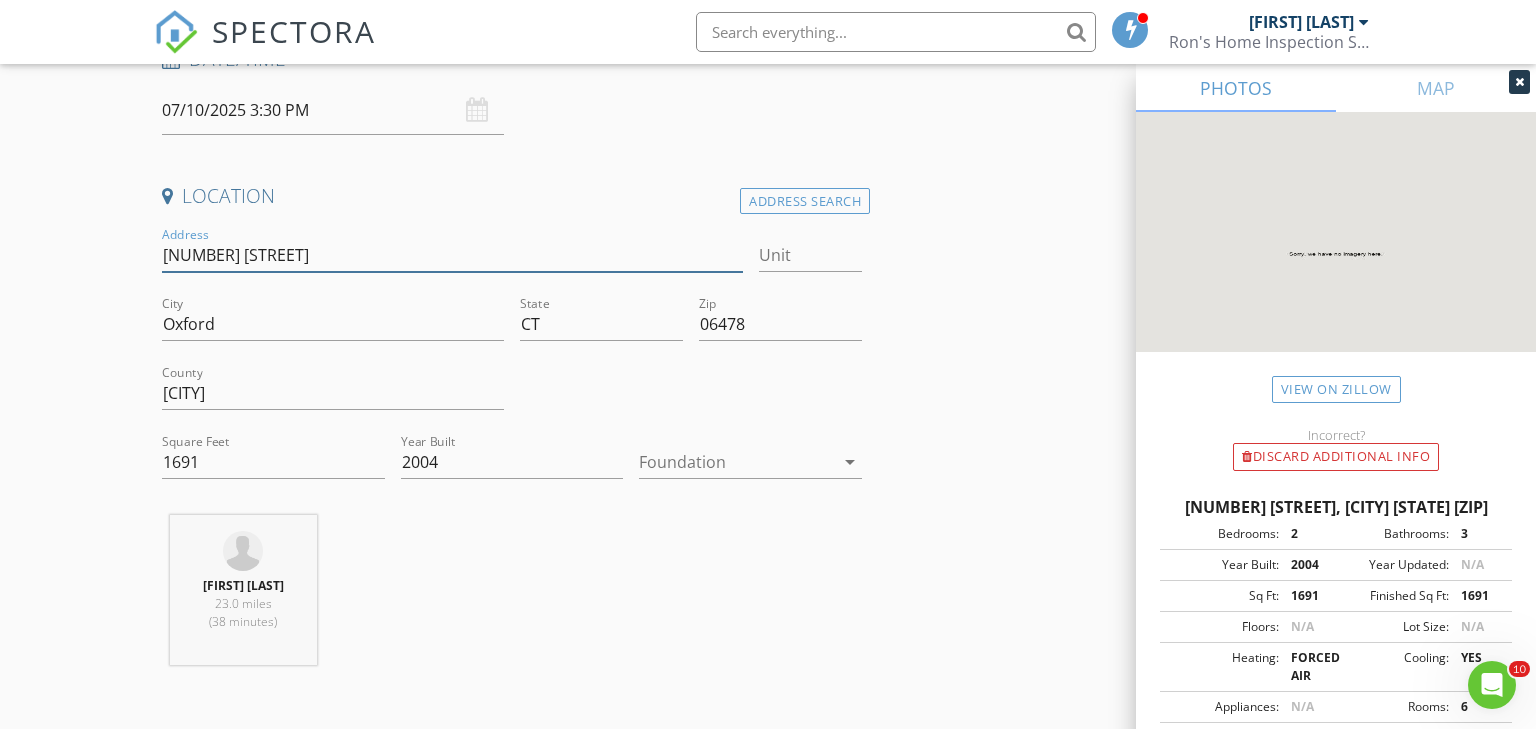 scroll, scrollTop: 350, scrollLeft: 0, axis: vertical 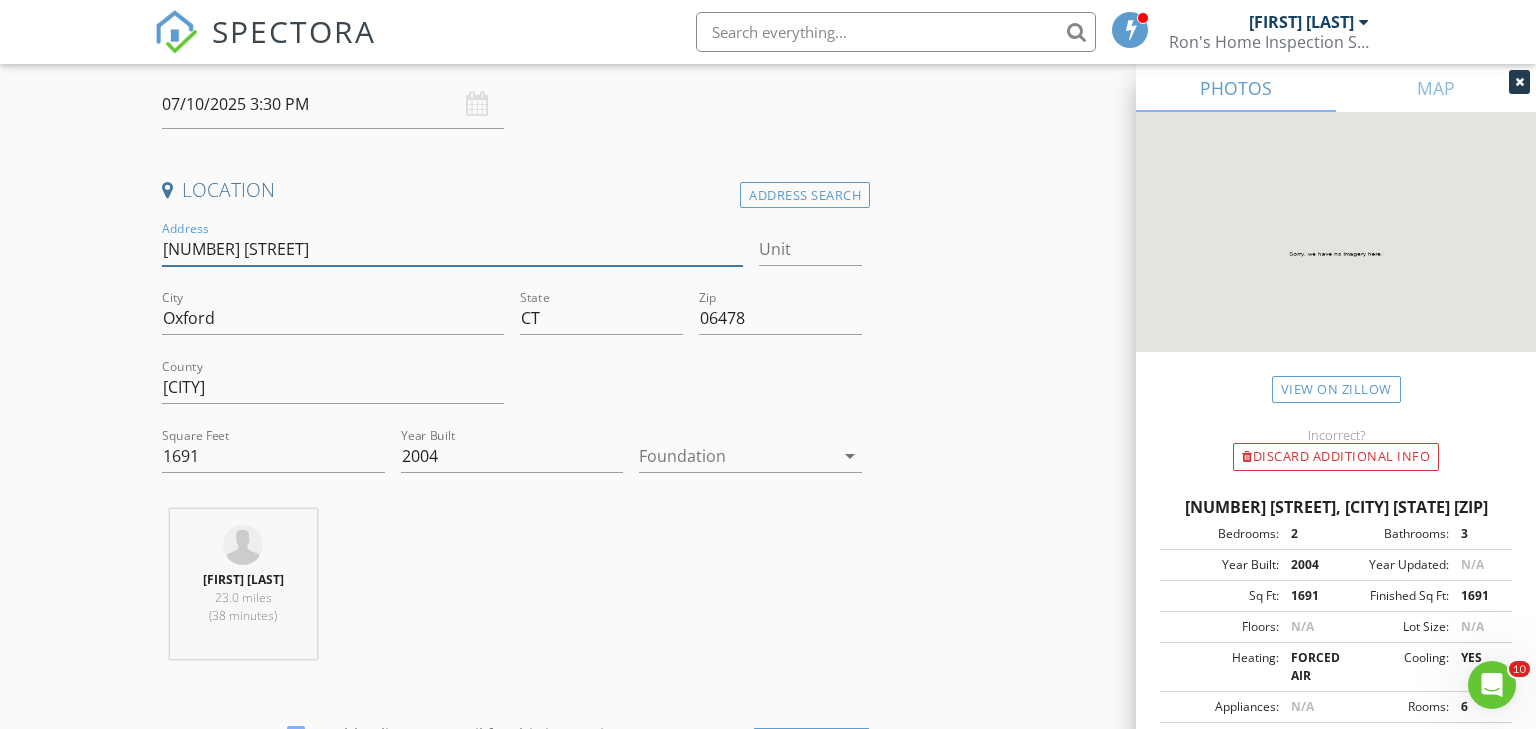 type on "306 Spruce Hill" 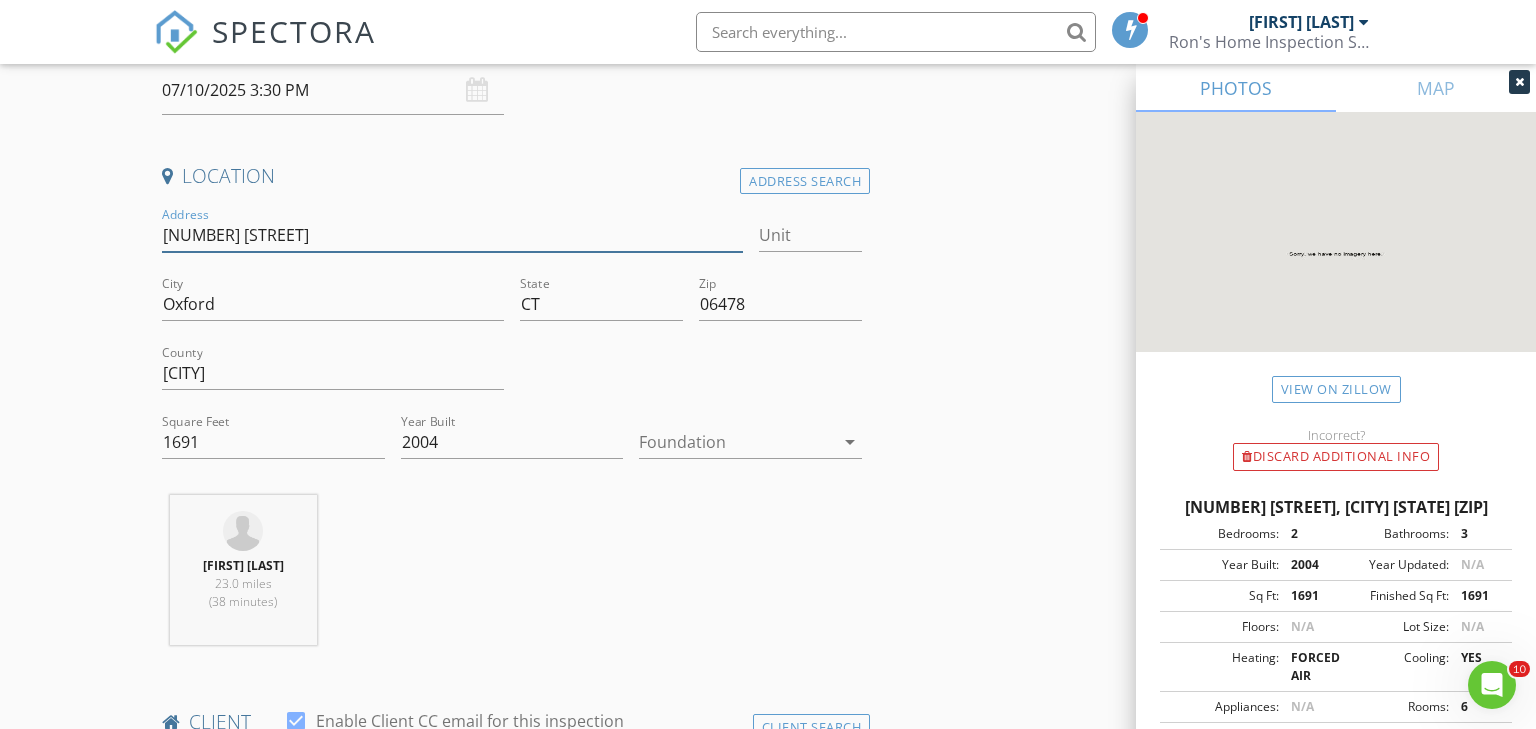 scroll, scrollTop: 359, scrollLeft: 0, axis: vertical 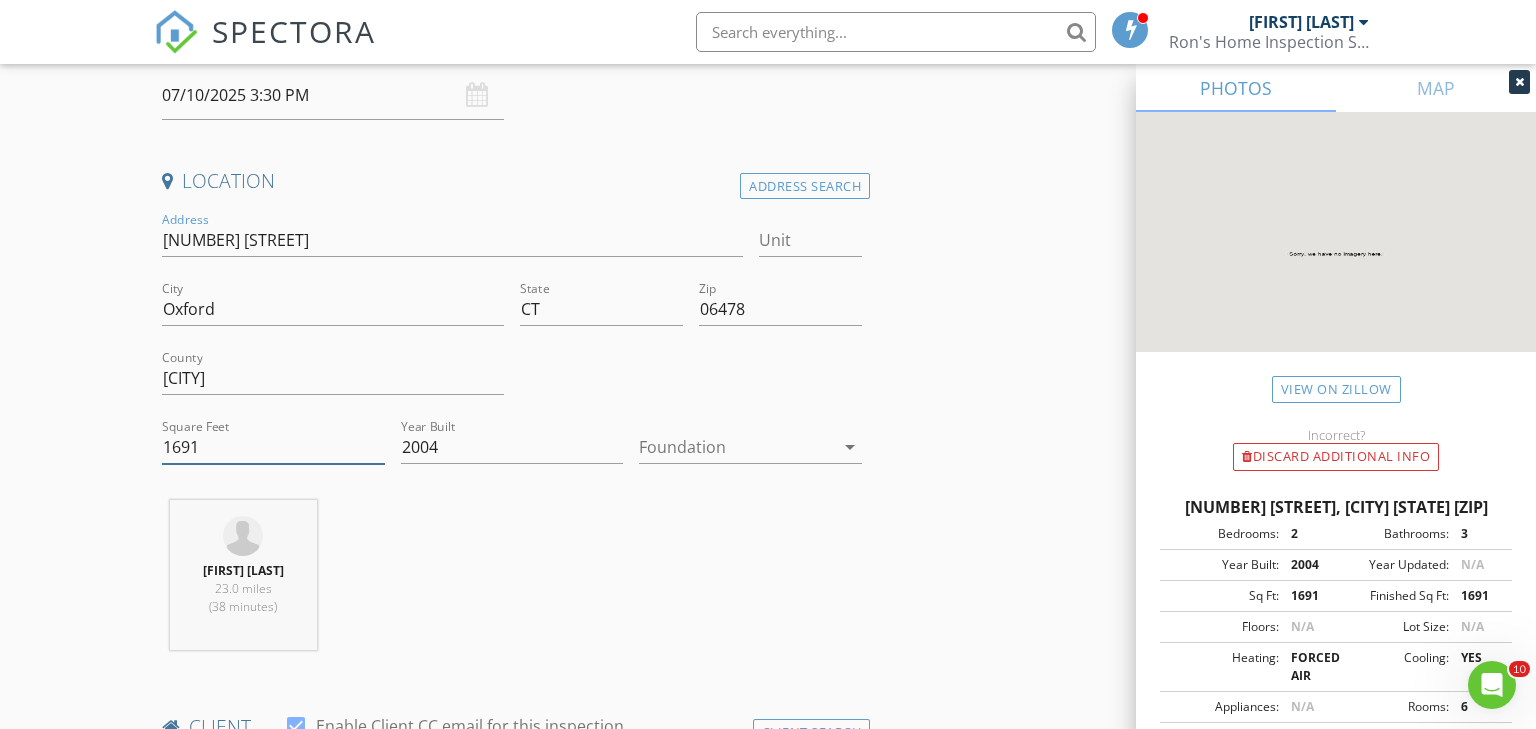 click on "1691" at bounding box center [273, 447] 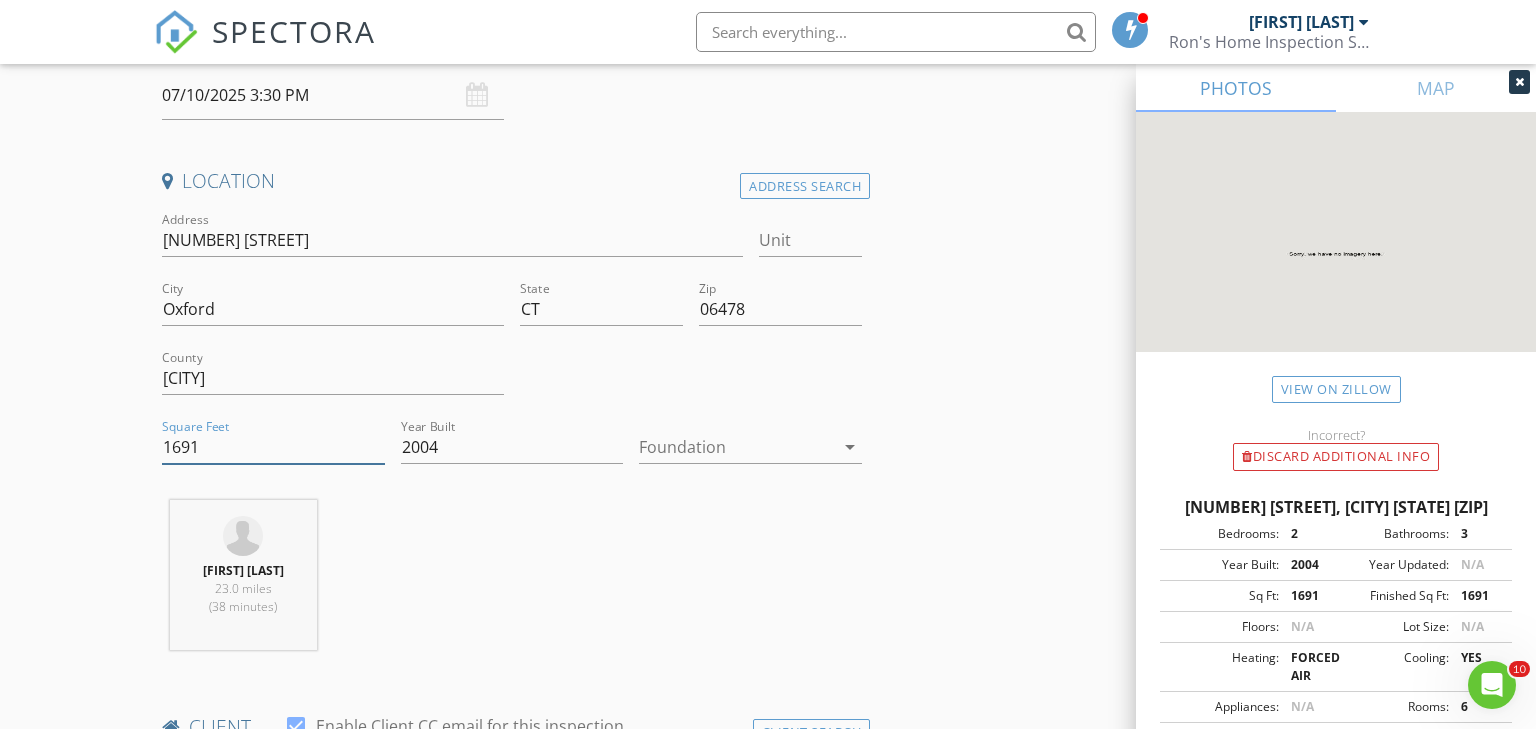 click on "1691" at bounding box center [273, 447] 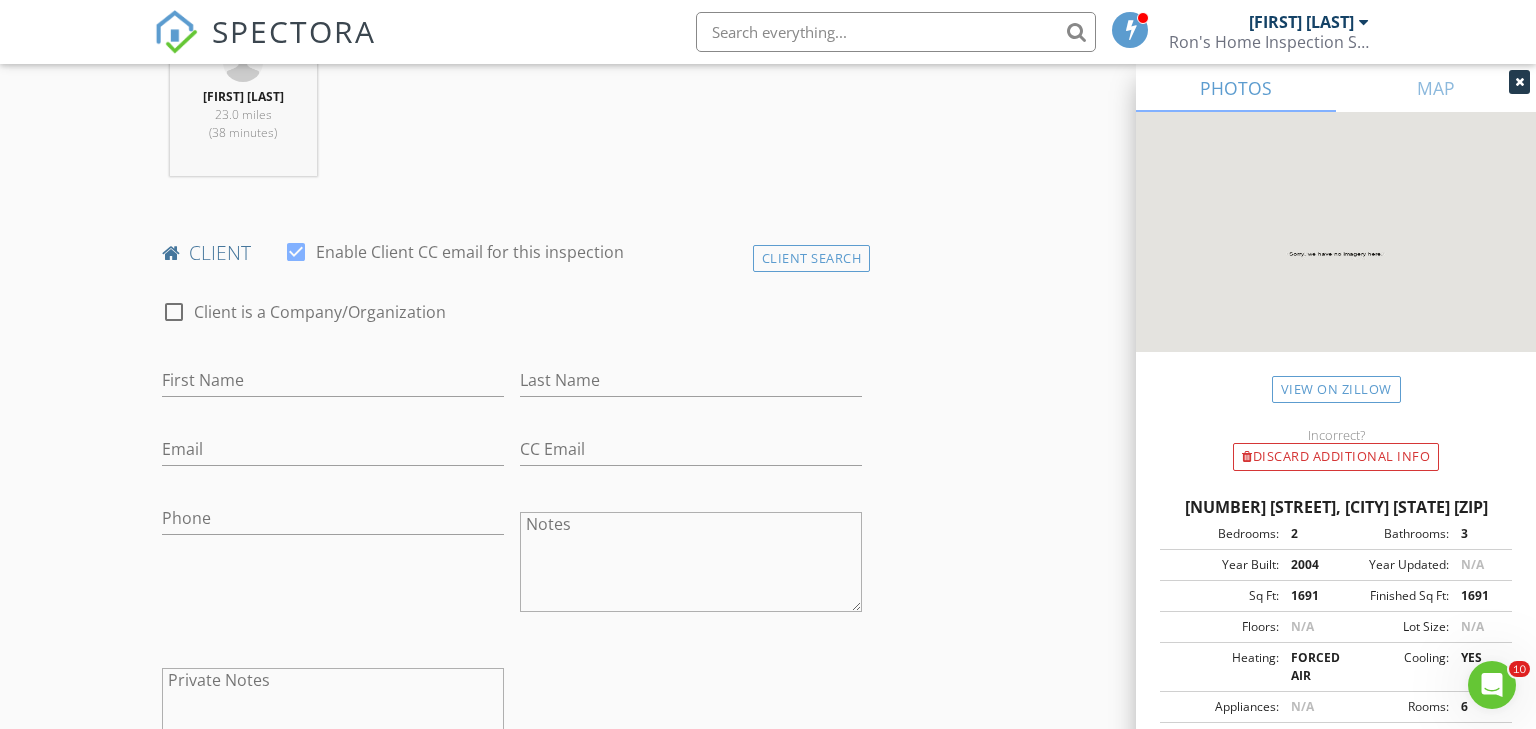 scroll, scrollTop: 857, scrollLeft: 0, axis: vertical 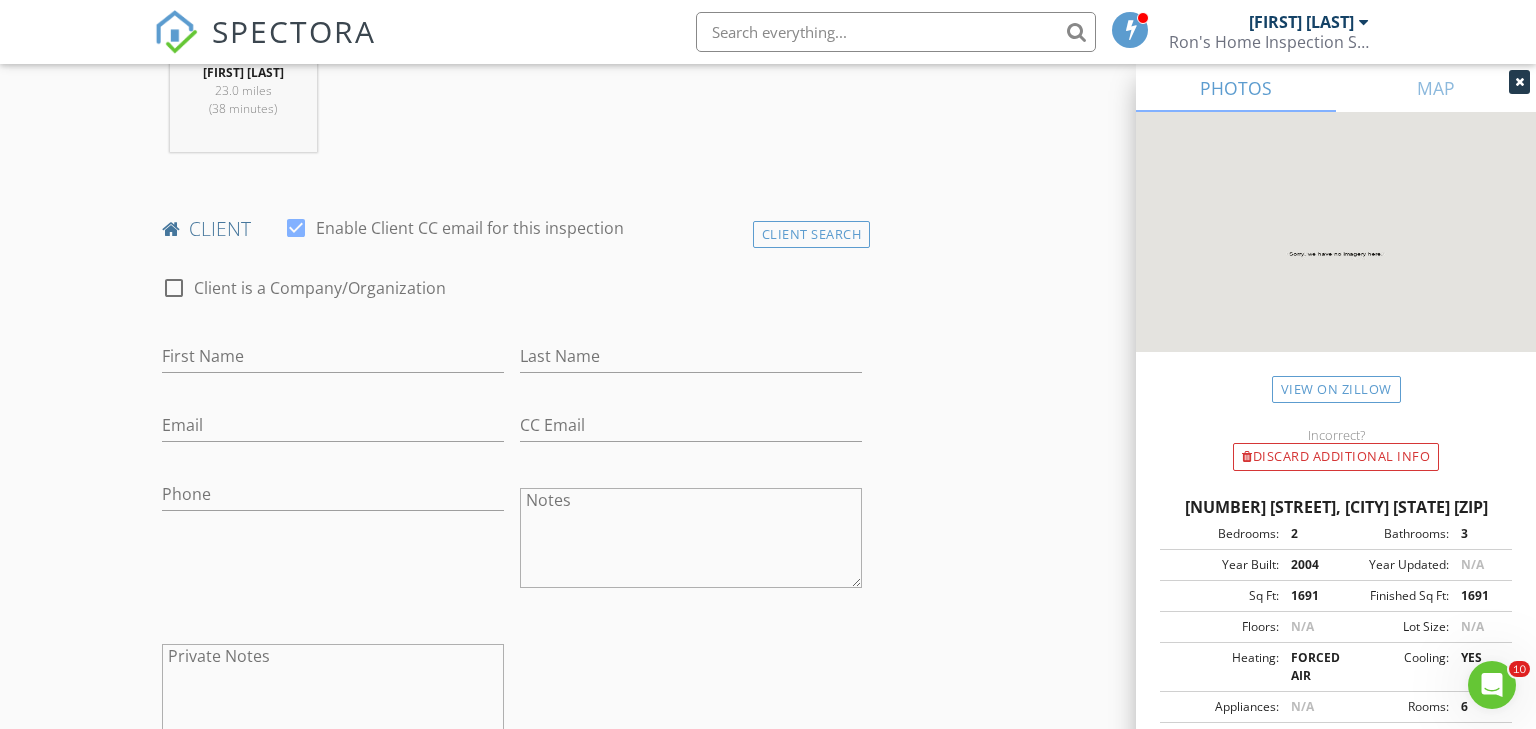 type on "1586" 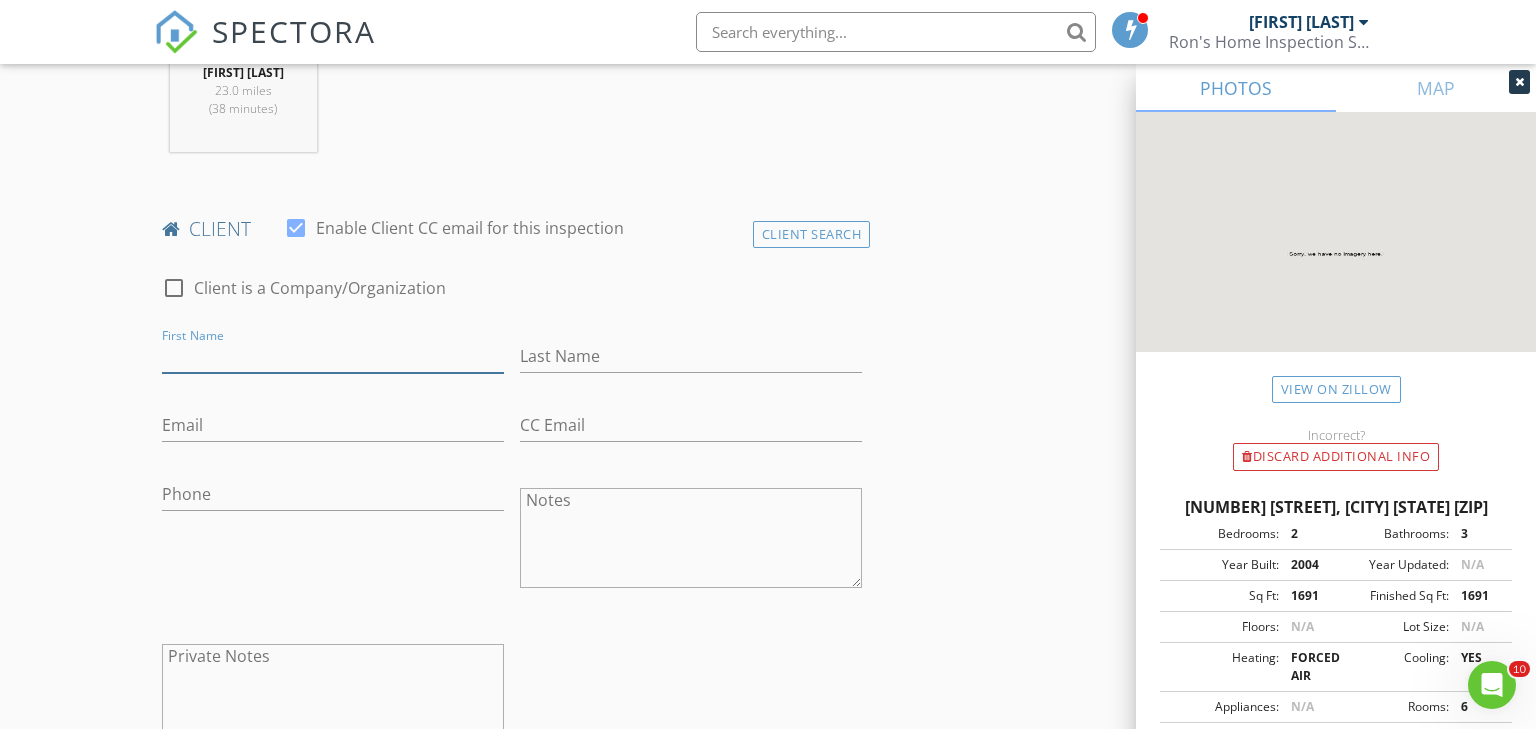 click on "First Name" at bounding box center (333, 356) 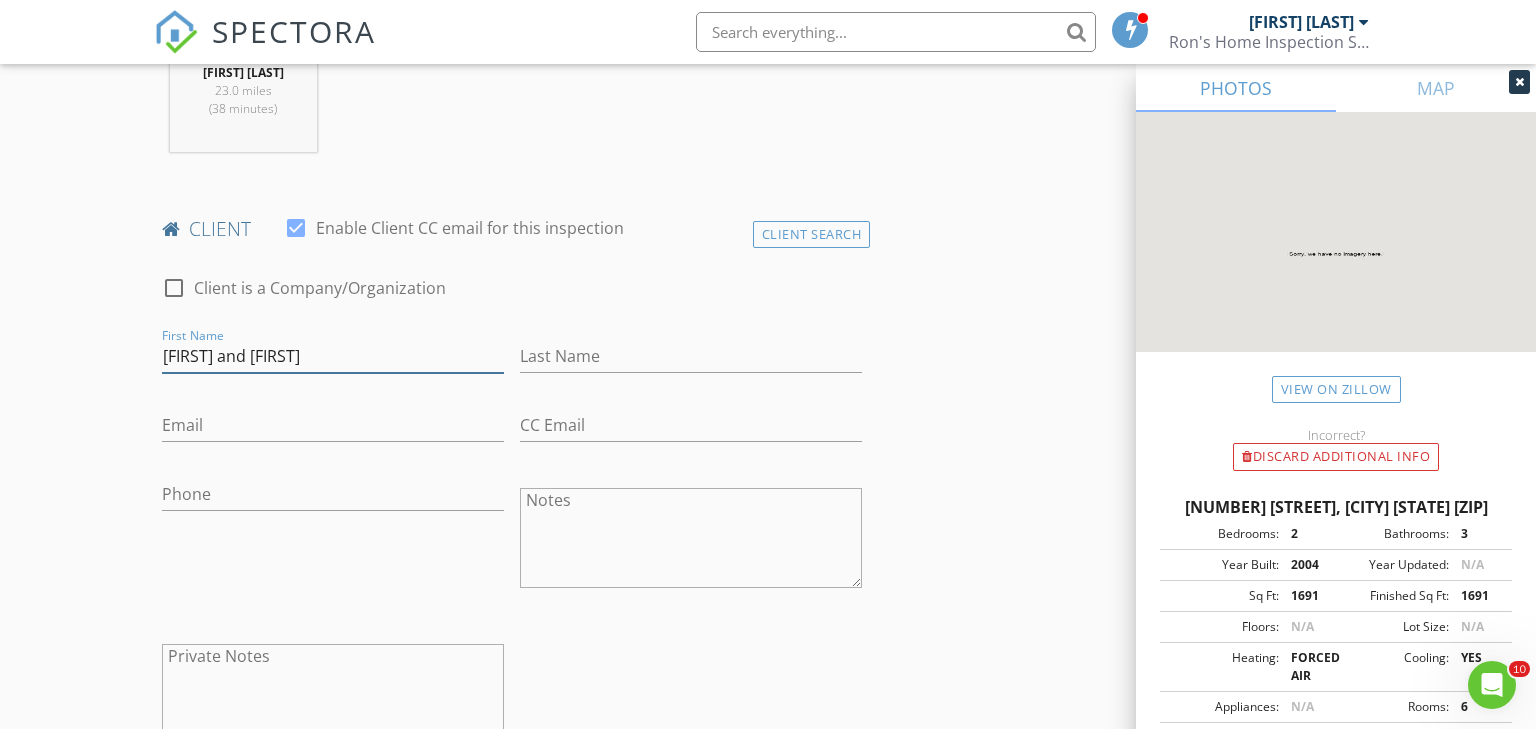 type on "Deborah and Nicholas" 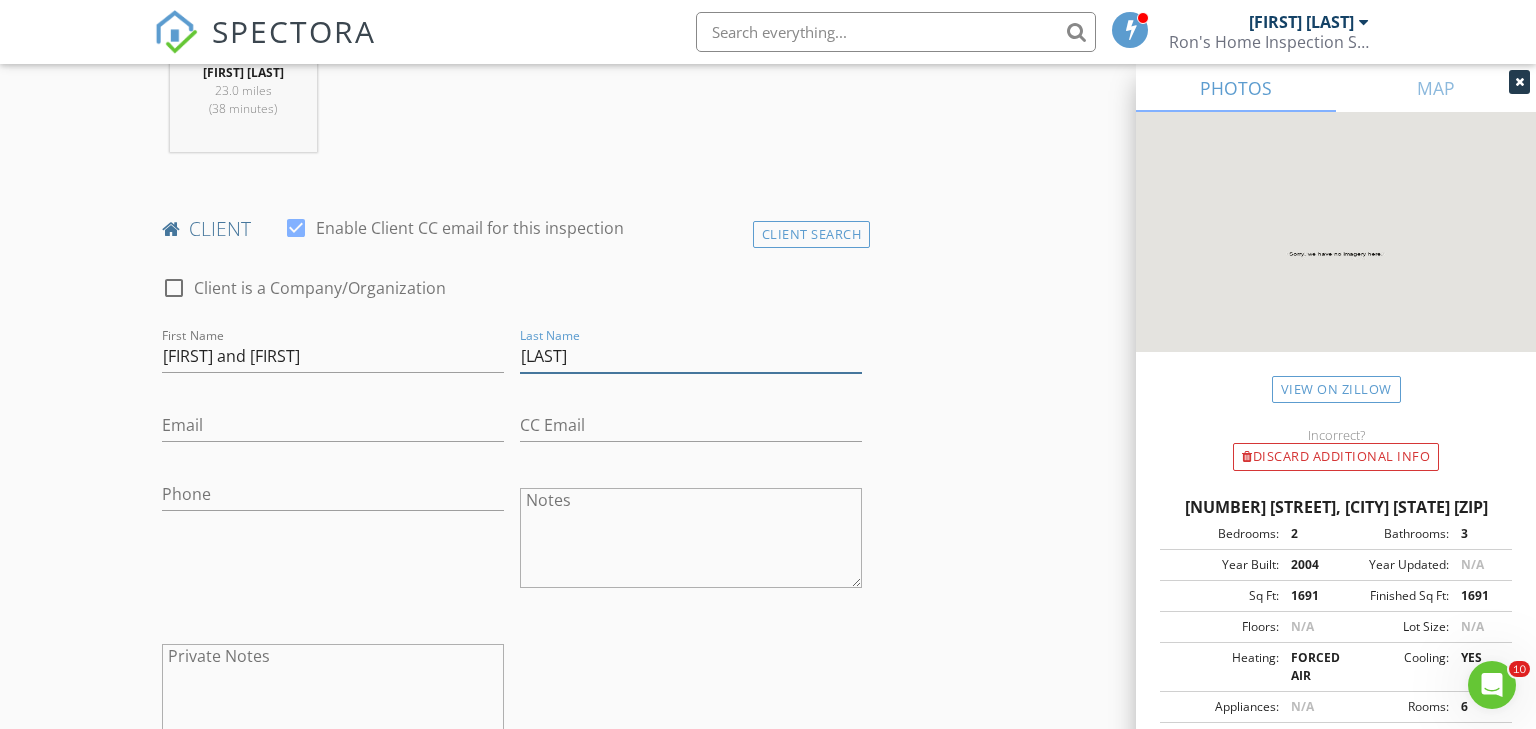type on "Iannuzzi" 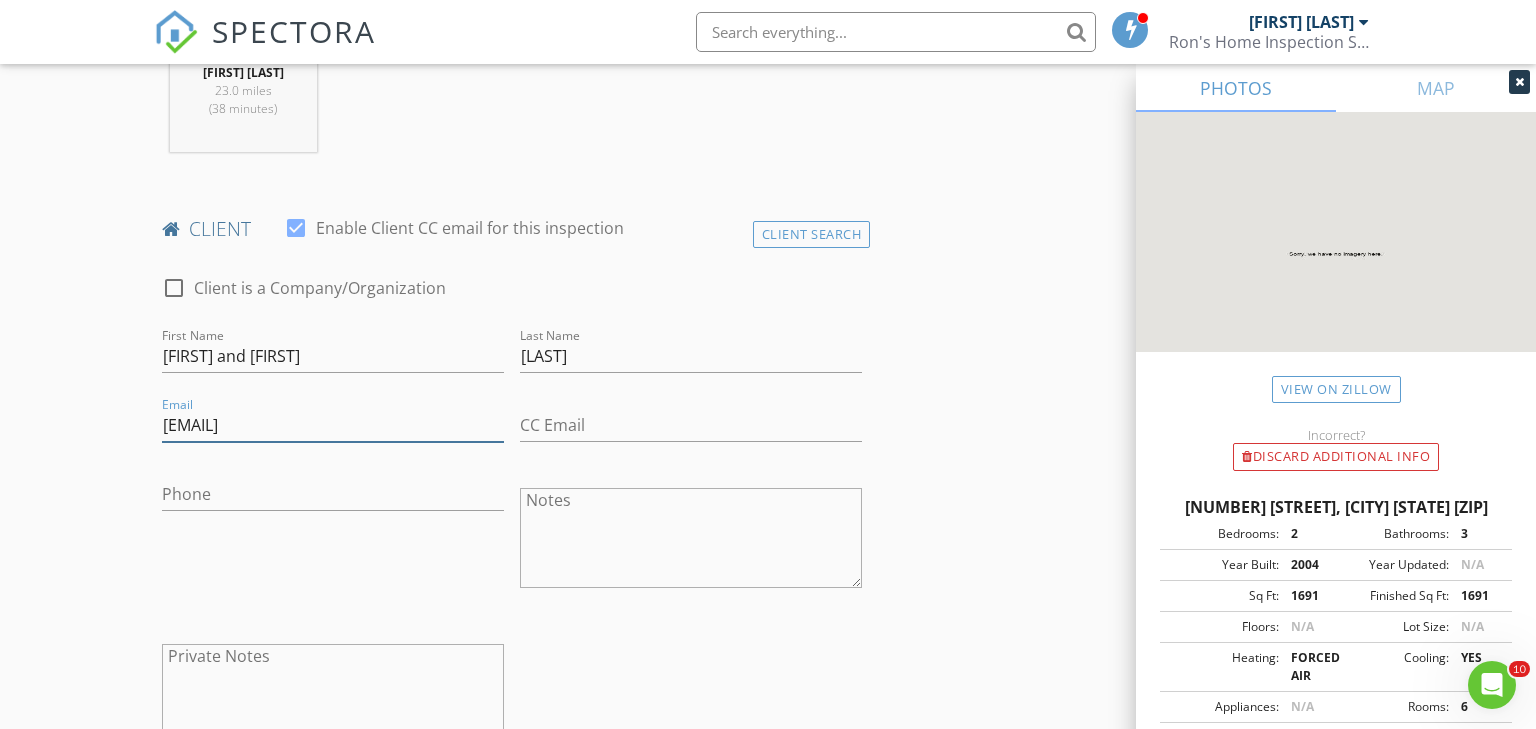 type on "[EMAIL]" 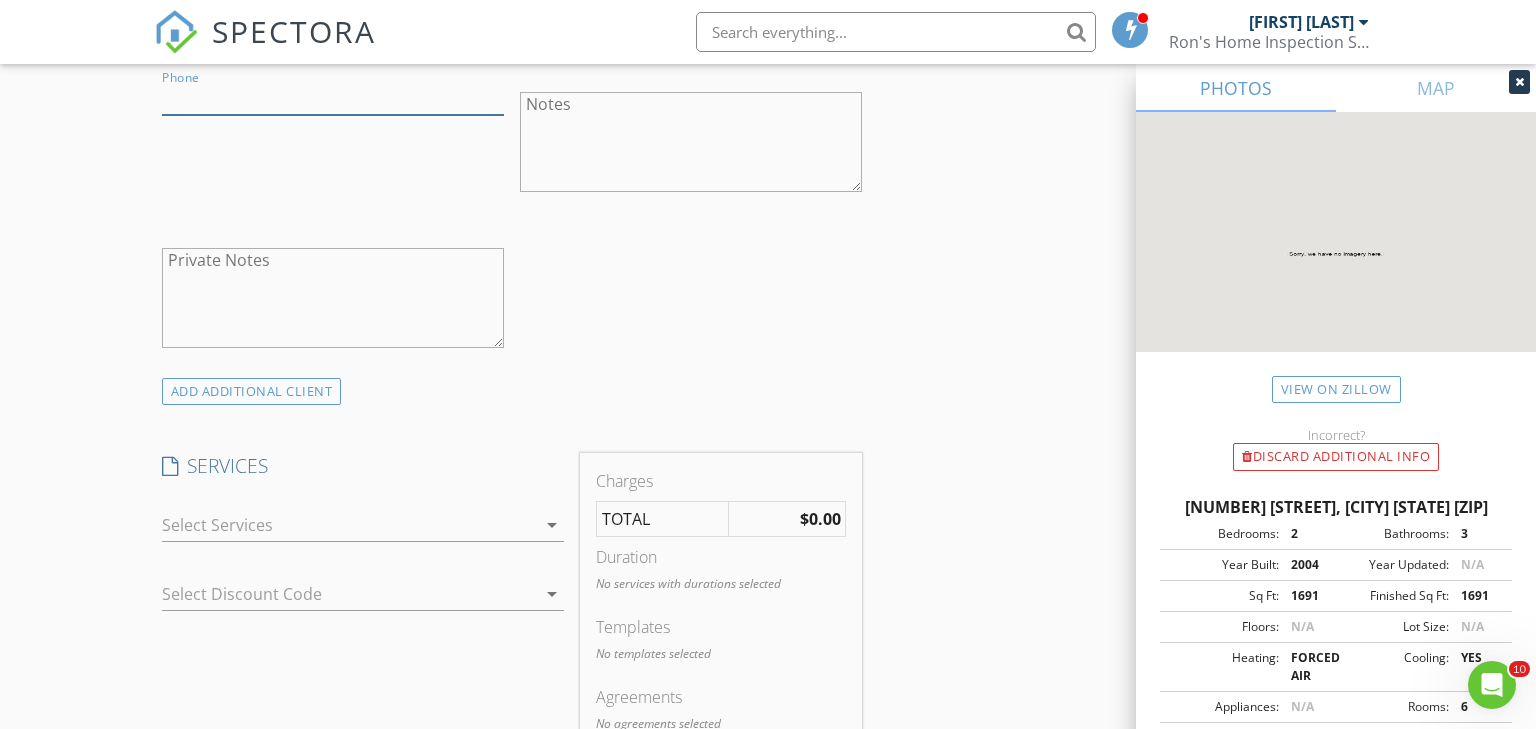 scroll, scrollTop: 1270, scrollLeft: 0, axis: vertical 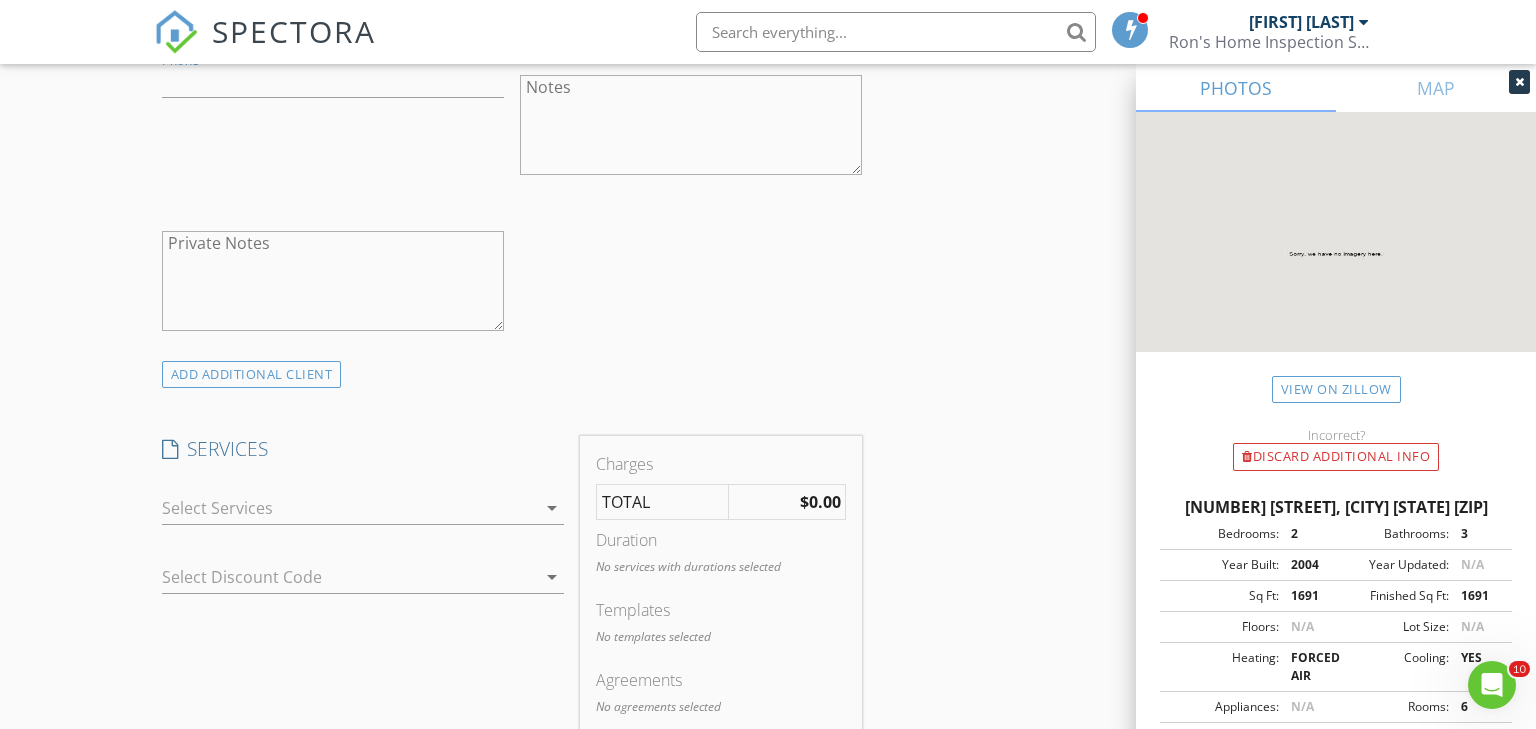 click at bounding box center [349, 508] 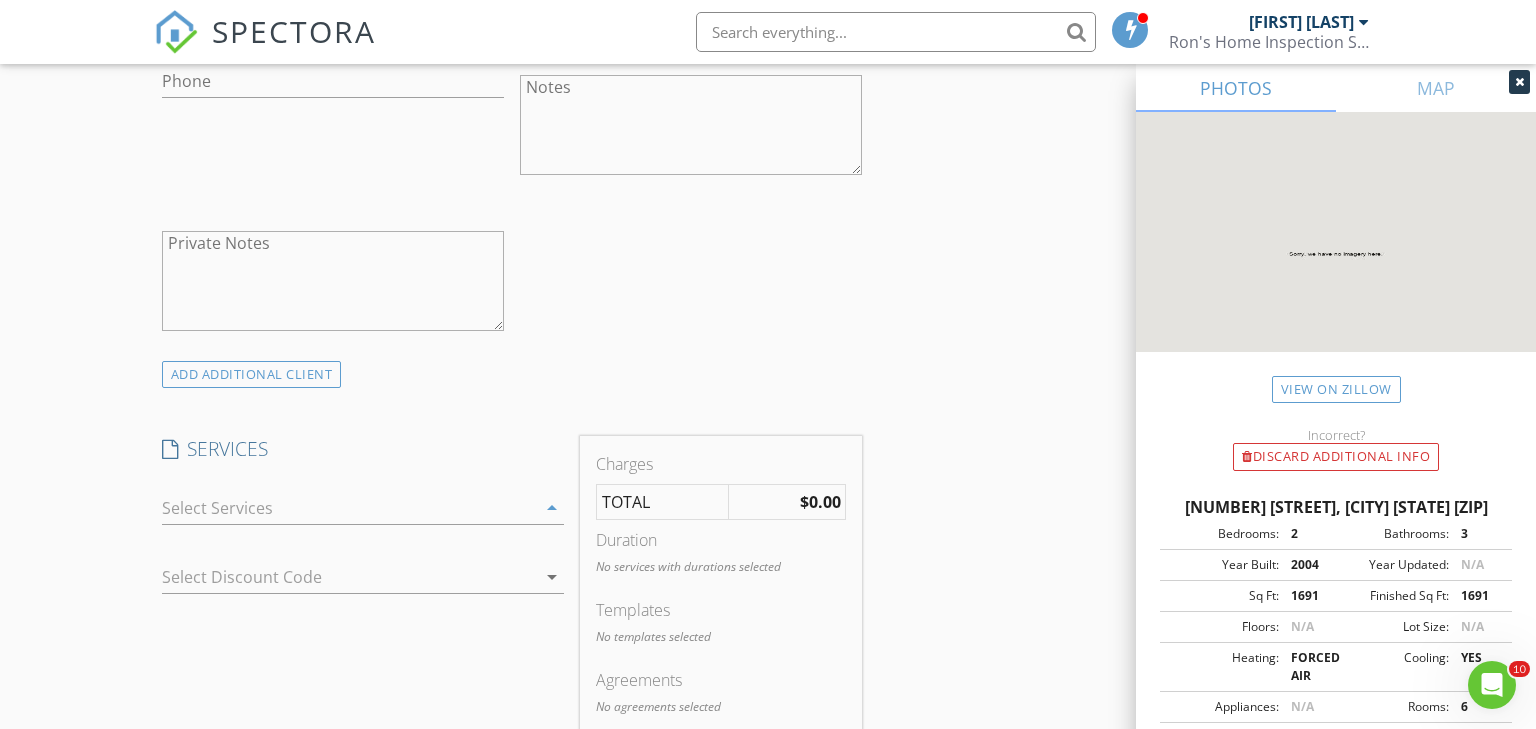 click at bounding box center (190, 515) 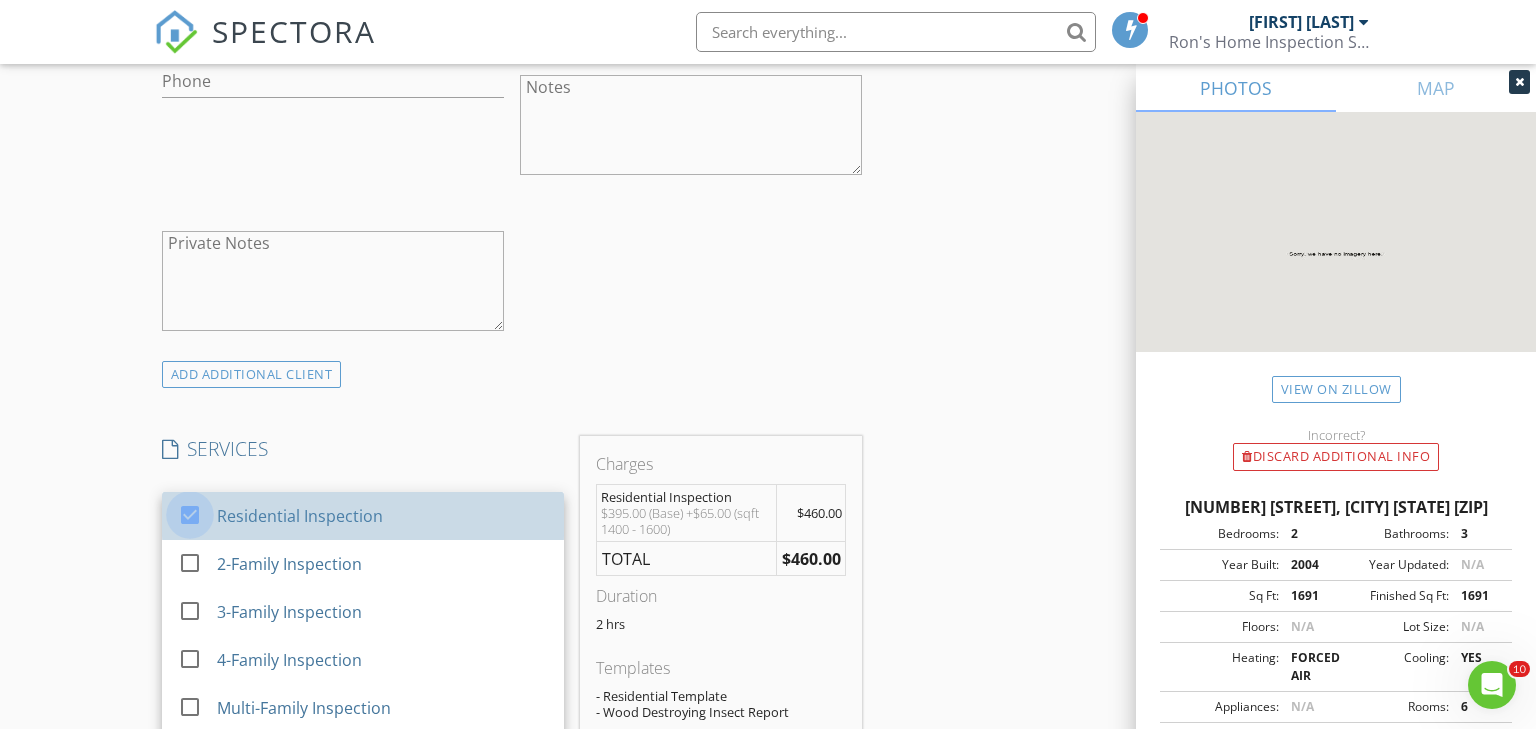 click at bounding box center [190, 515] 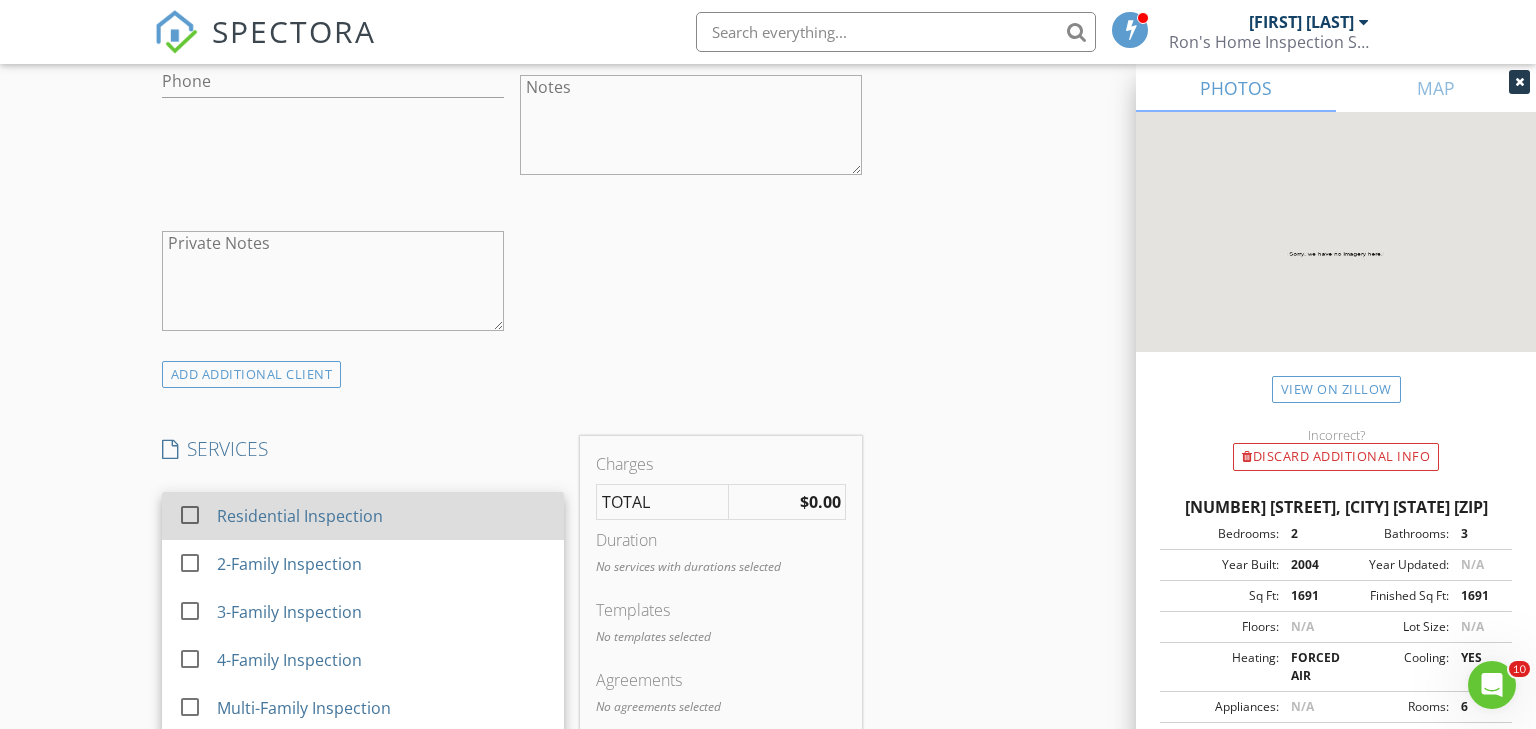 click at bounding box center (190, 515) 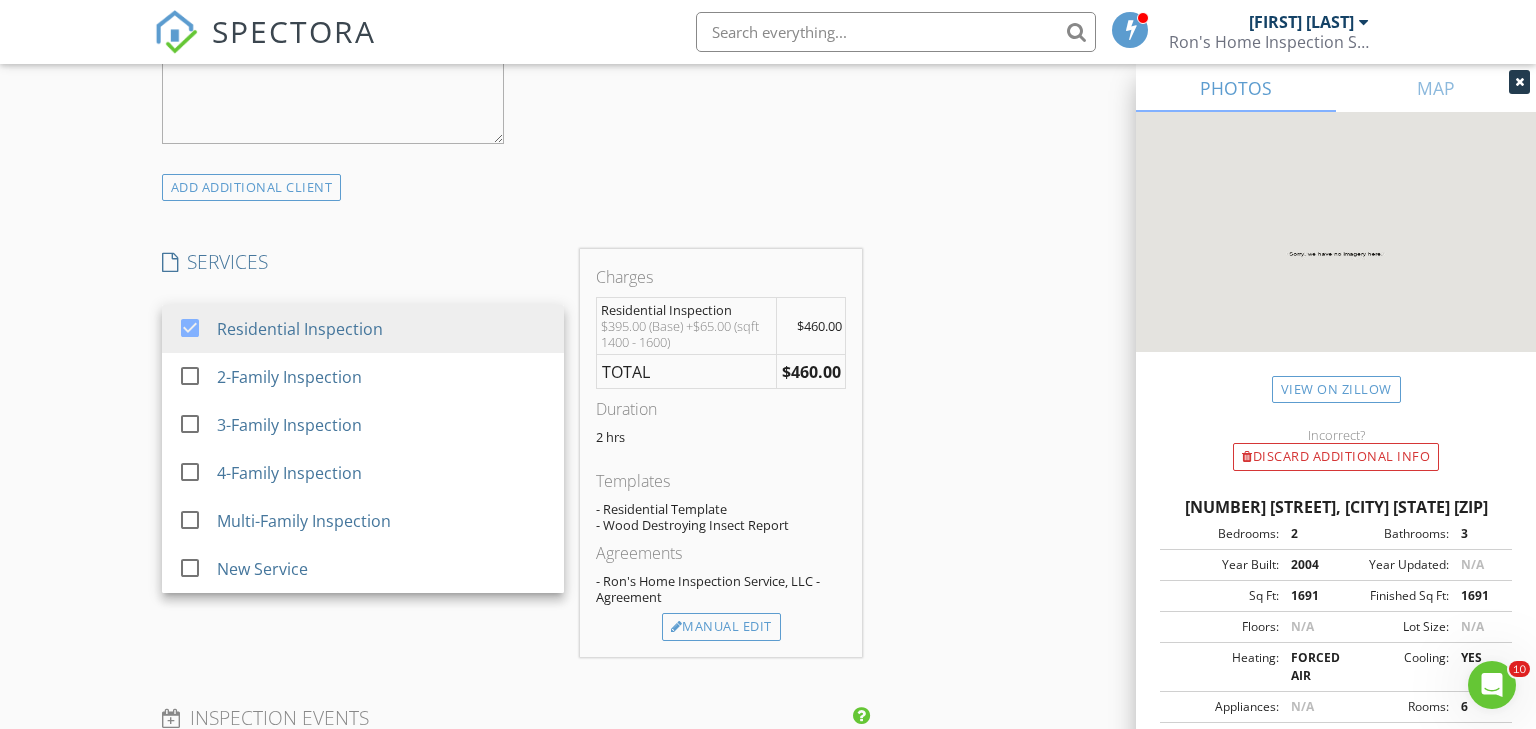 scroll, scrollTop: 1477, scrollLeft: 0, axis: vertical 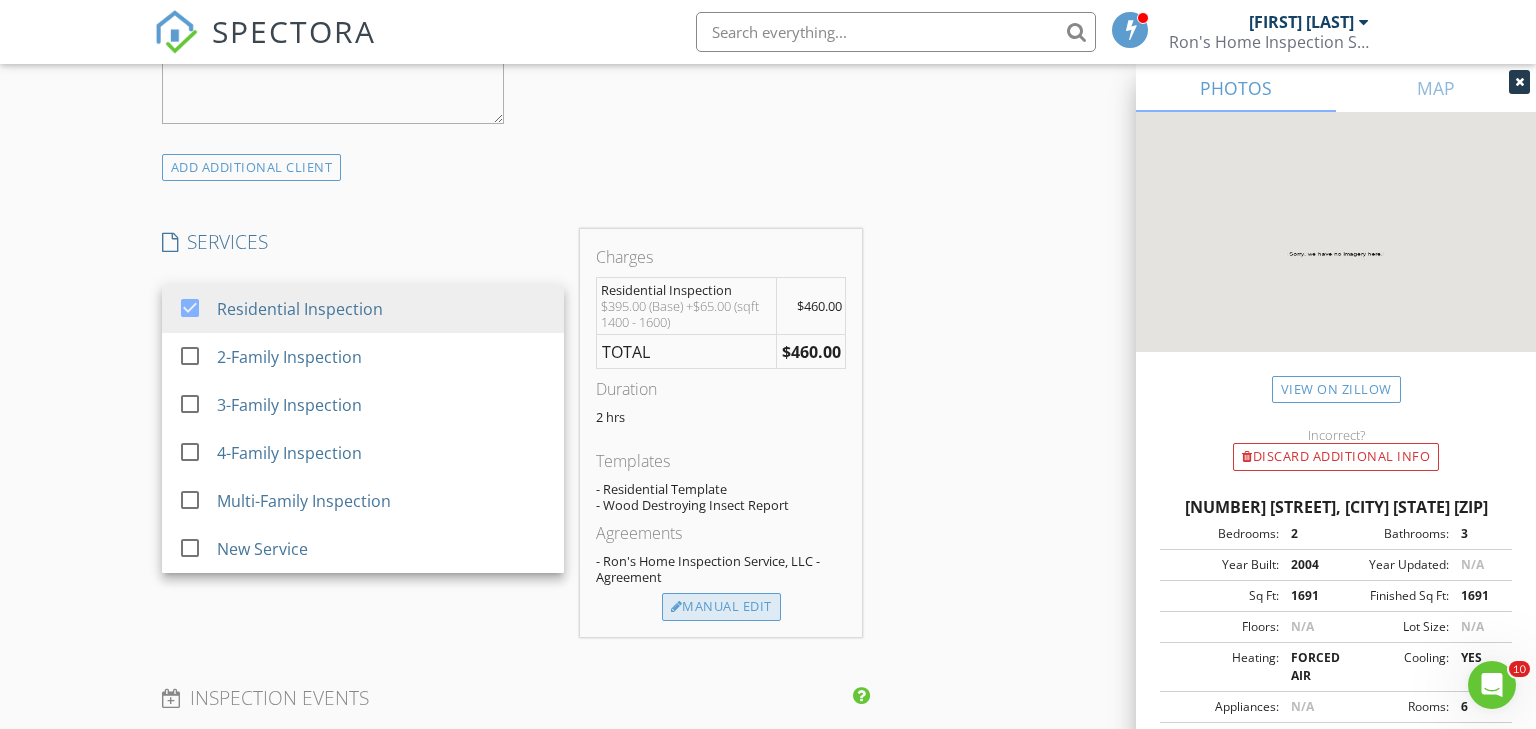 click on "Manual Edit" at bounding box center [721, 607] 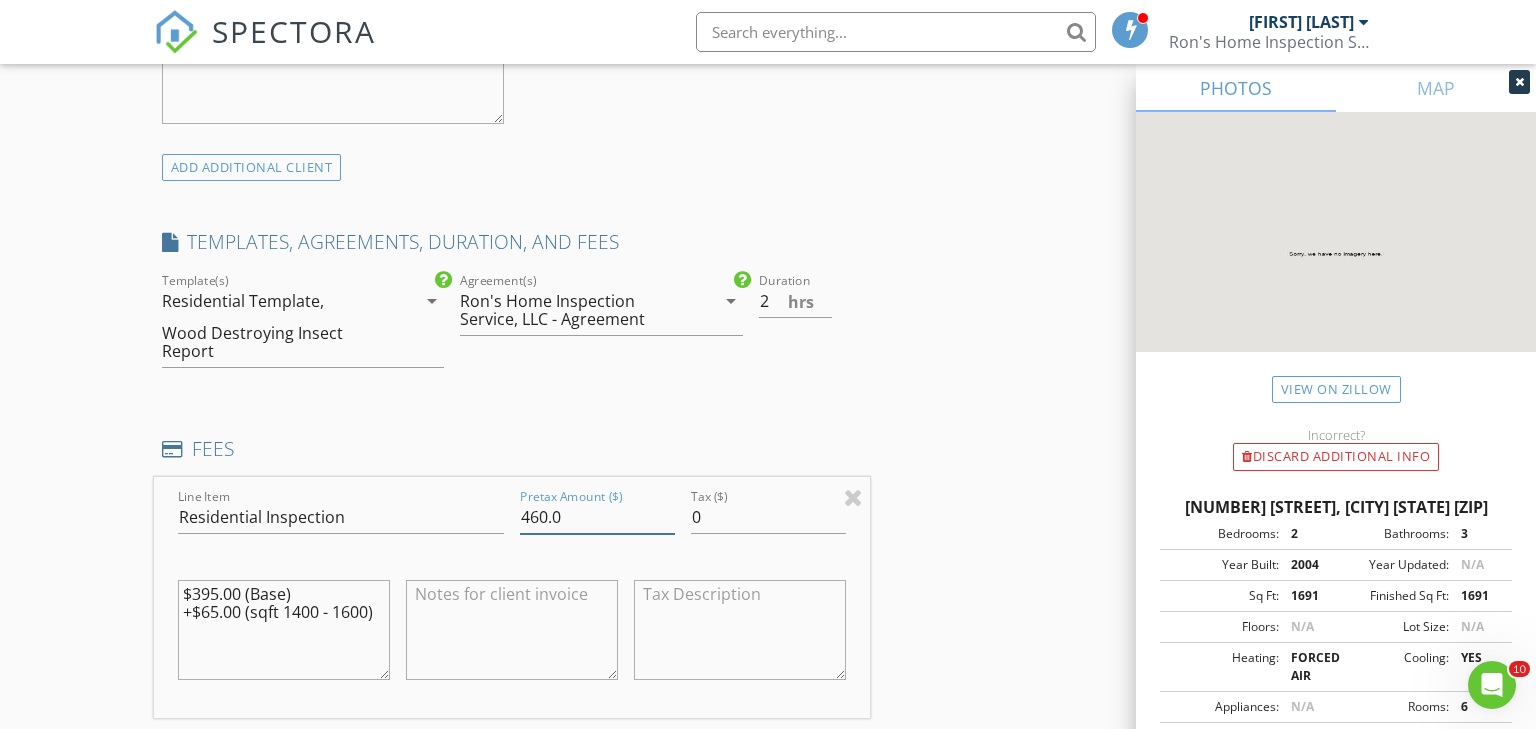 click on "460.0" at bounding box center [597, 517] 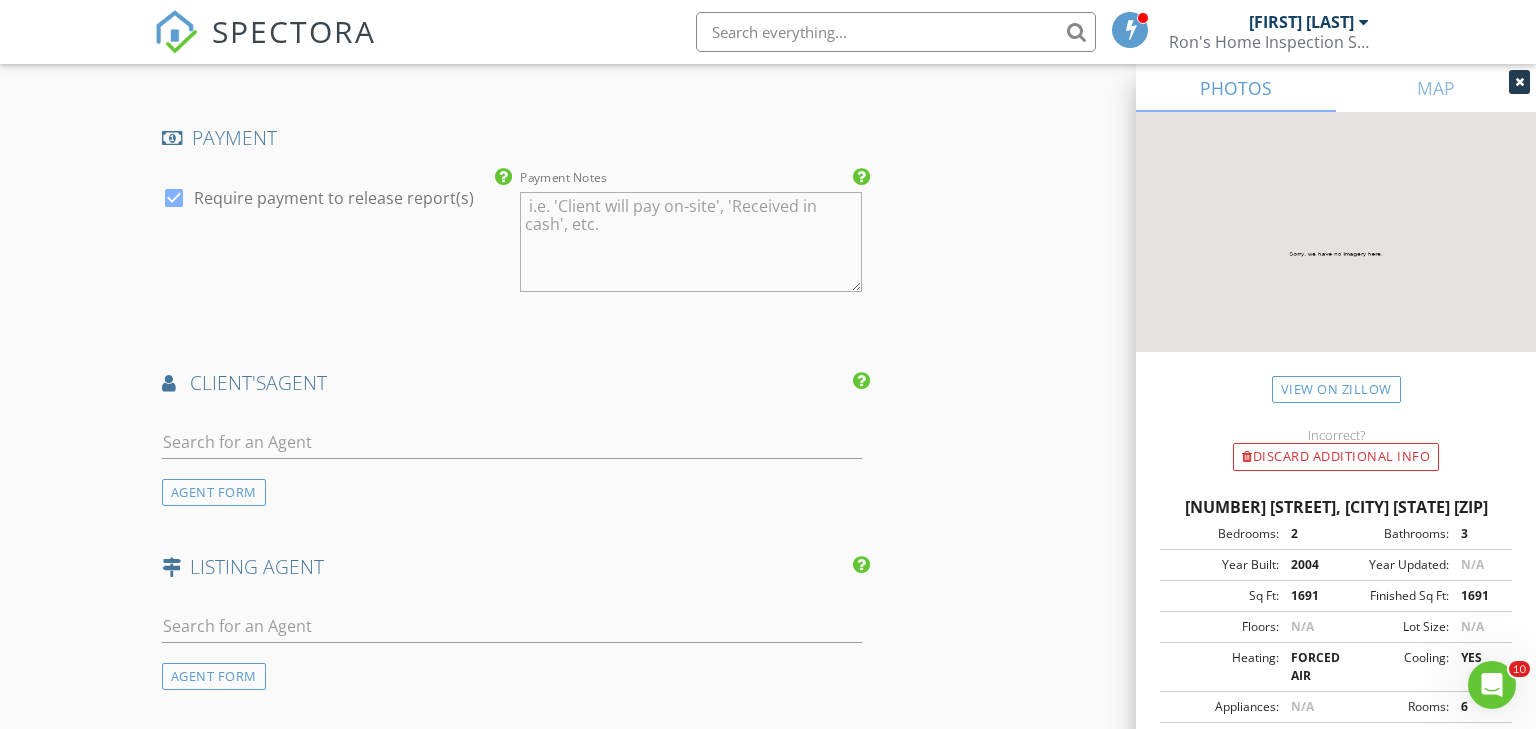 scroll, scrollTop: 2401, scrollLeft: 0, axis: vertical 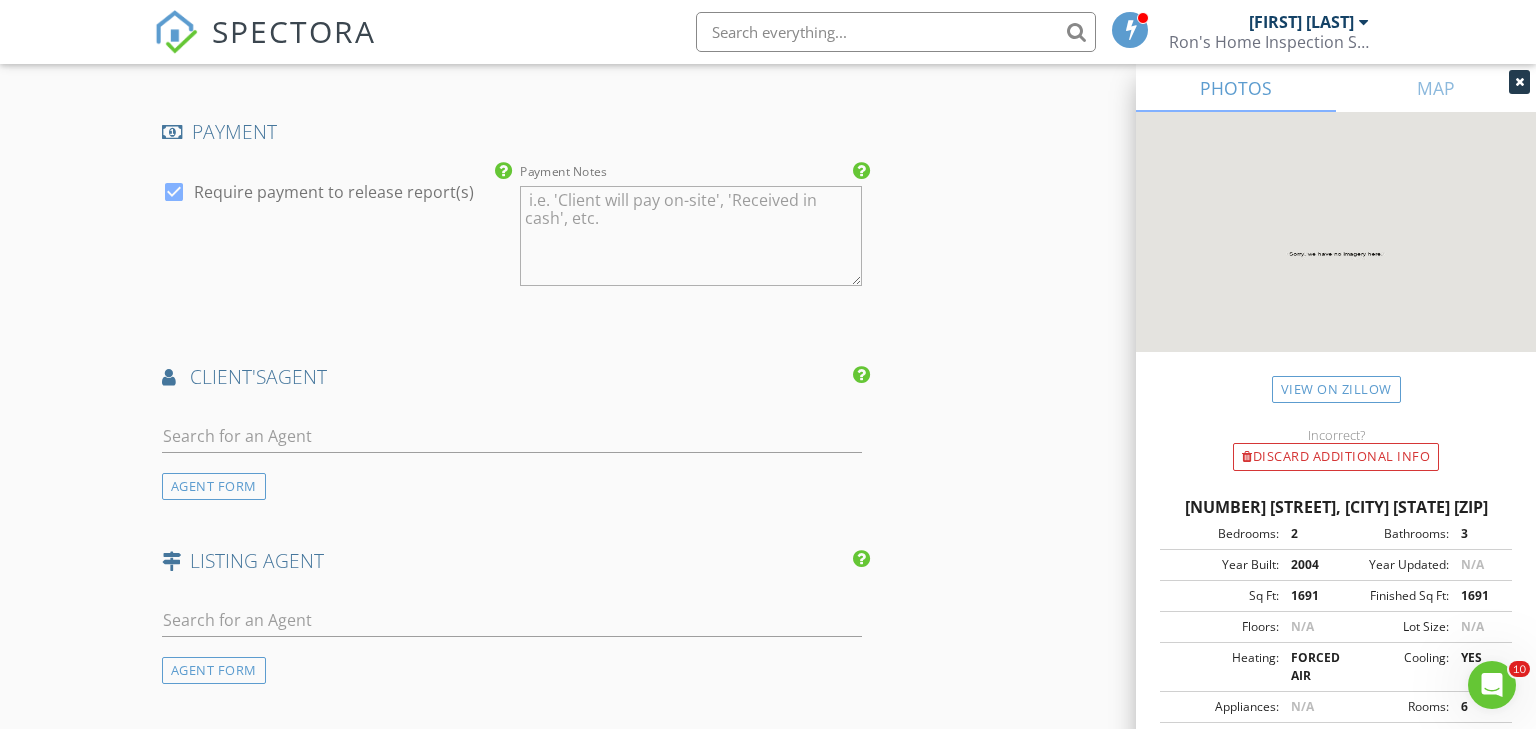 type on "425.0" 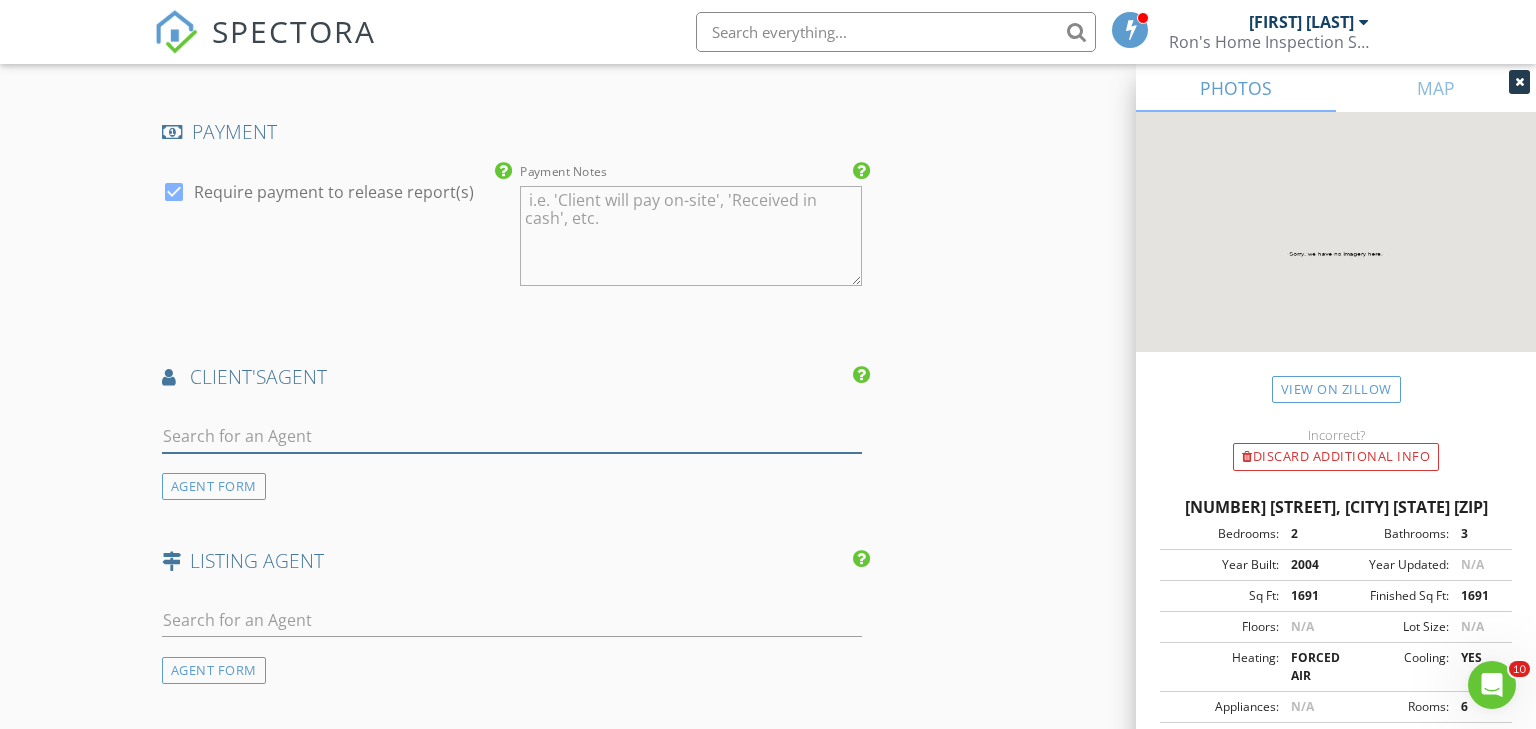 click at bounding box center (512, 436) 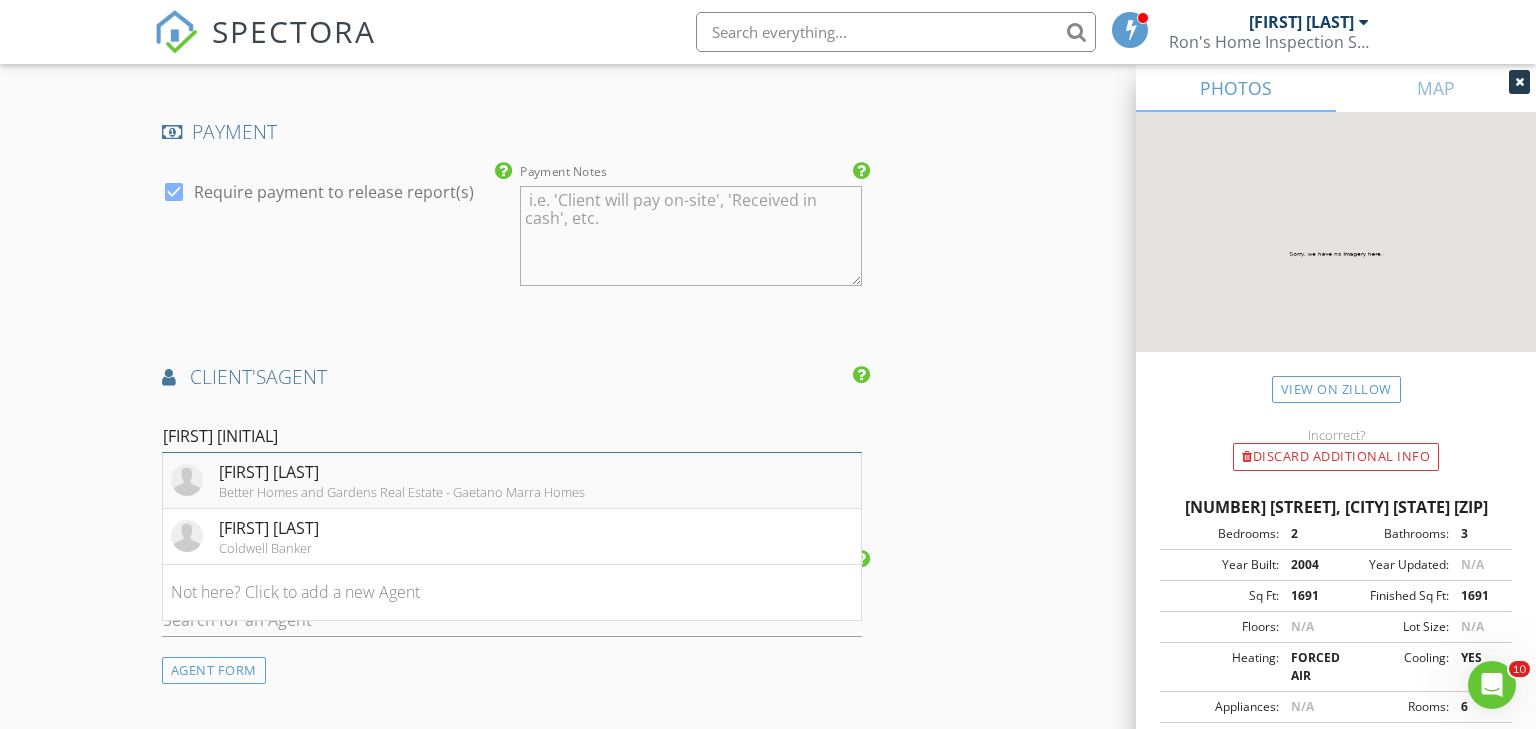 type on "Jennifer V" 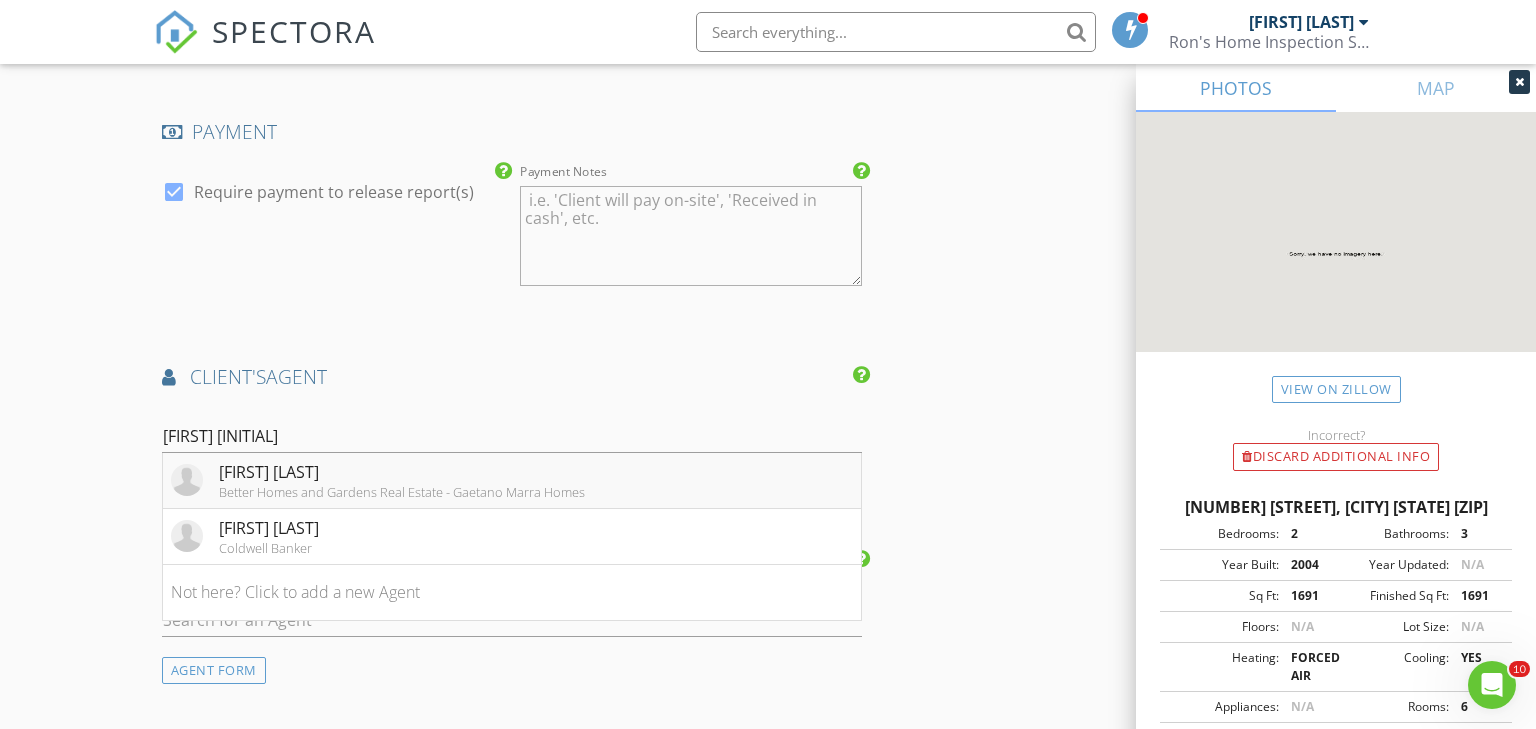 click on "Better Homes and Gardens Real Estate - Gaetano Marra Homes" at bounding box center [402, 492] 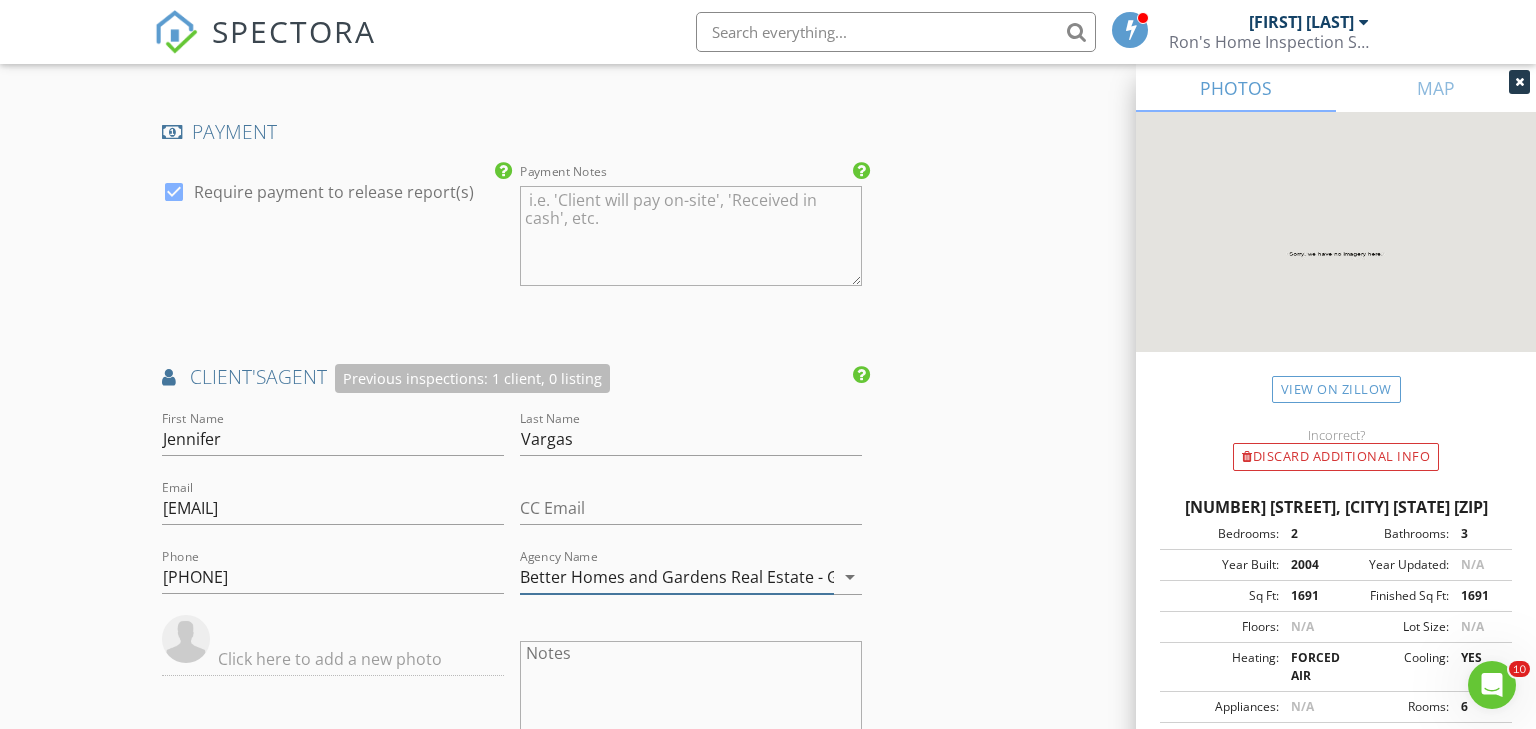 click on "Better Homes and Gardens Real Estate - Gaetano Marra Homes" at bounding box center [677, 577] 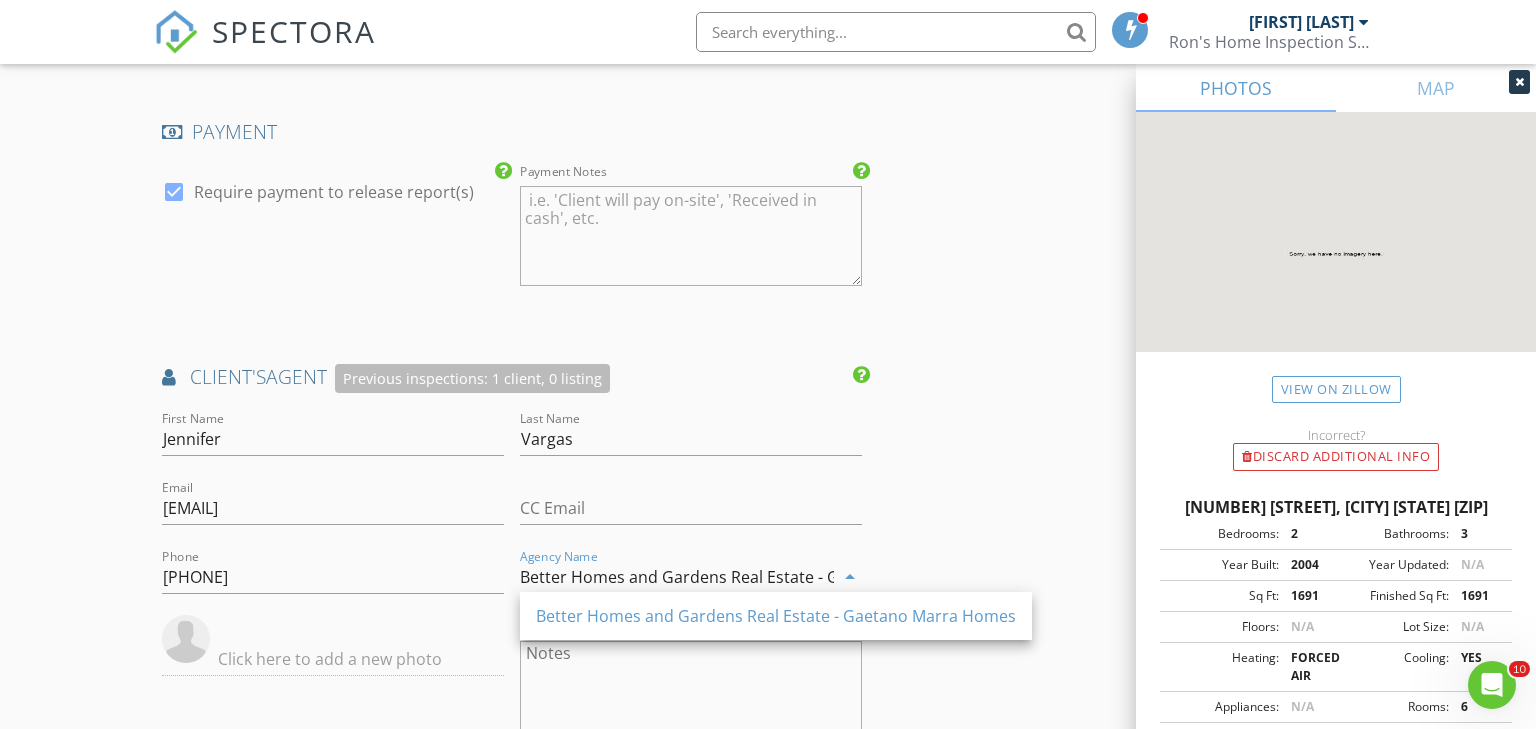 click on "Better Homes and Gardens Real Estate - Gaetano Marra Homes" at bounding box center [677, 577] 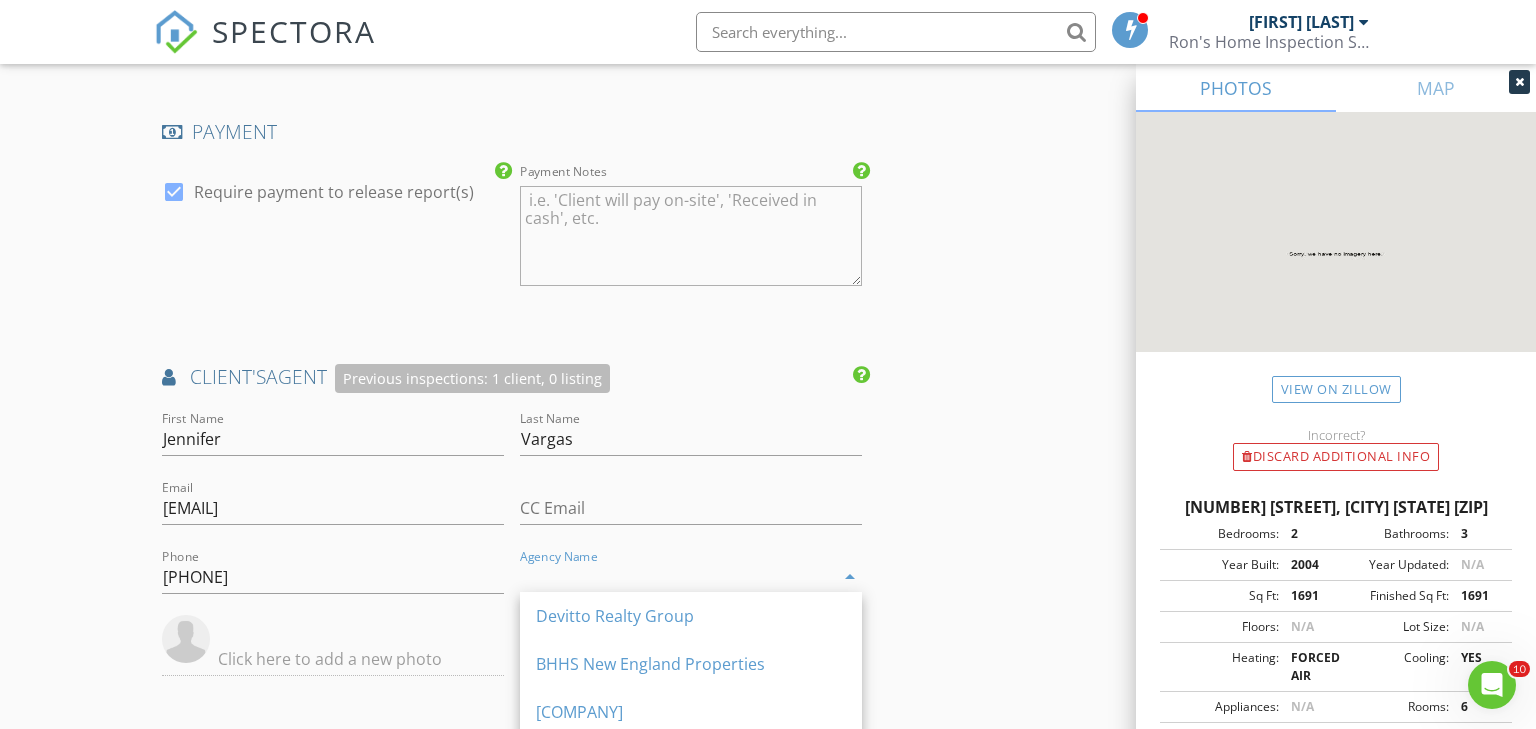 type 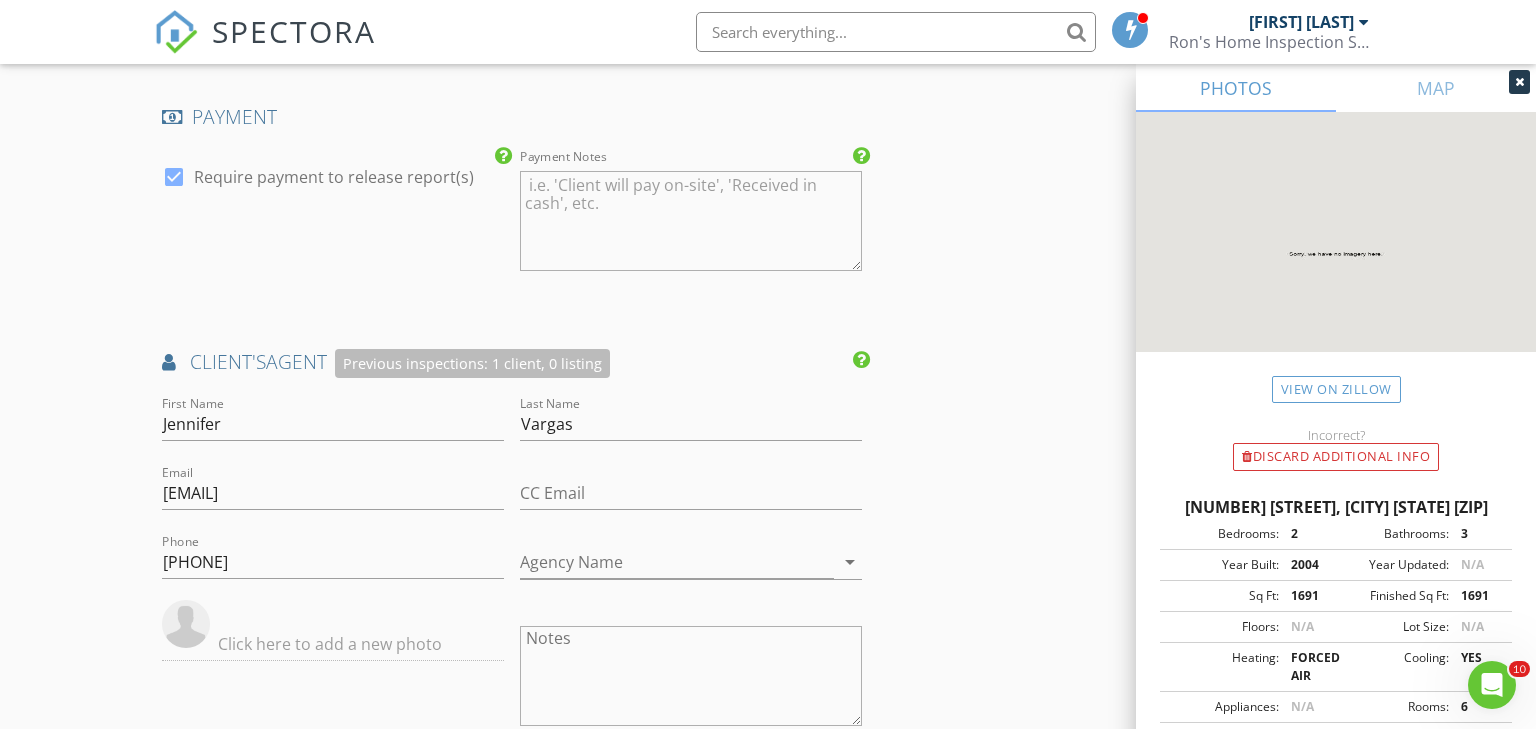 scroll, scrollTop: 2417, scrollLeft: 0, axis: vertical 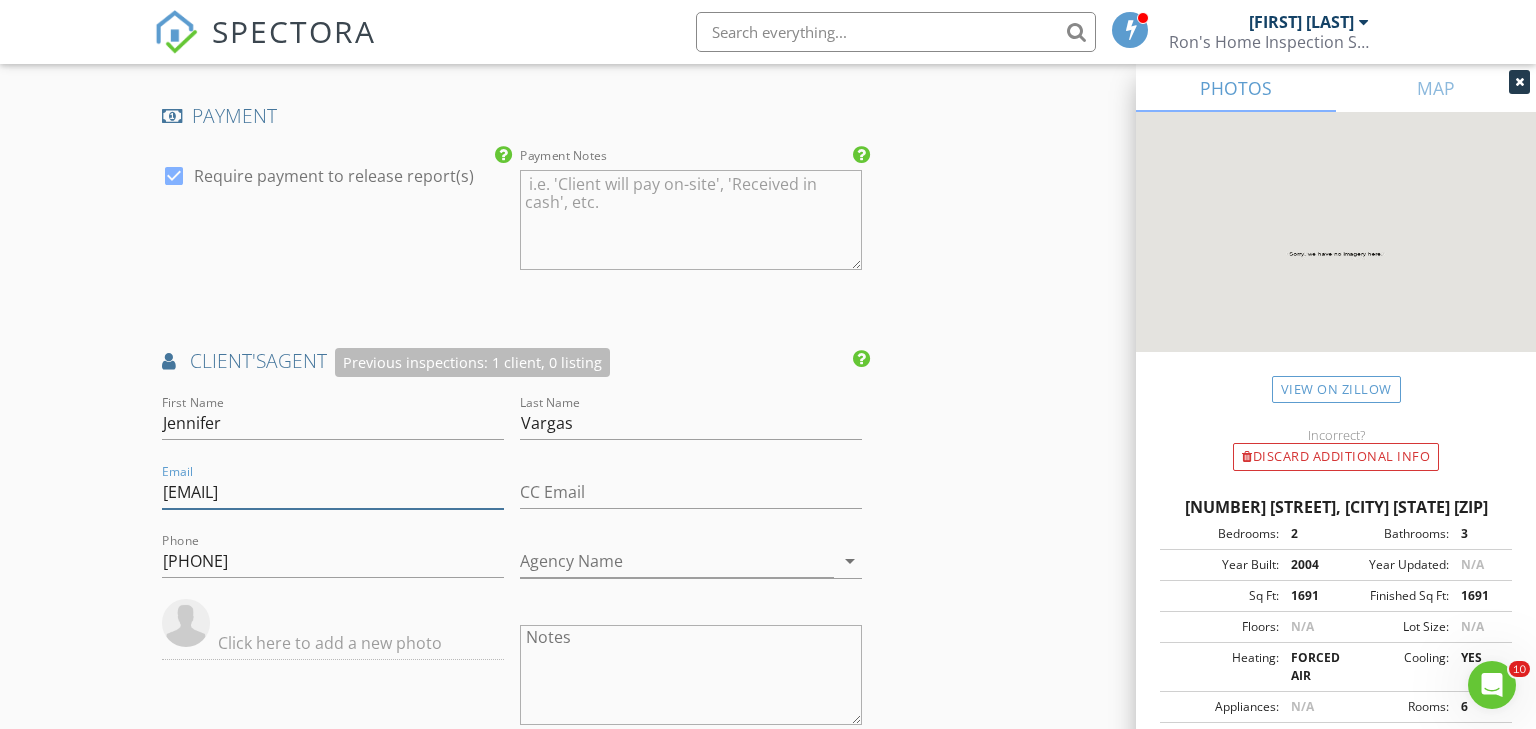 drag, startPoint x: 293, startPoint y: 486, endPoint x: 147, endPoint y: 485, distance: 146.00342 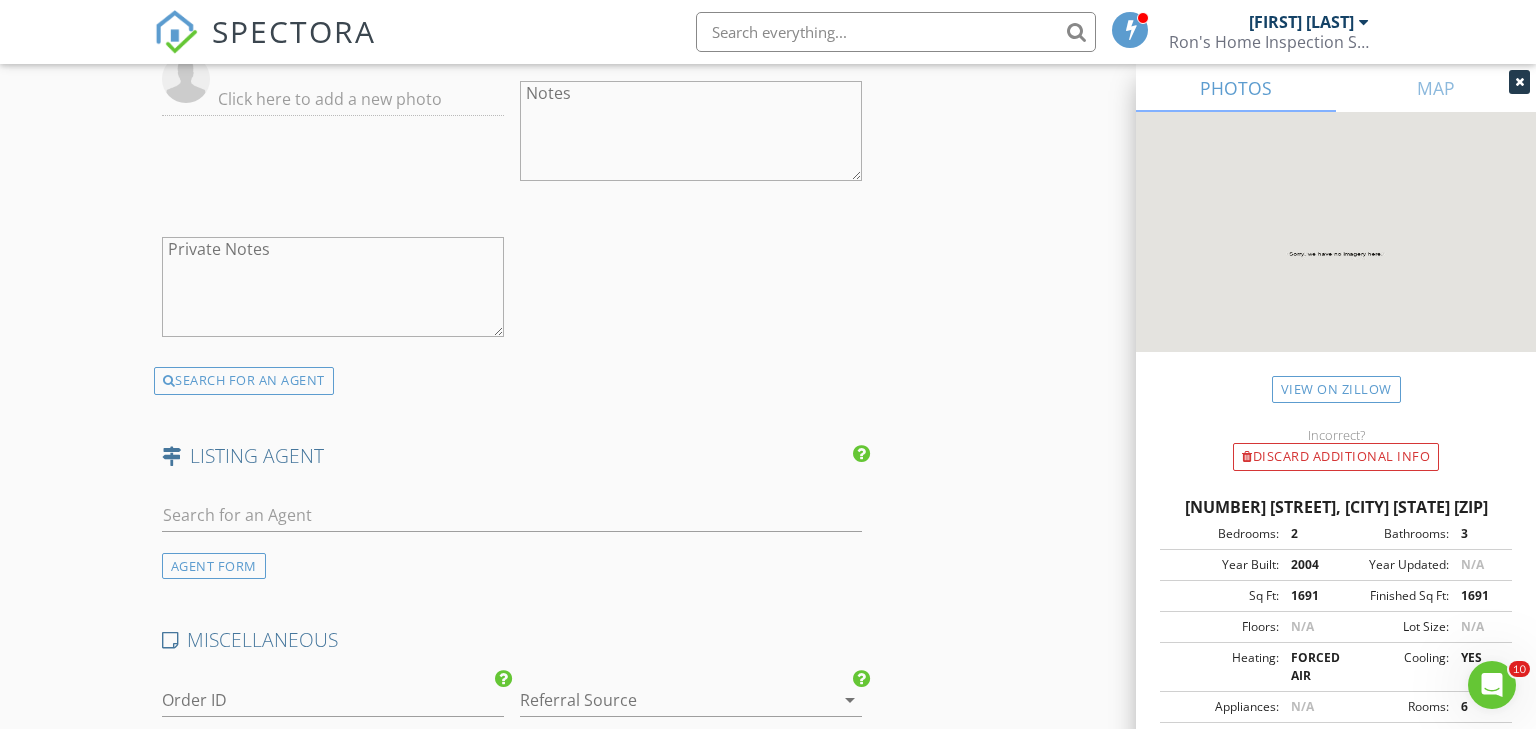 scroll, scrollTop: 2979, scrollLeft: 0, axis: vertical 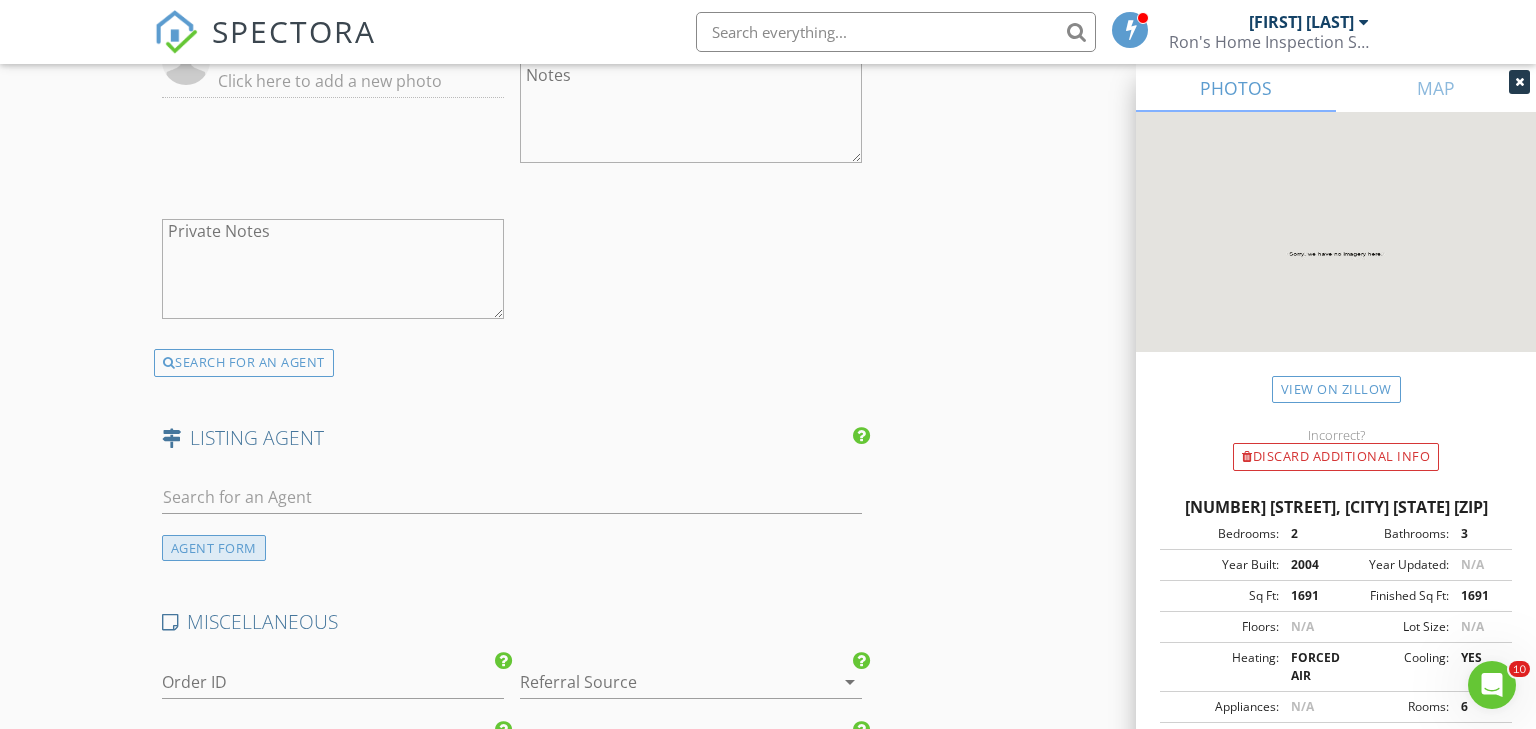 type on "jennifervargasrealty@gmail.com" 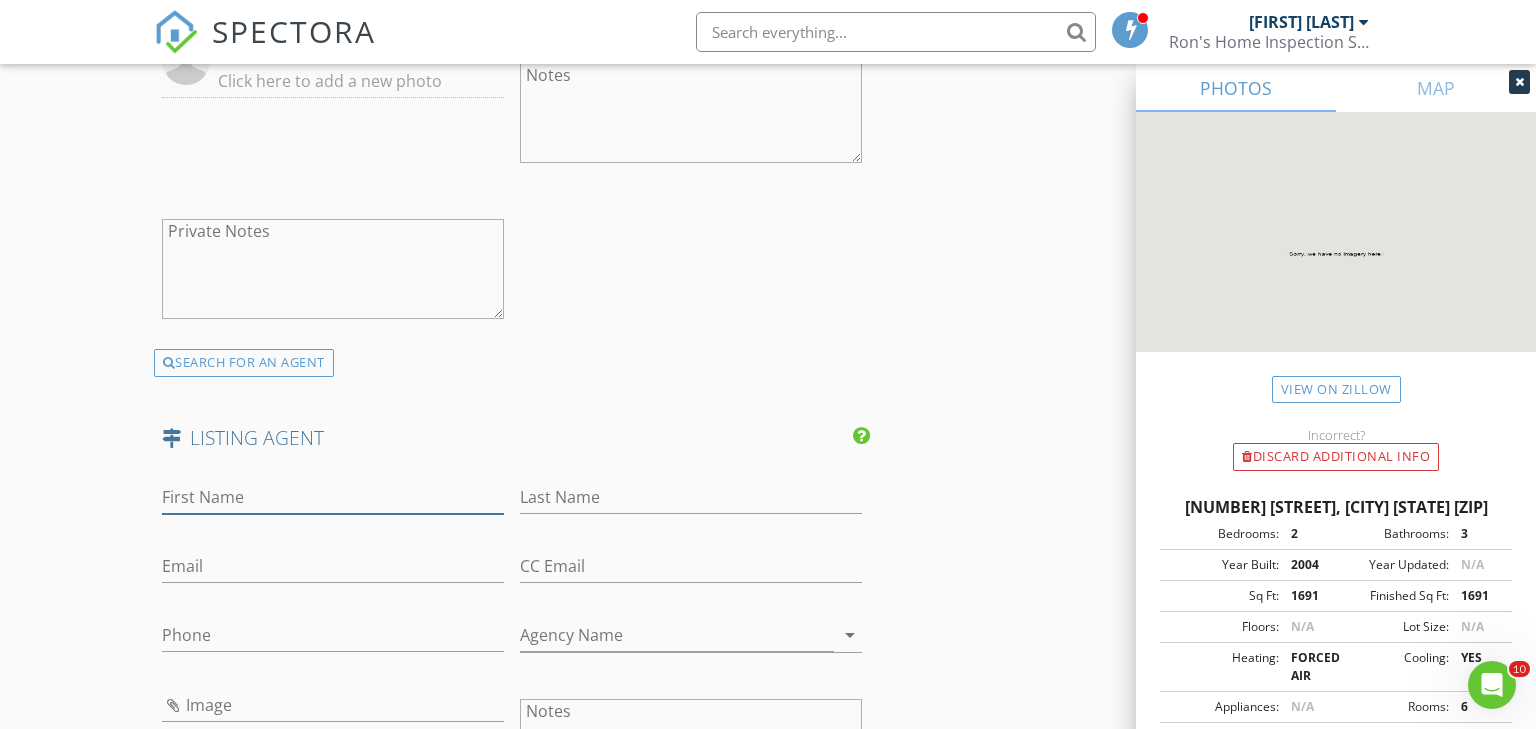 click on "First Name" at bounding box center (333, 497) 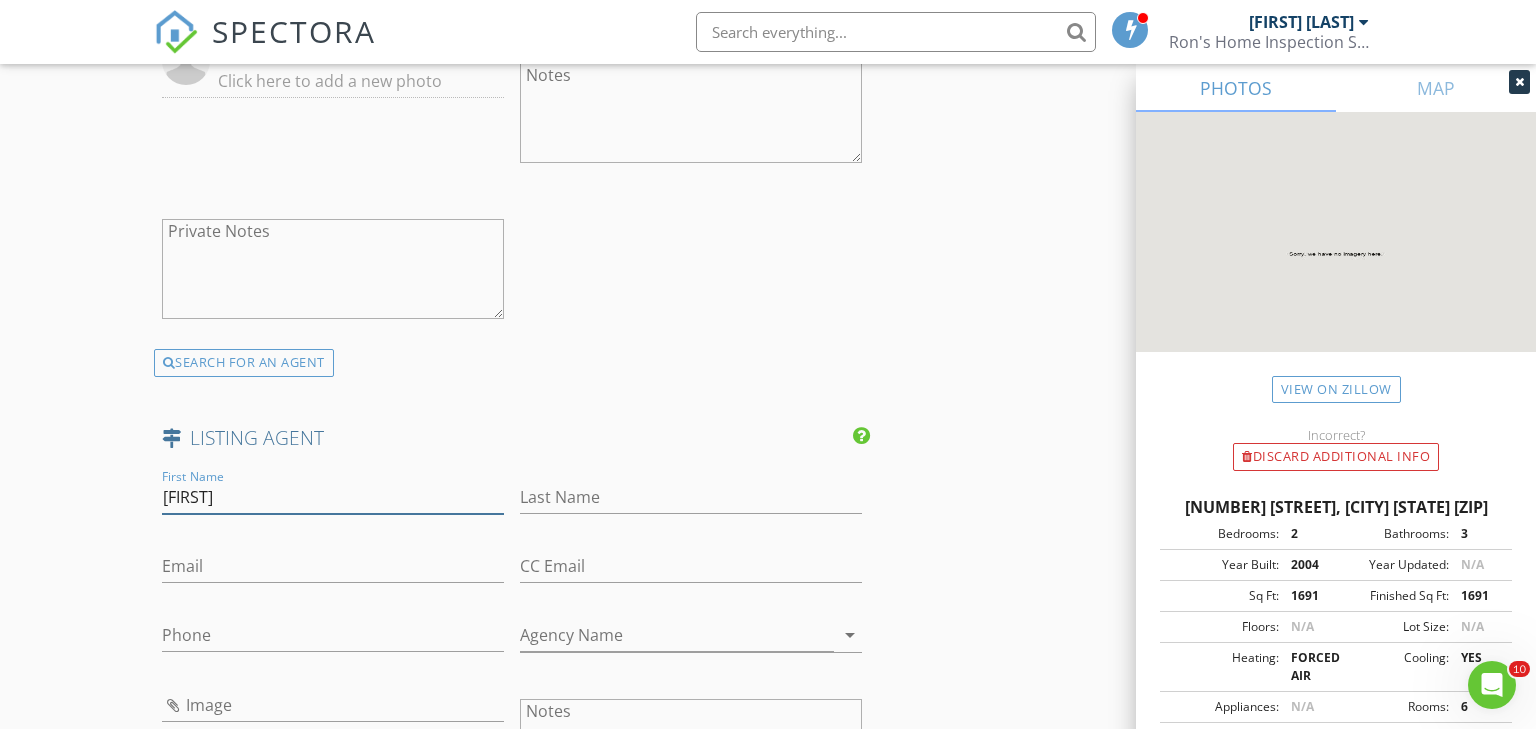 type on "Rosalie" 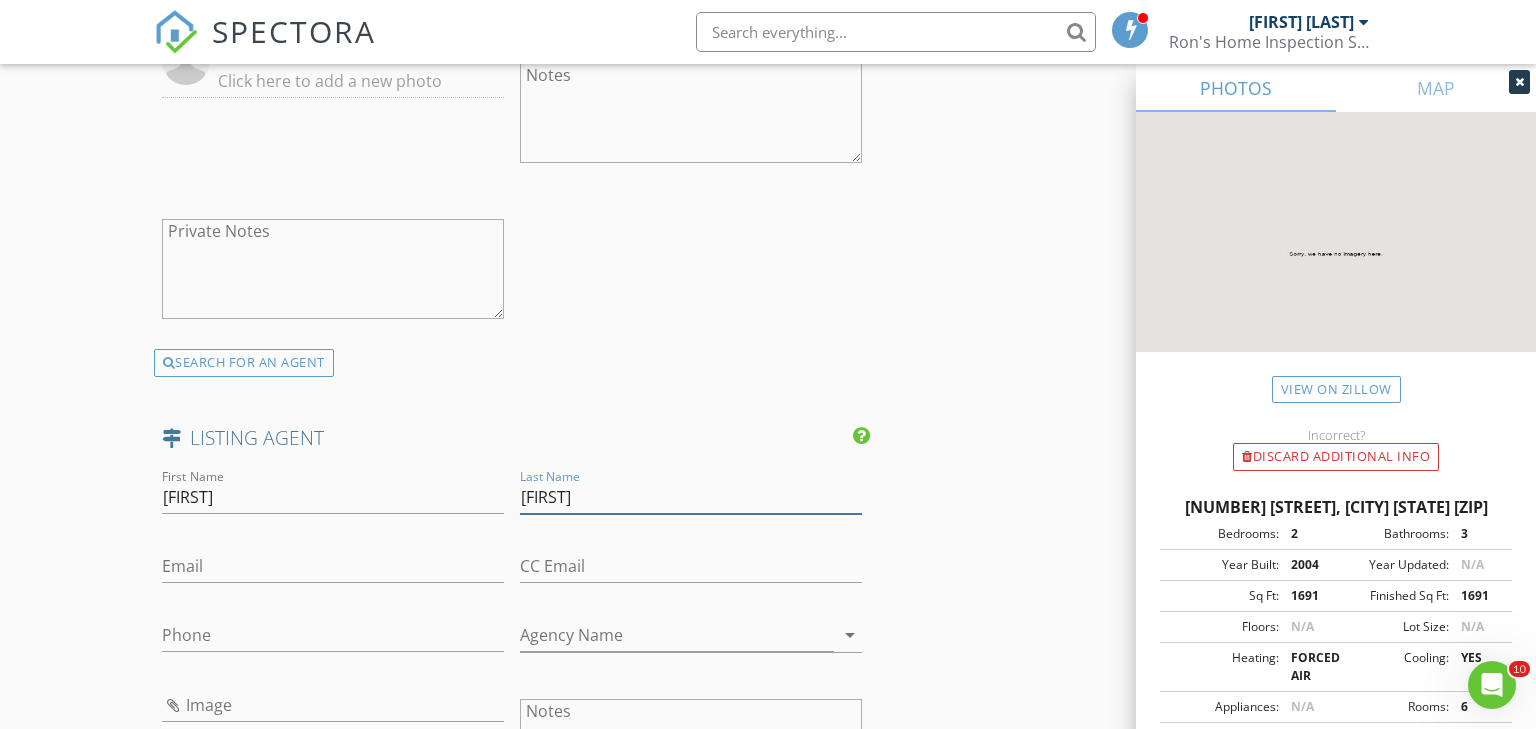 type on "Averill" 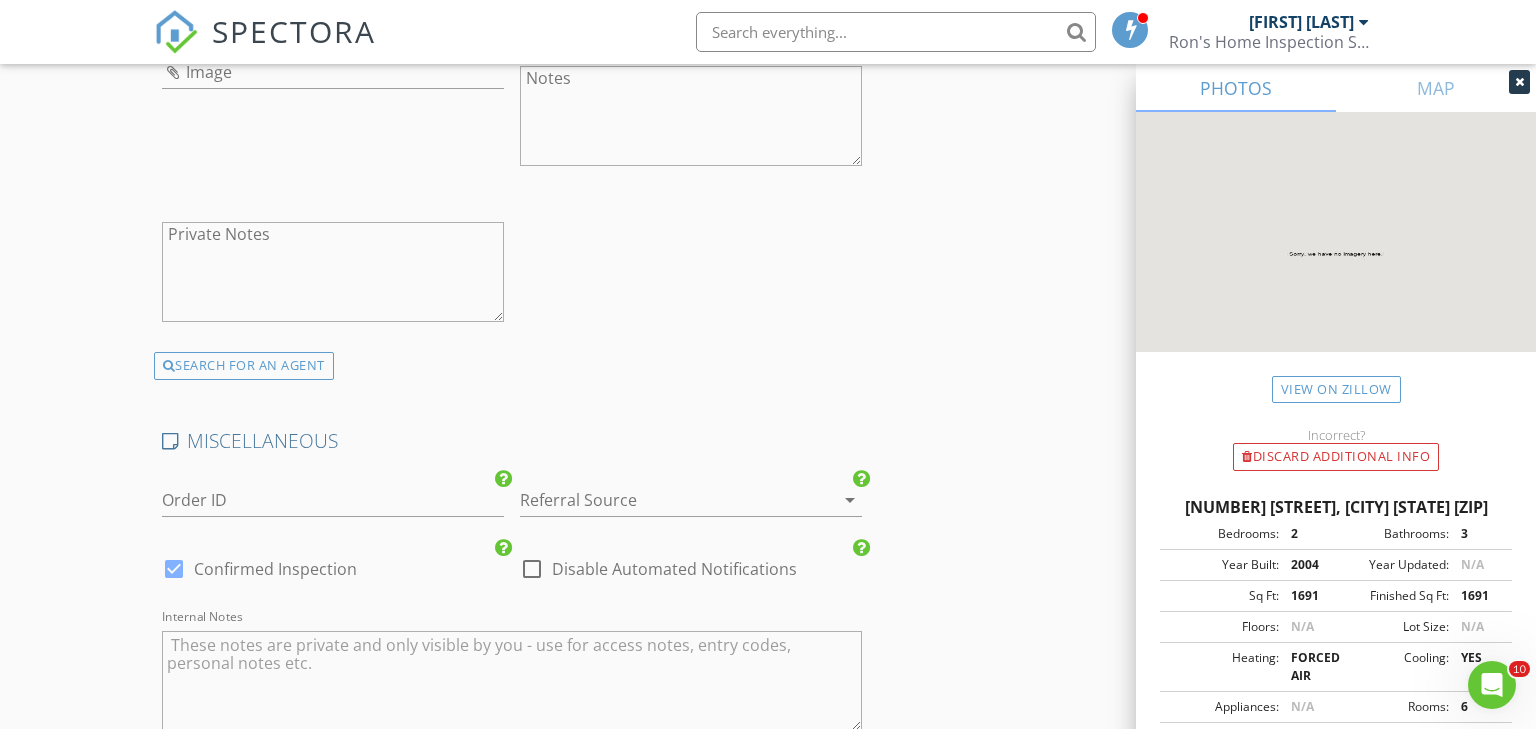 scroll, scrollTop: 4001, scrollLeft: 0, axis: vertical 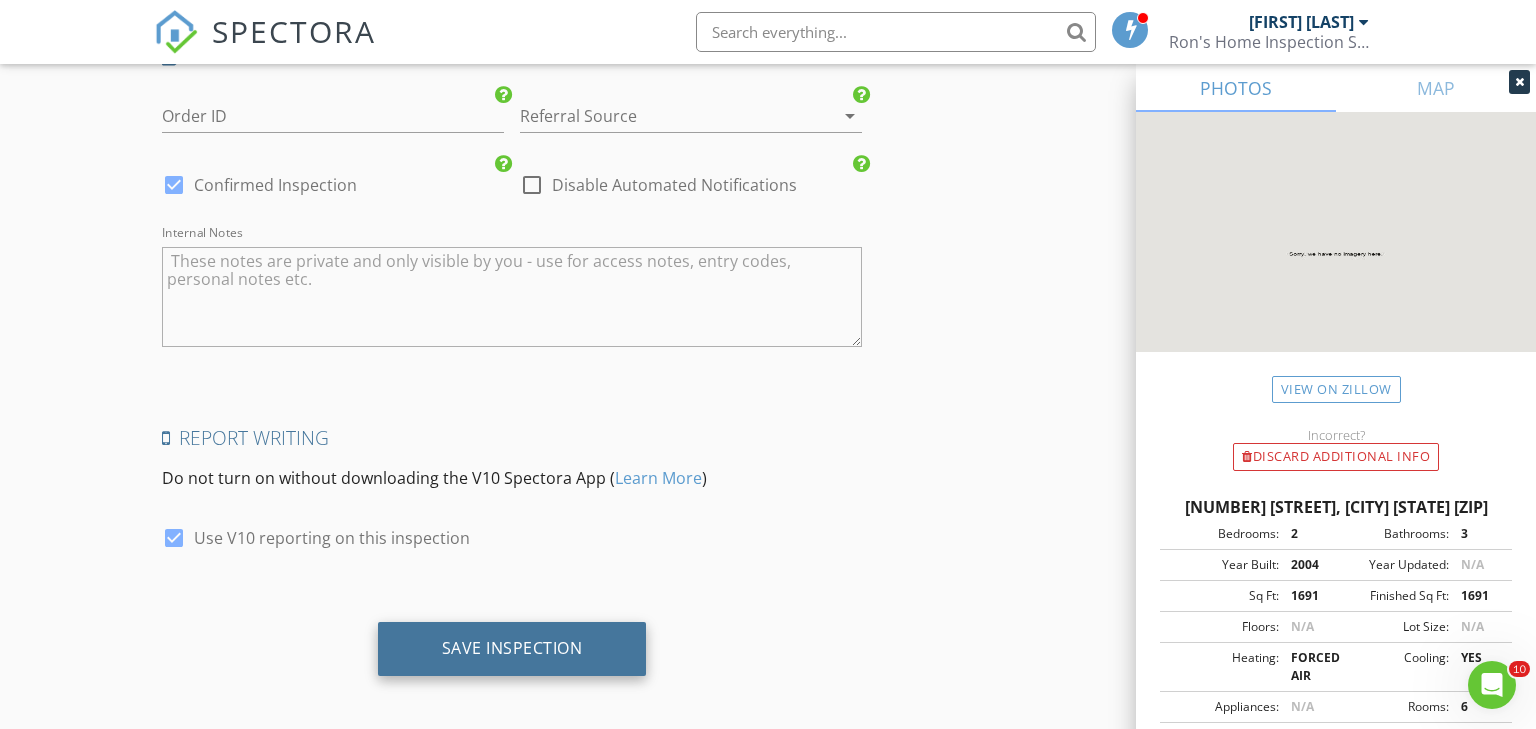 type on "Rupwani Associates" 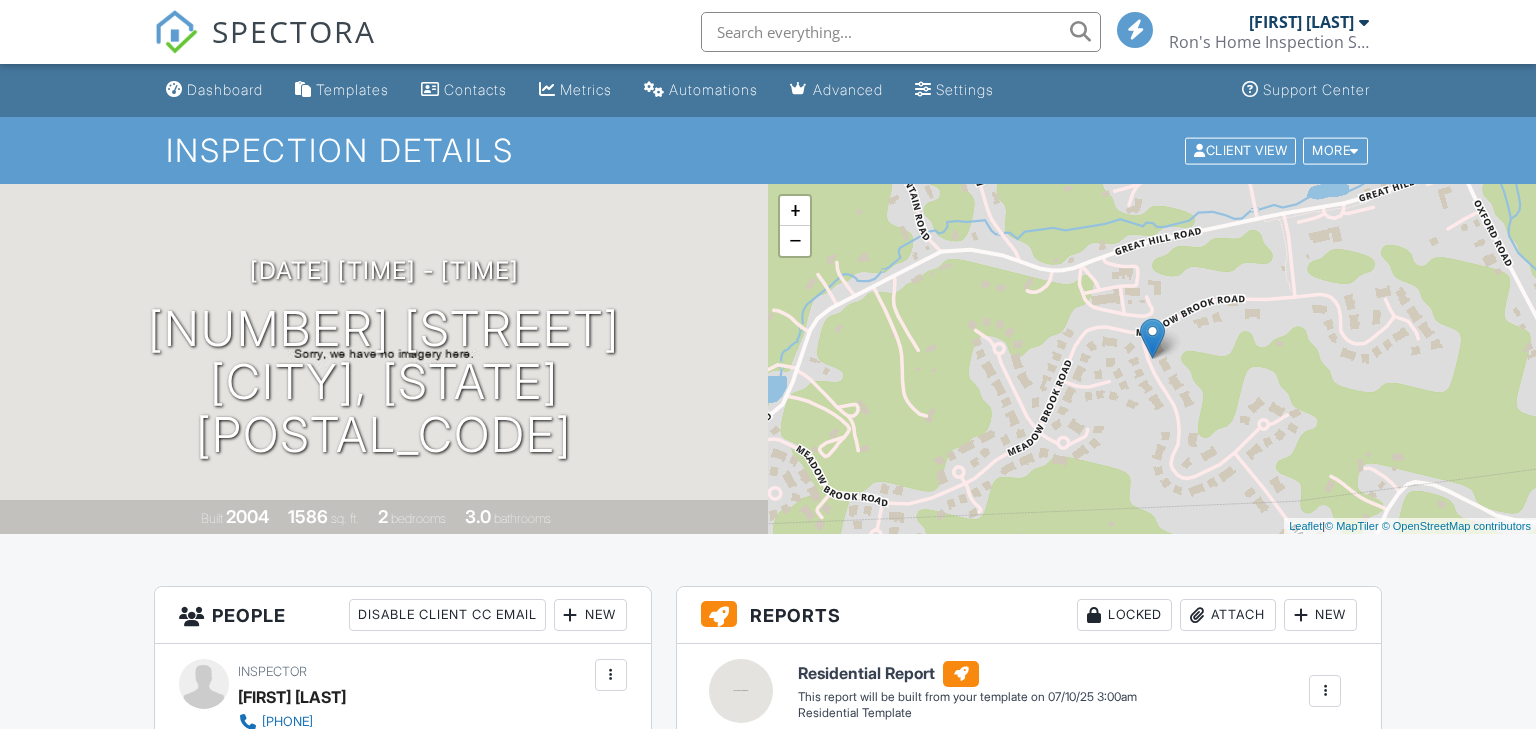 scroll, scrollTop: 0, scrollLeft: 0, axis: both 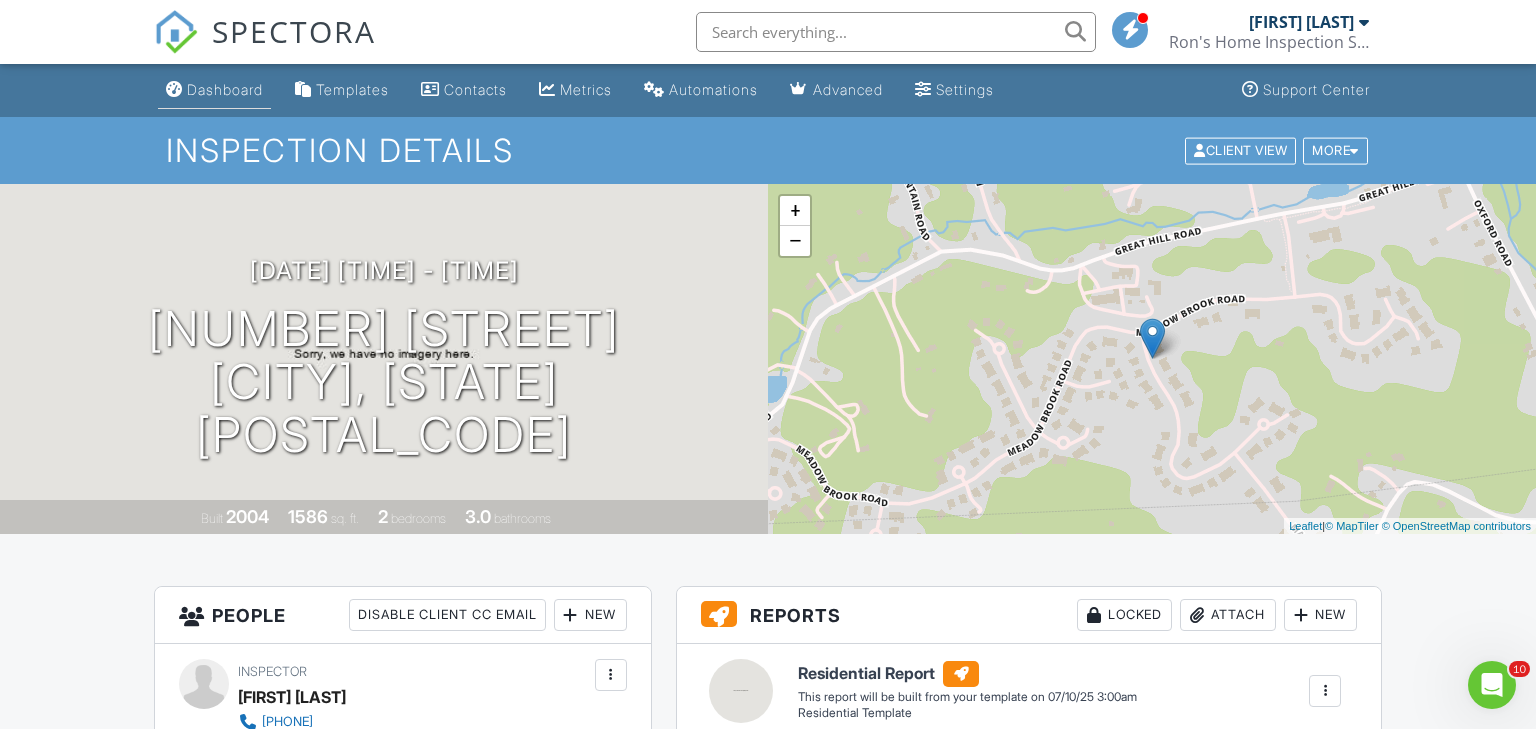 click on "Dashboard" at bounding box center [225, 89] 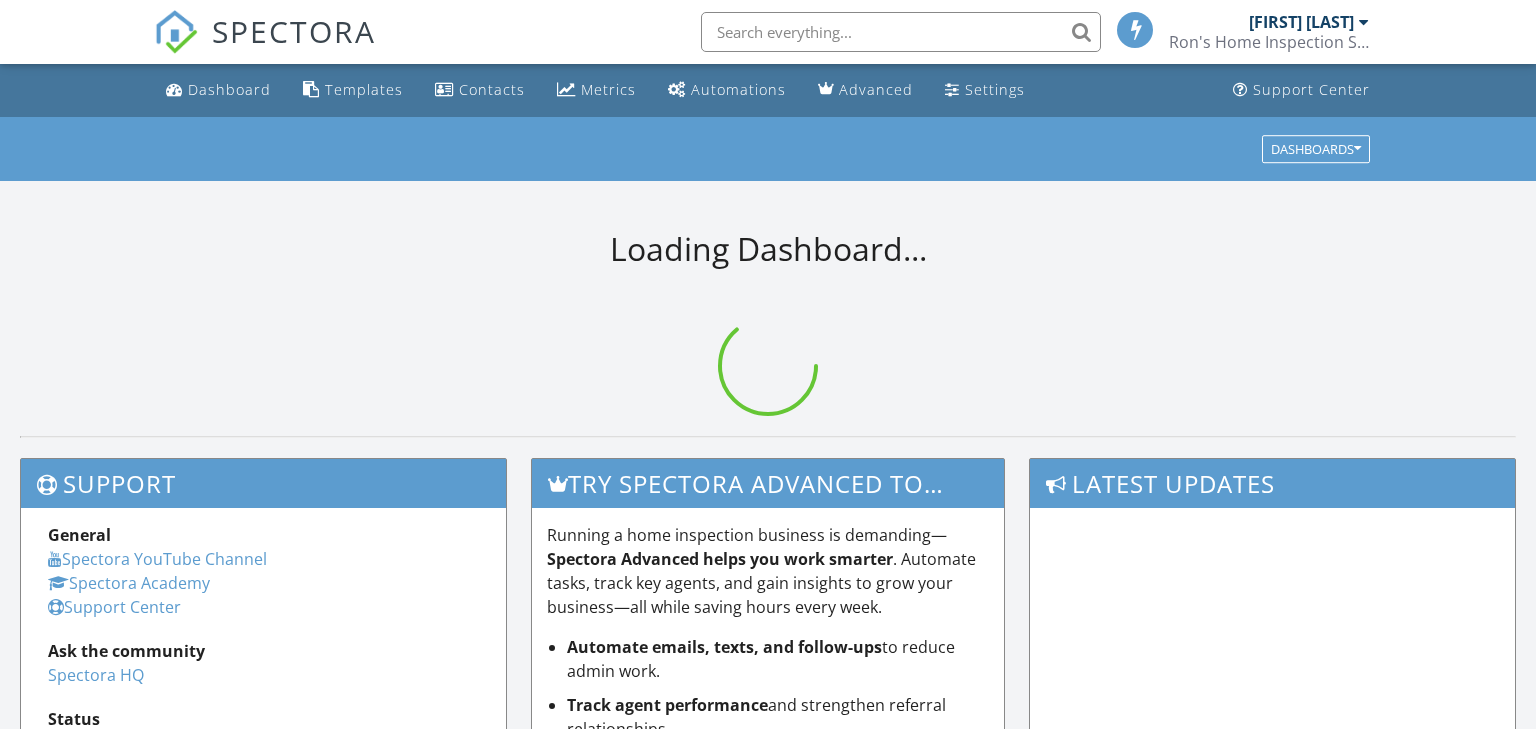 scroll, scrollTop: 0, scrollLeft: 0, axis: both 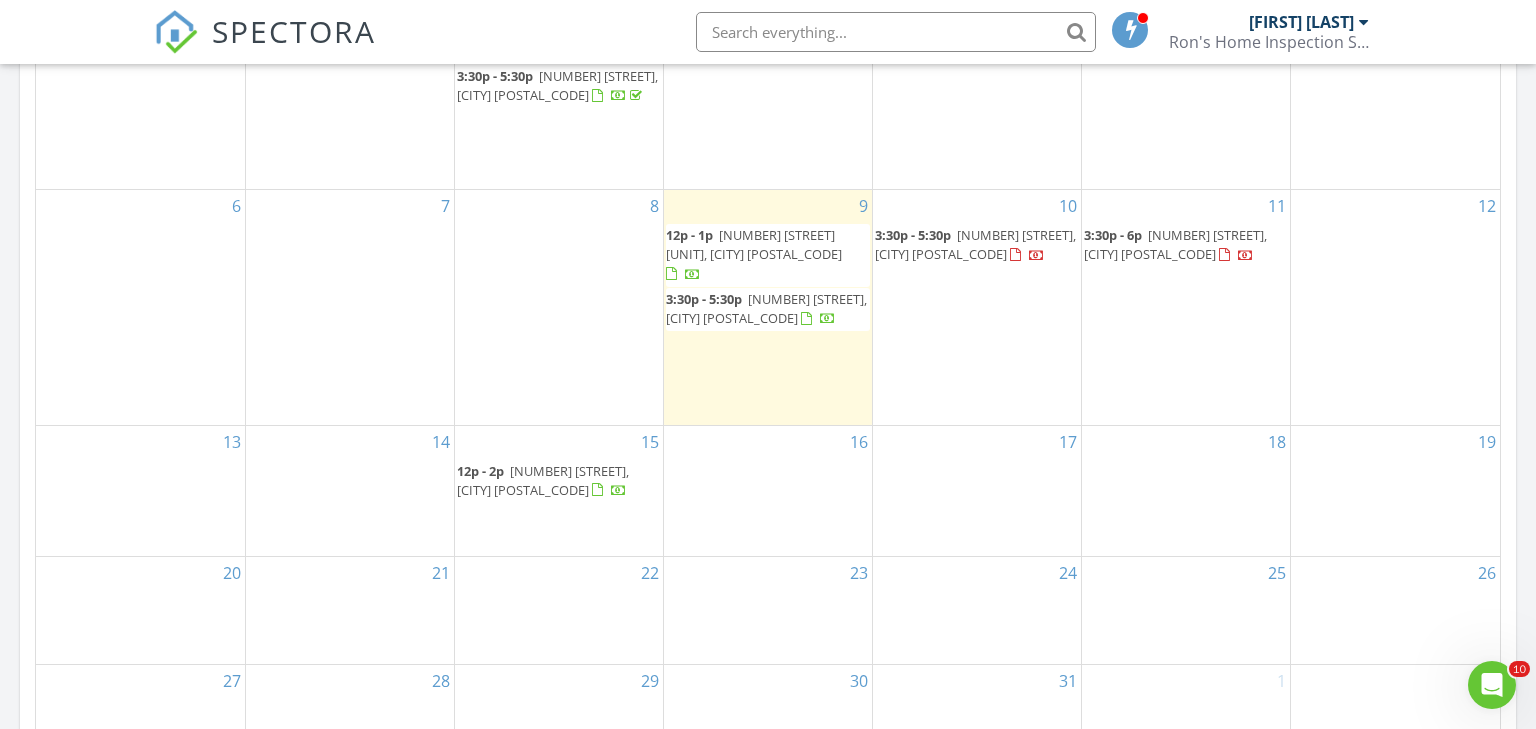 click on "306 Spruce Hill, Oxford 06478" at bounding box center [975, 244] 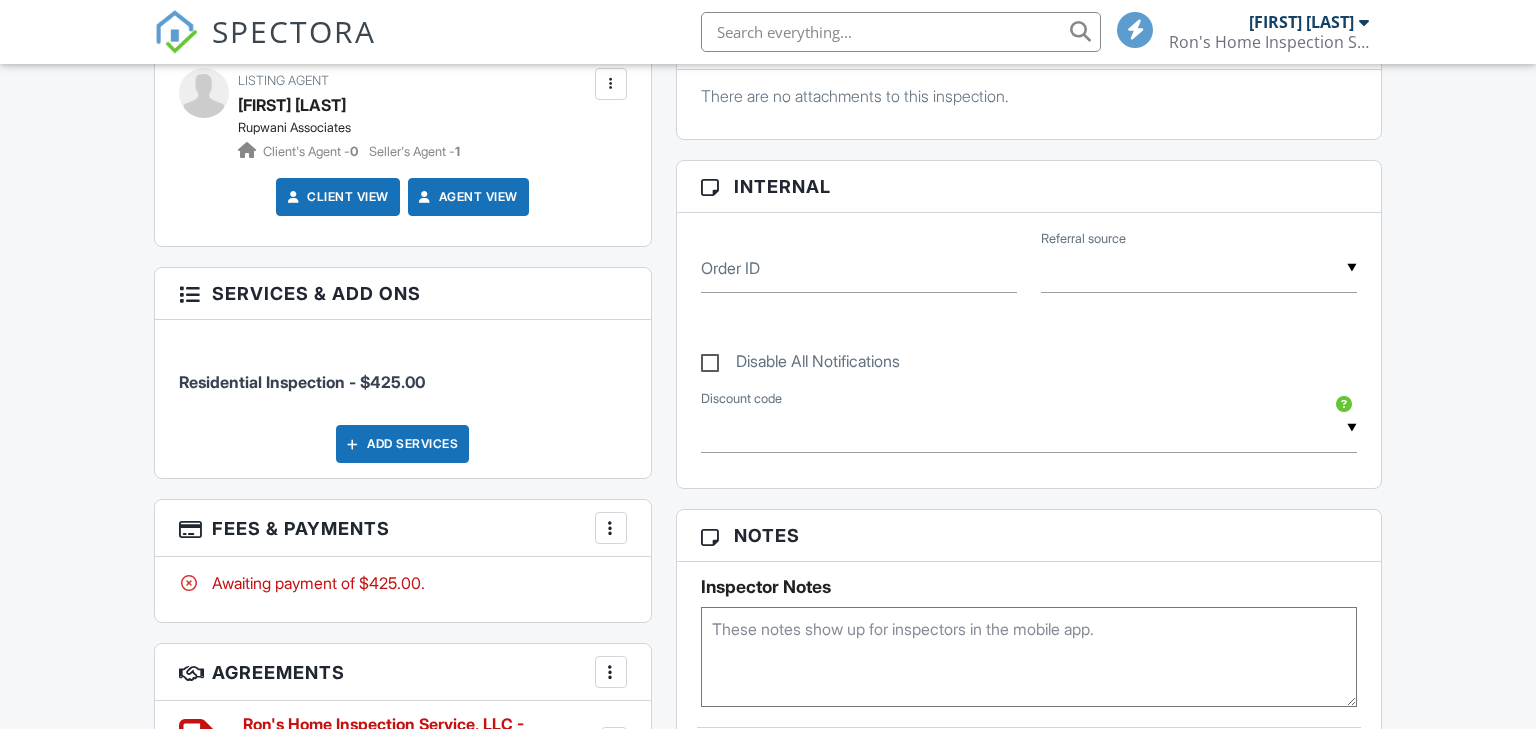 scroll, scrollTop: 1316, scrollLeft: 0, axis: vertical 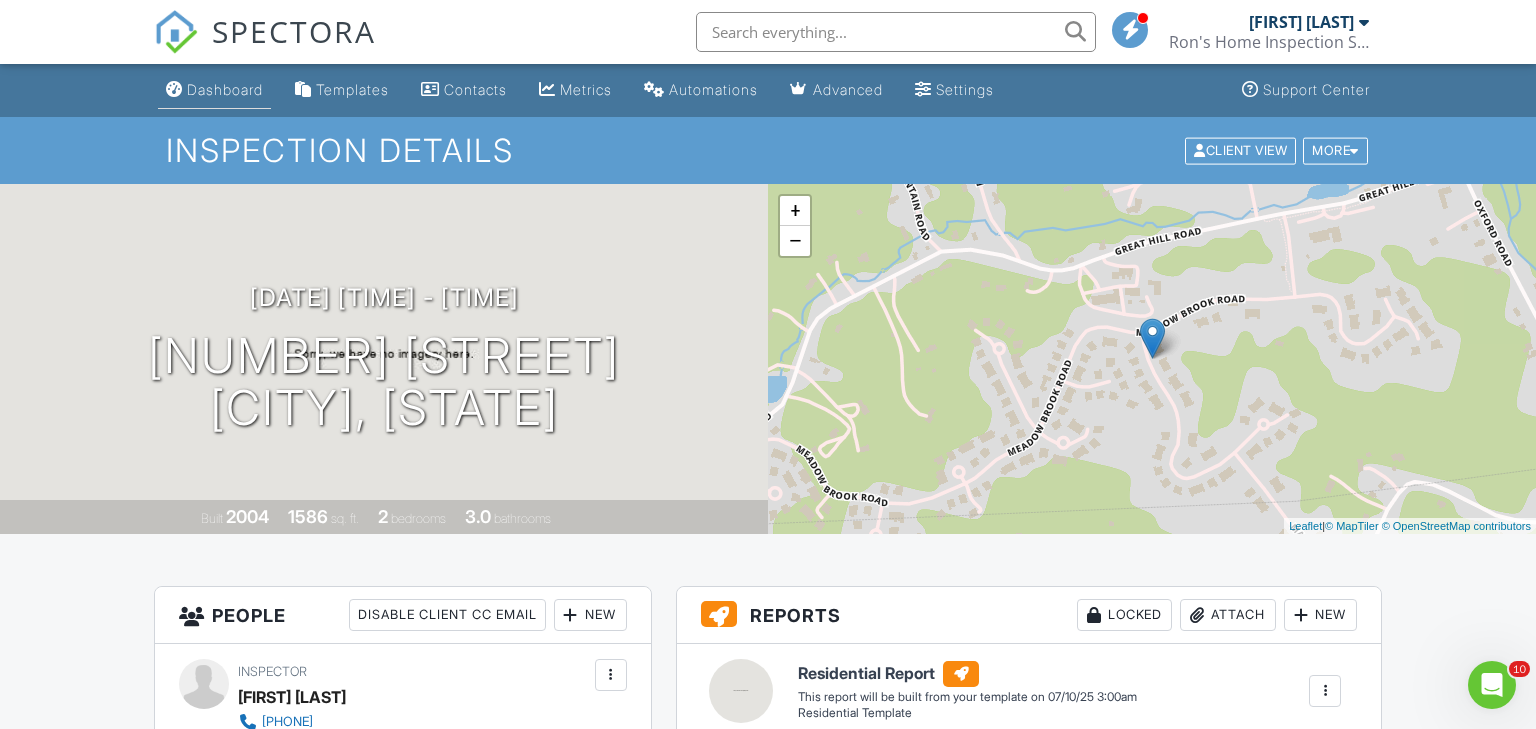 click on "Dashboard" at bounding box center [225, 89] 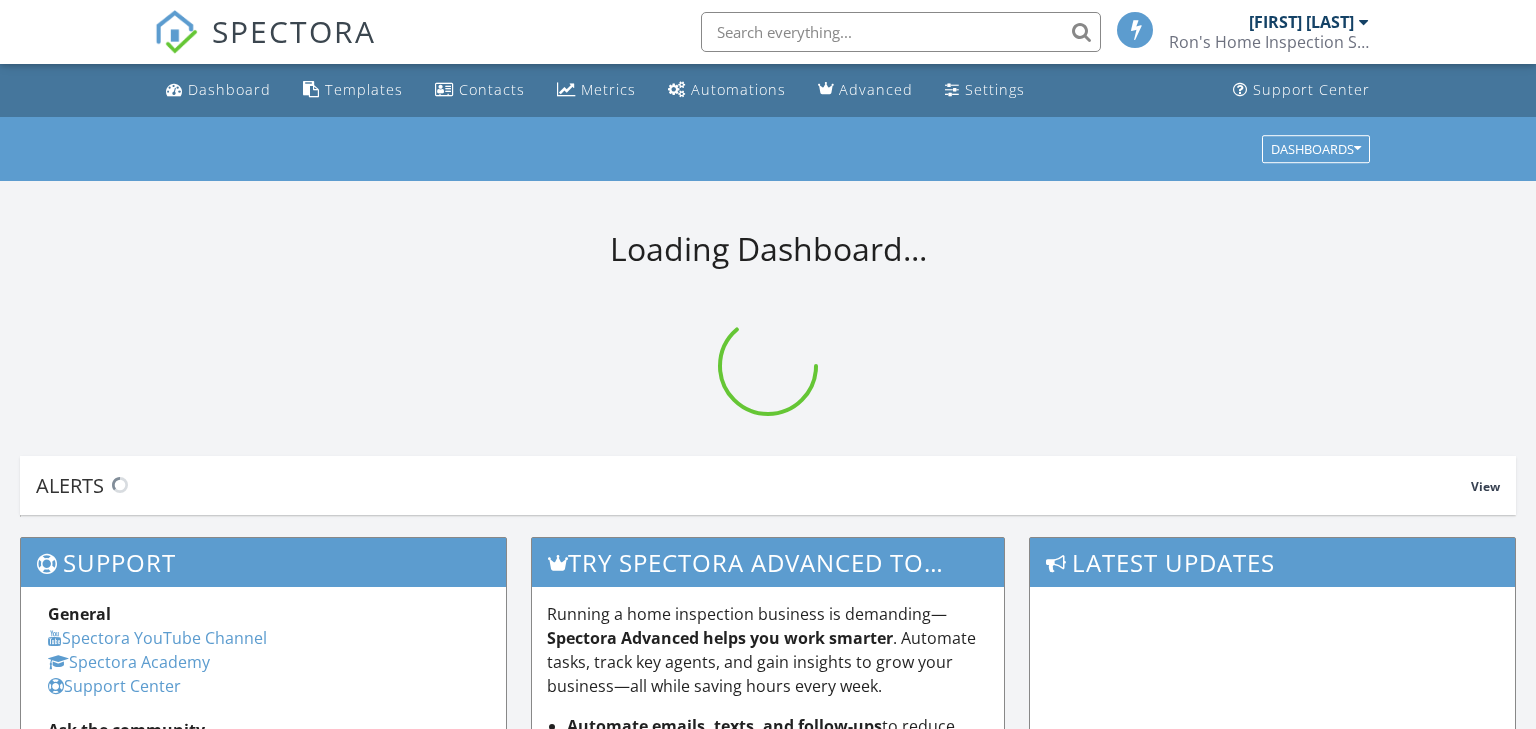 scroll, scrollTop: 0, scrollLeft: 0, axis: both 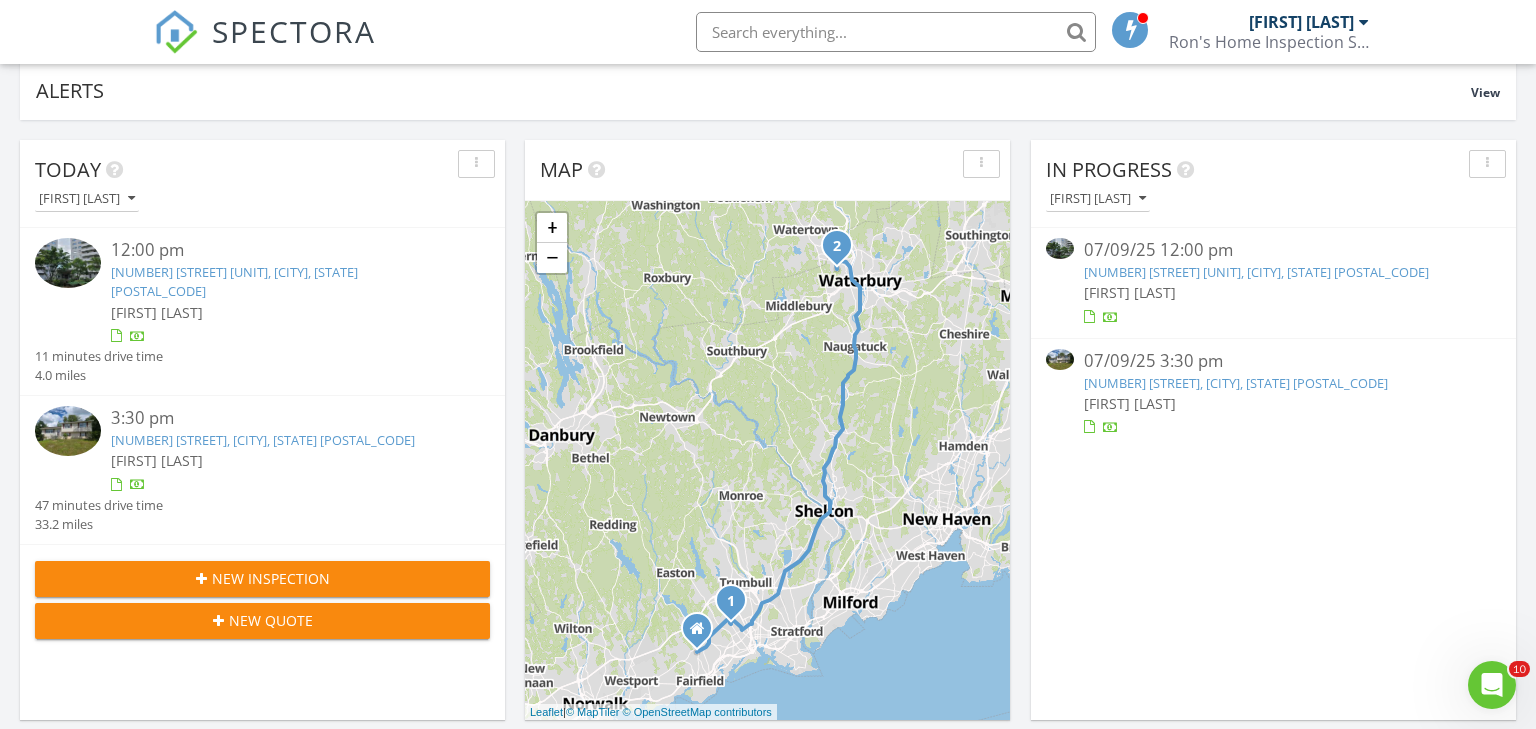 click on "New Inspection" at bounding box center (271, 578) 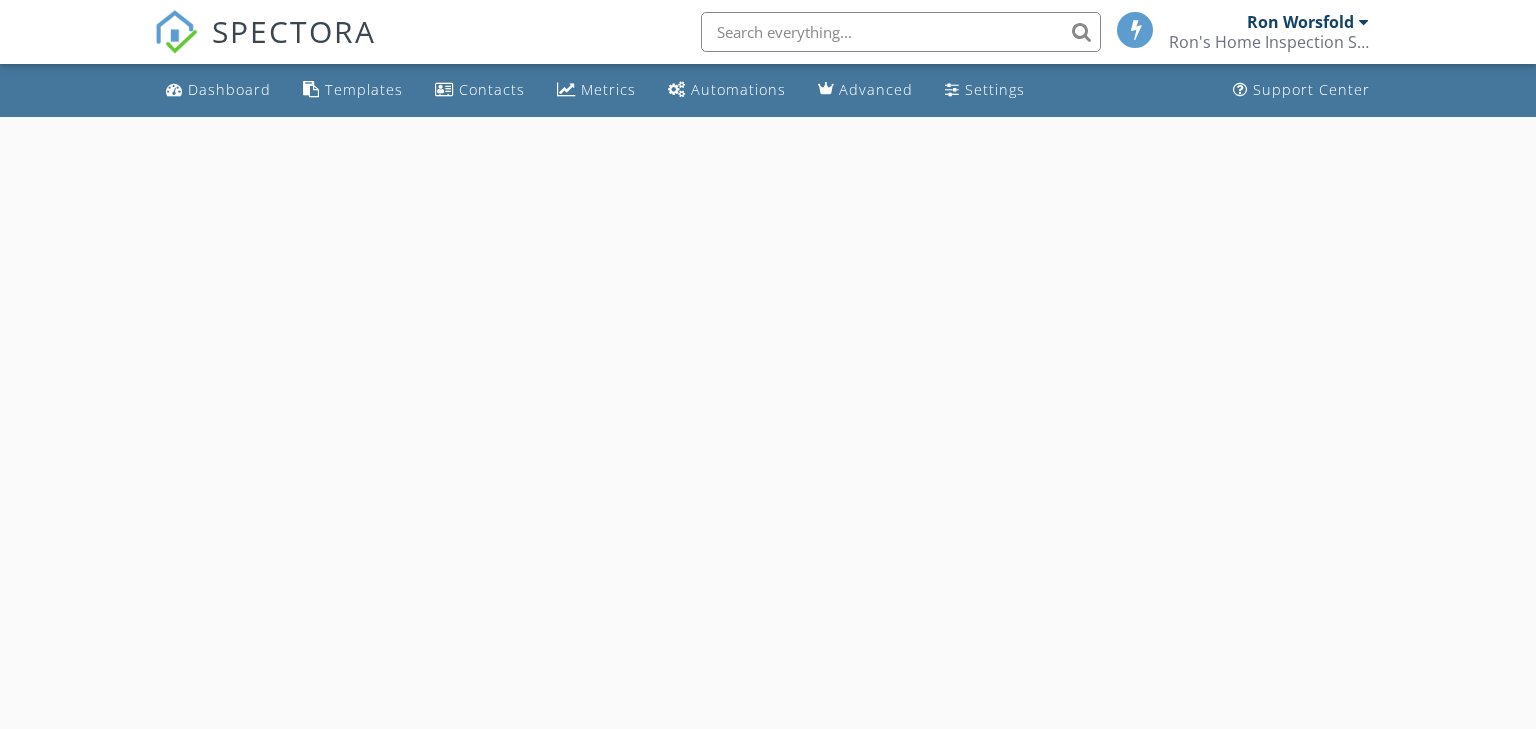 scroll, scrollTop: 0, scrollLeft: 0, axis: both 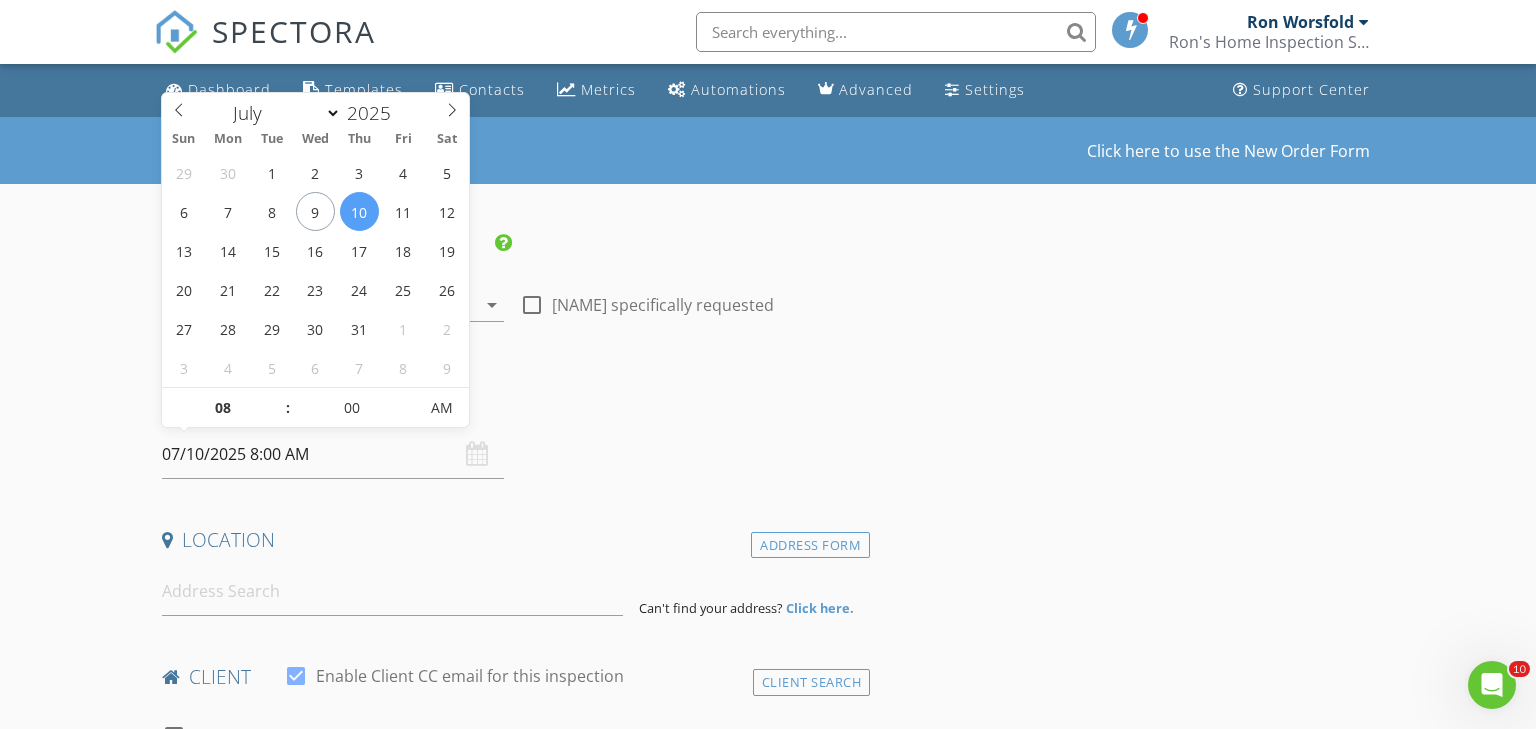 click on "07/10/2025 8:00 AM" at bounding box center [333, 454] 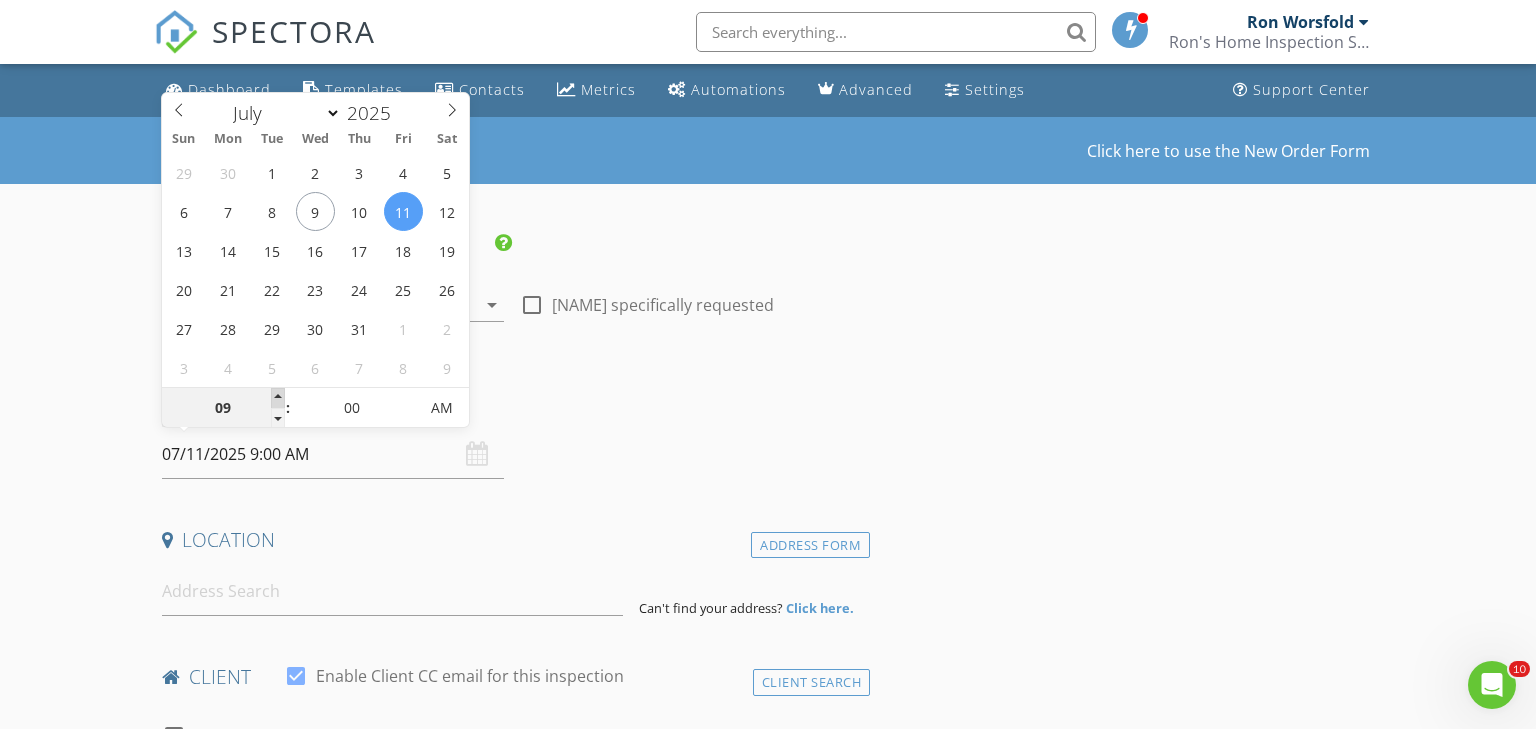 click at bounding box center (278, 398) 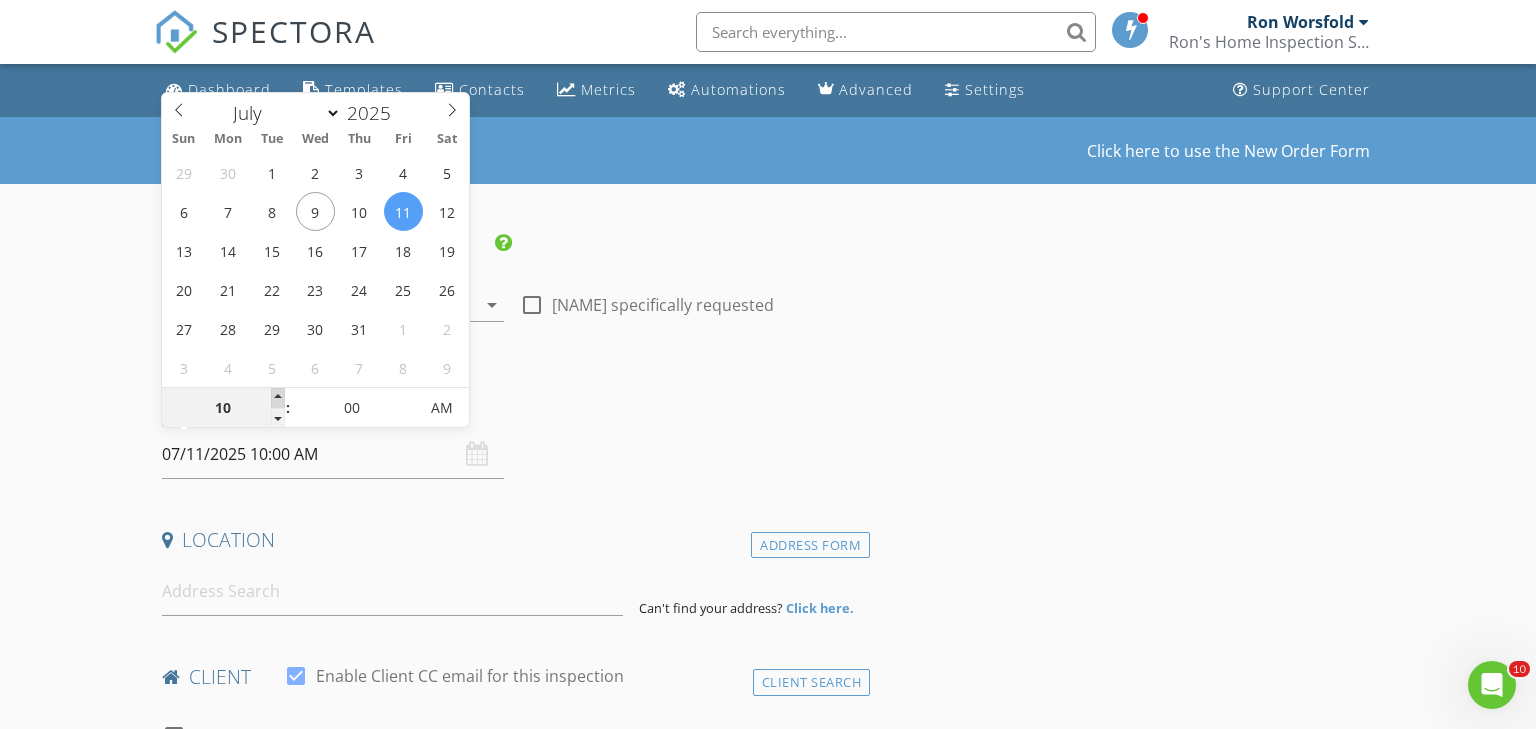 click at bounding box center (278, 398) 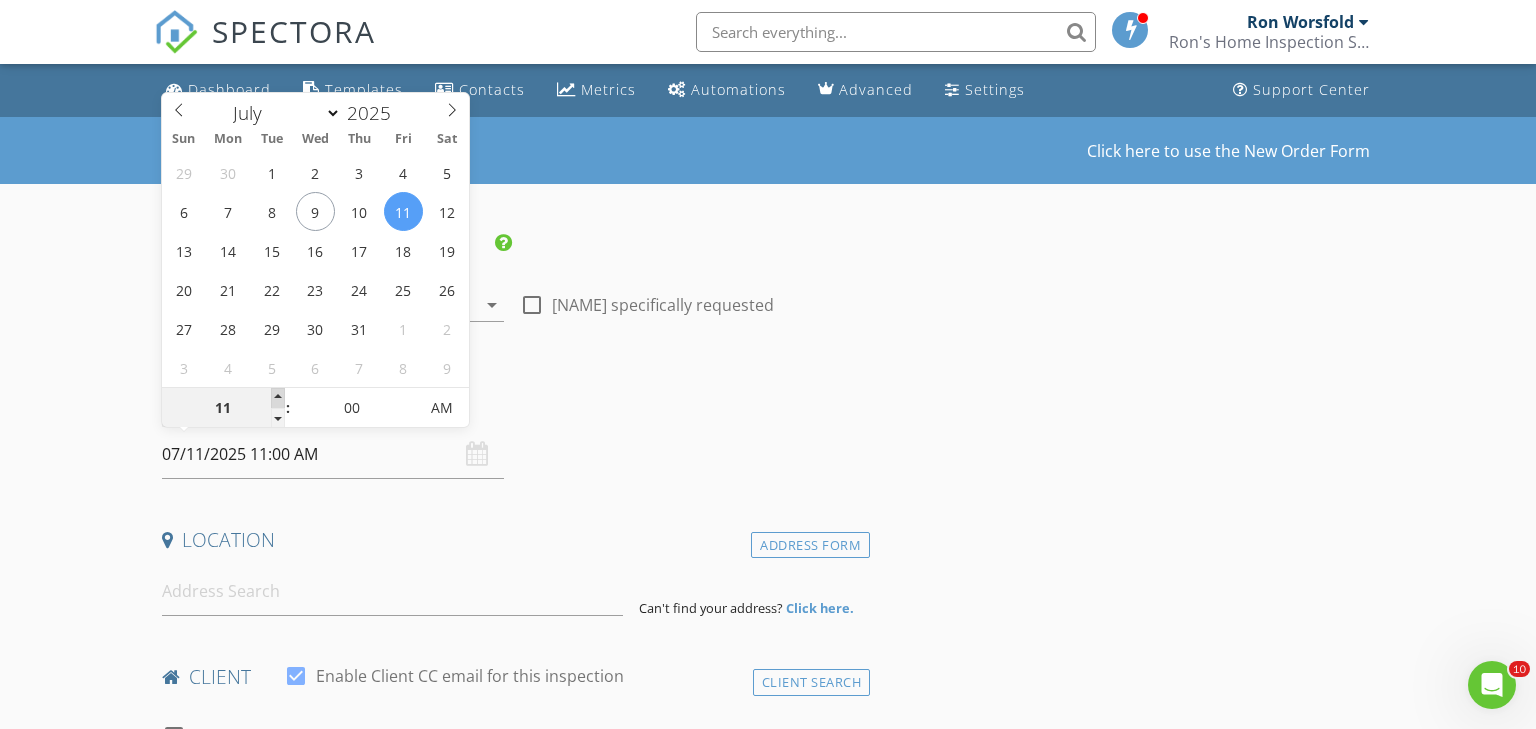 click at bounding box center (278, 398) 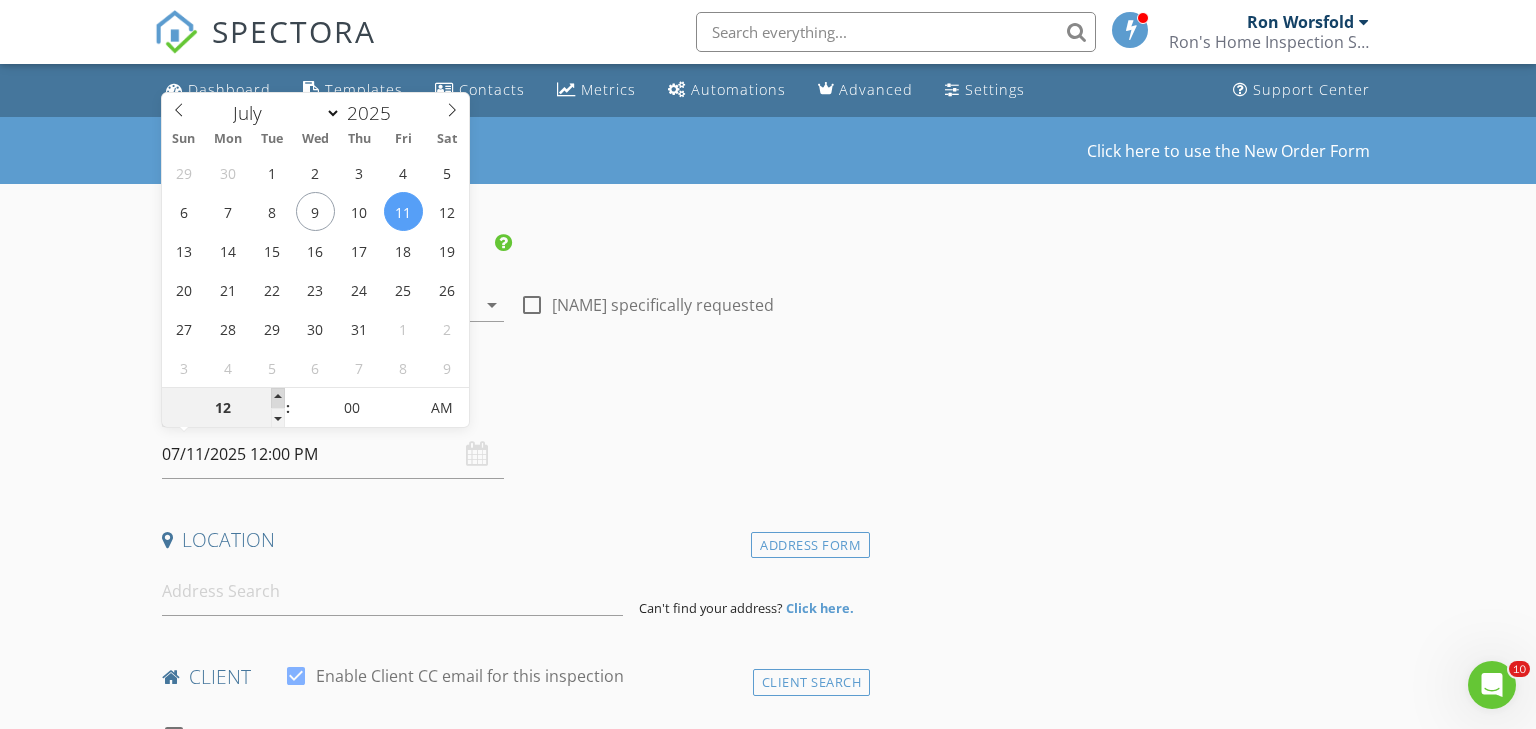 click at bounding box center (278, 398) 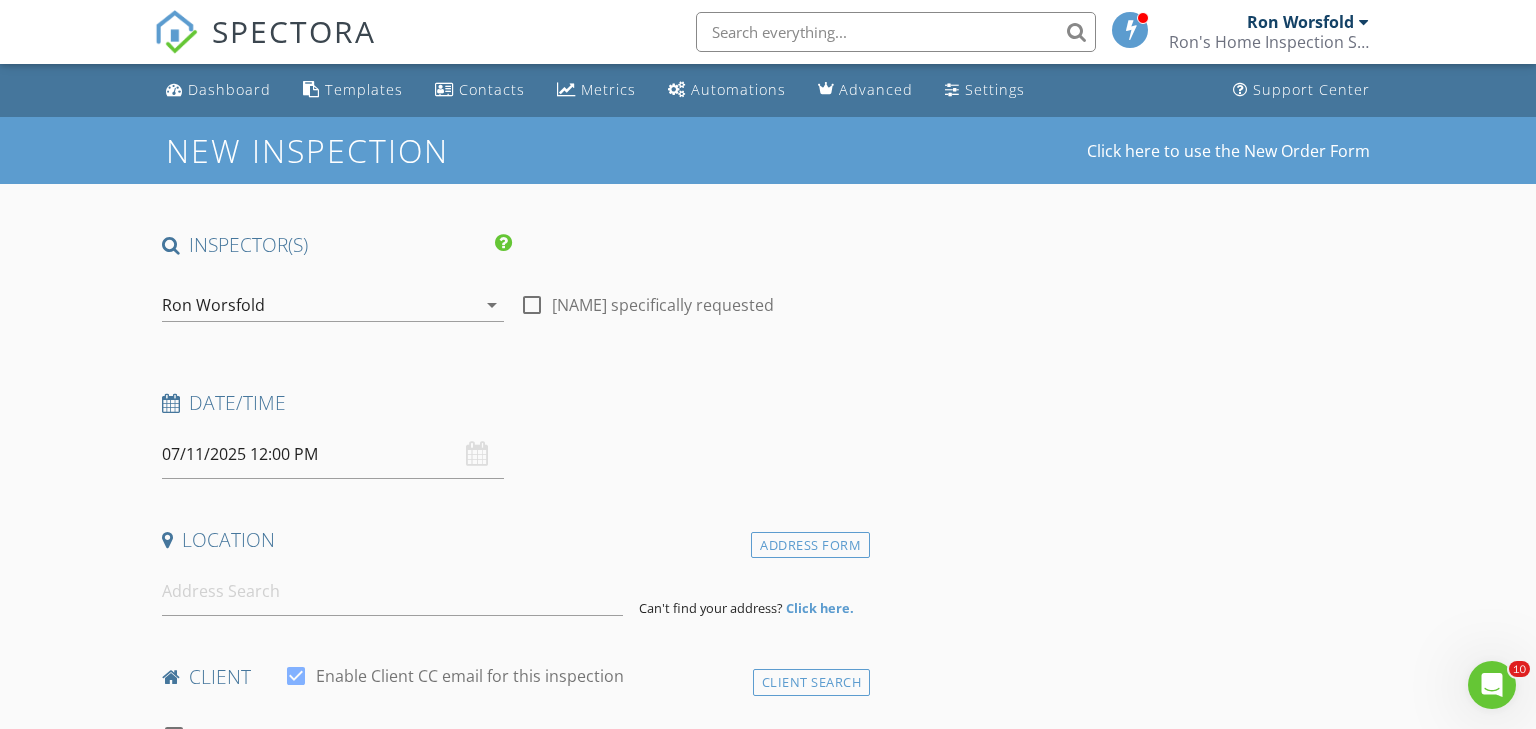 click on "New Inspection
Click here to use the New Order Form
INSPECTOR(S)
check_box   Ron Worsfold   PRIMARY   Ron Worsfold arrow_drop_down   check_box_outline_blank Ron Worsfold specifically requested
Date/Time
07/11/2025 12:00 PM
Location
Address Form       Can't find your address?   Click here.
client
check_box Enable Client CC email for this inspection   Client Search     check_box_outline_blank Client is a Company/Organization     First Name   Last Name   Email   CC Email   Phone           Notes   Private Notes
ADD ADDITIONAL client
SERVICES
check_box_outline_blank   Residential Inspection   check_box_outline_blank   2-Family Inspection   check_box_outline_blank   3-Family Inspection   check_box_outline_blank   4-Family Inspection   check_box_outline_blank" at bounding box center (768, 1633) 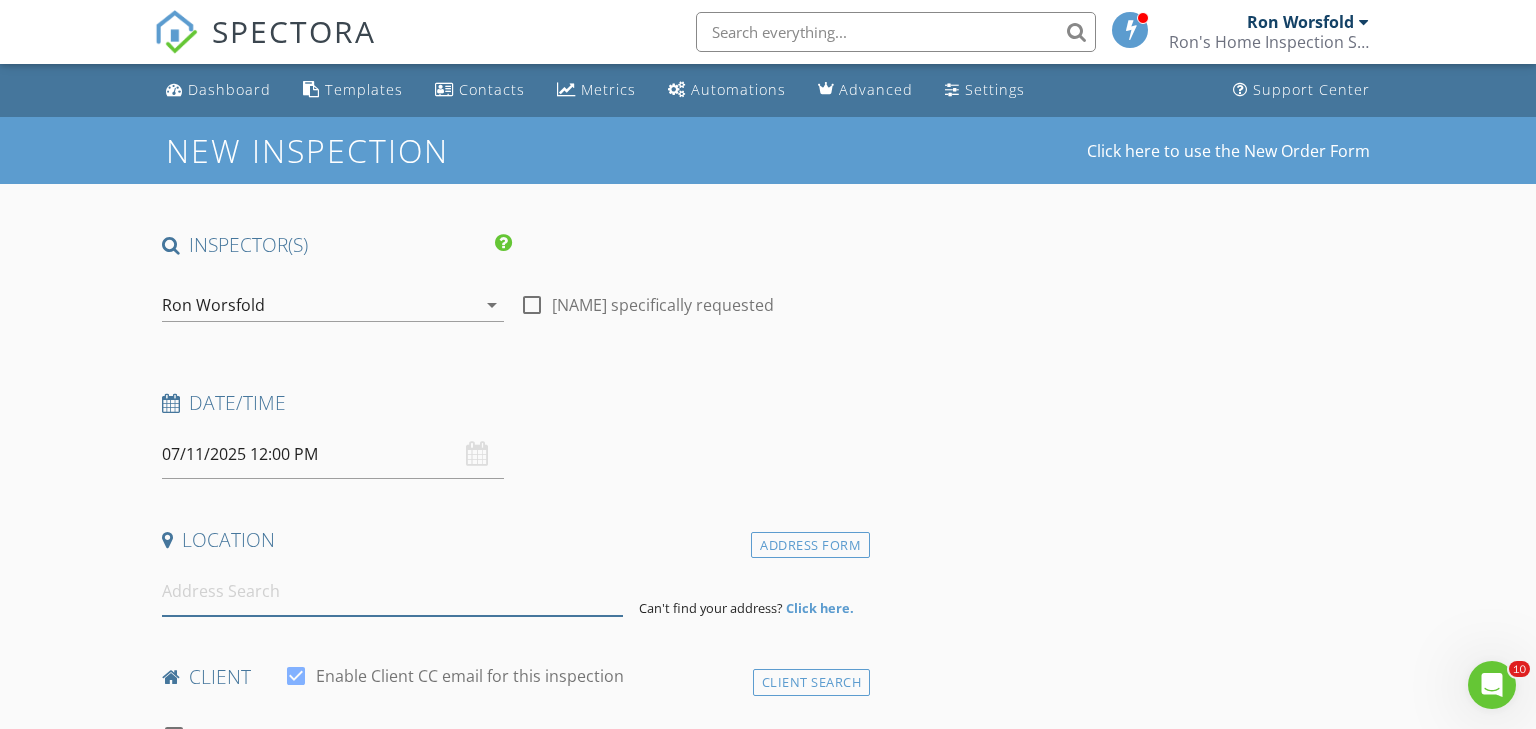click at bounding box center (393, 591) 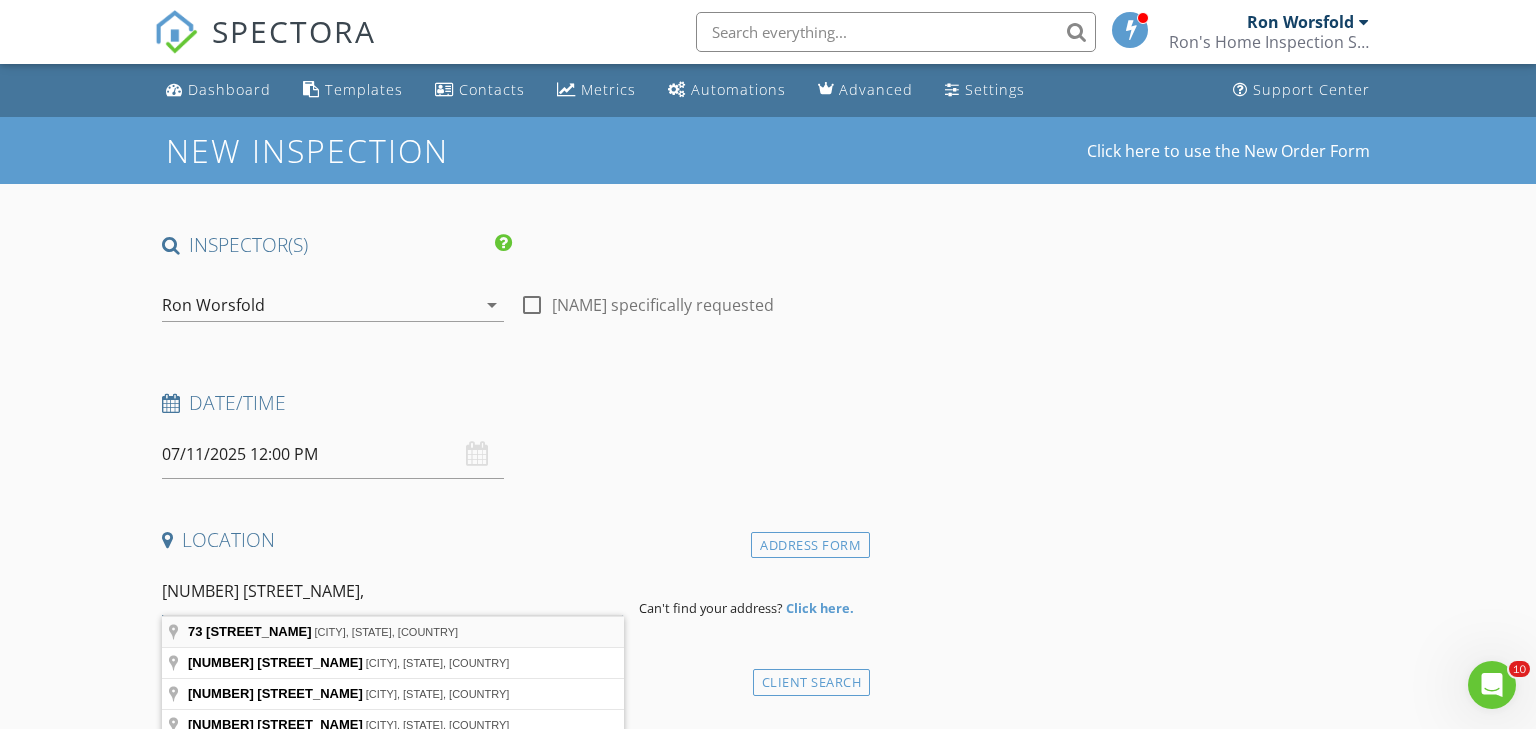 type on "73 Highridge Drive," 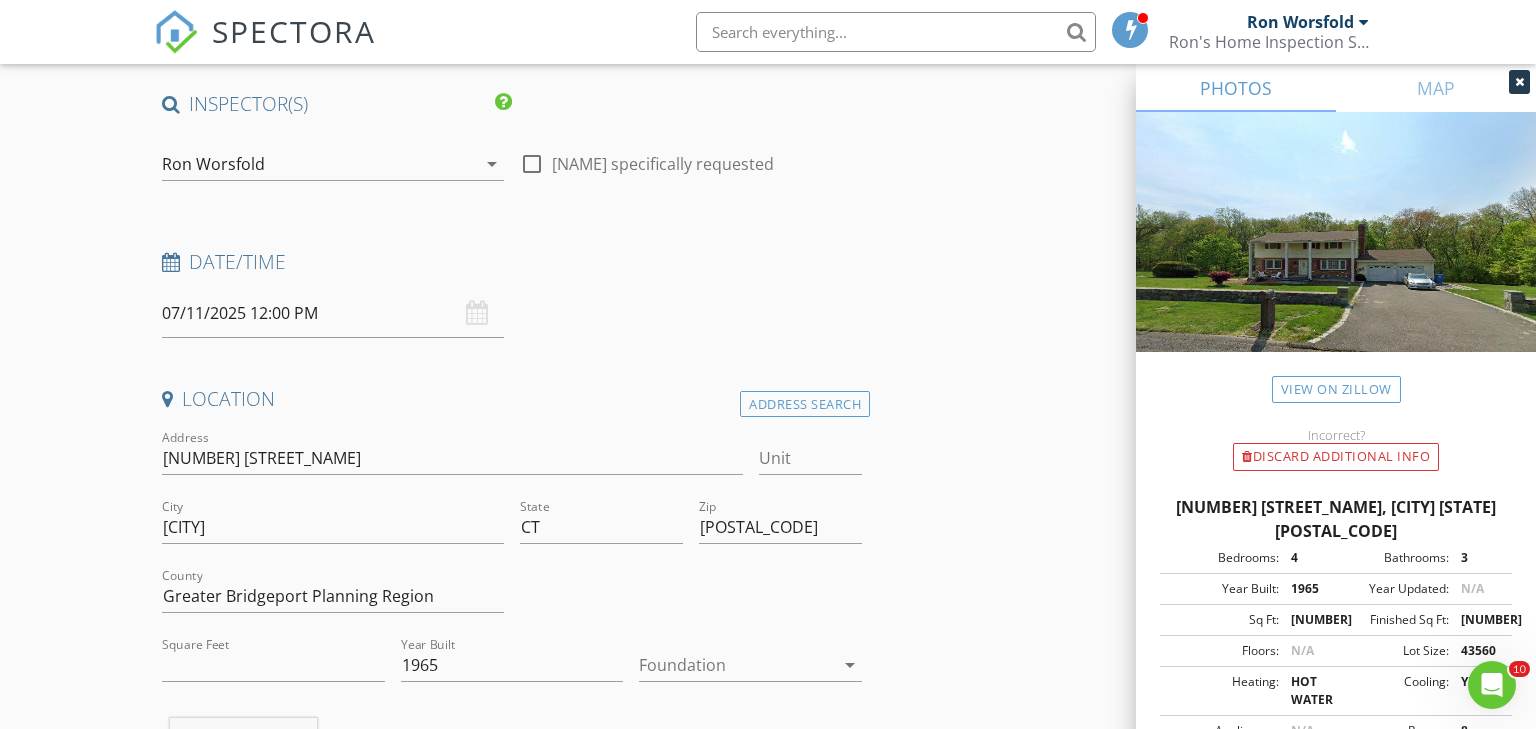 scroll, scrollTop: 143, scrollLeft: 0, axis: vertical 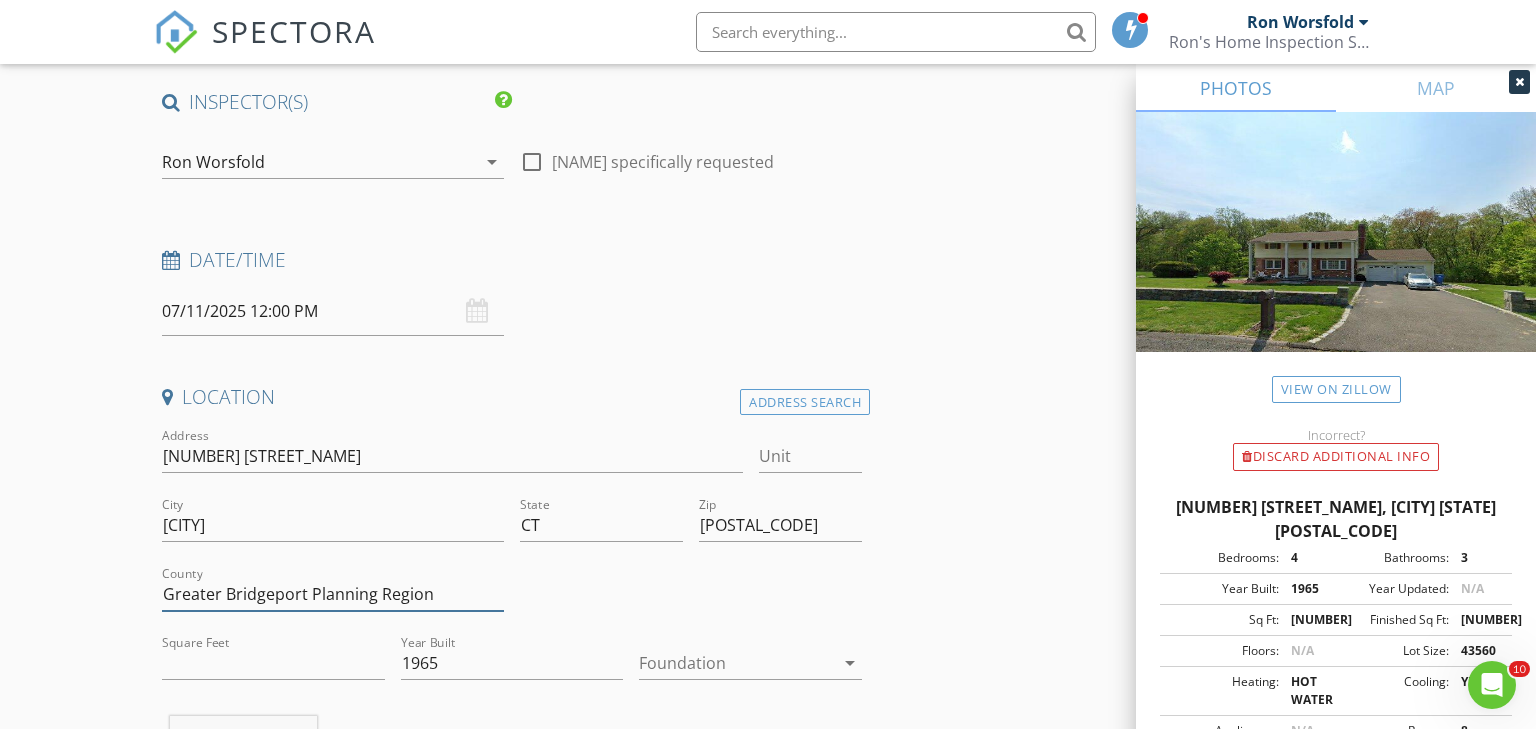 click on "Greater Bridgeport Planning Region" at bounding box center [333, 594] 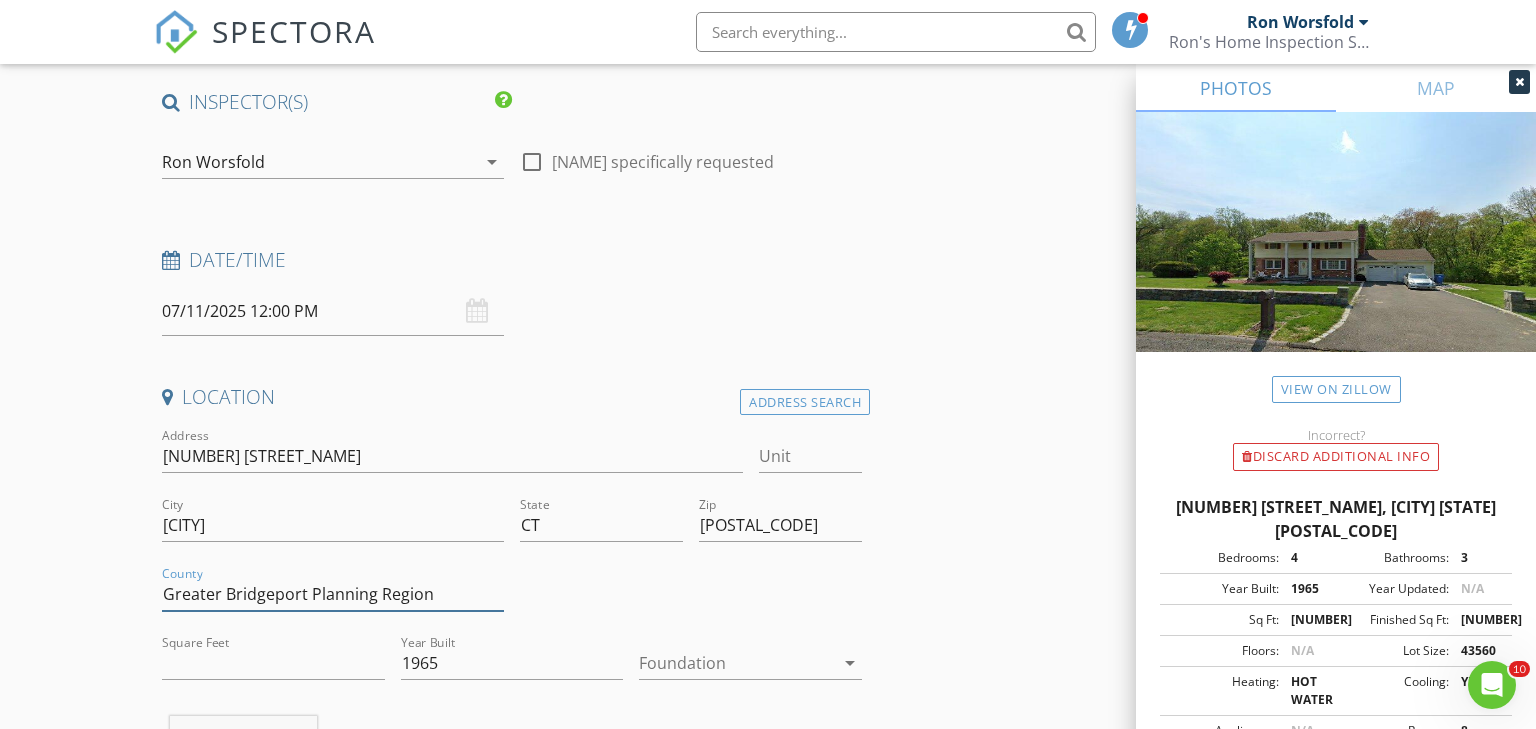 click on "Greater Bridgeport Planning Region" at bounding box center (333, 594) 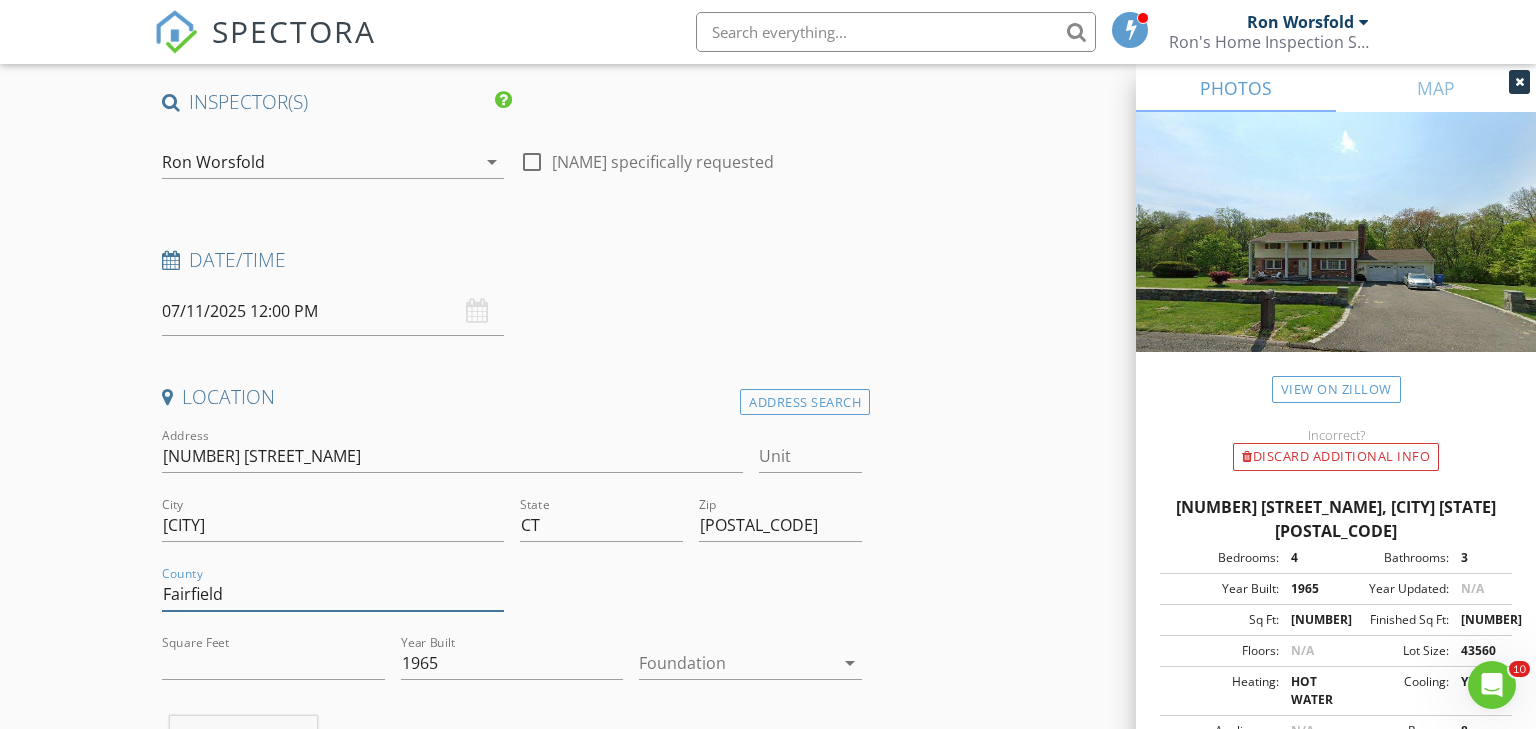 type on "Fairfield" 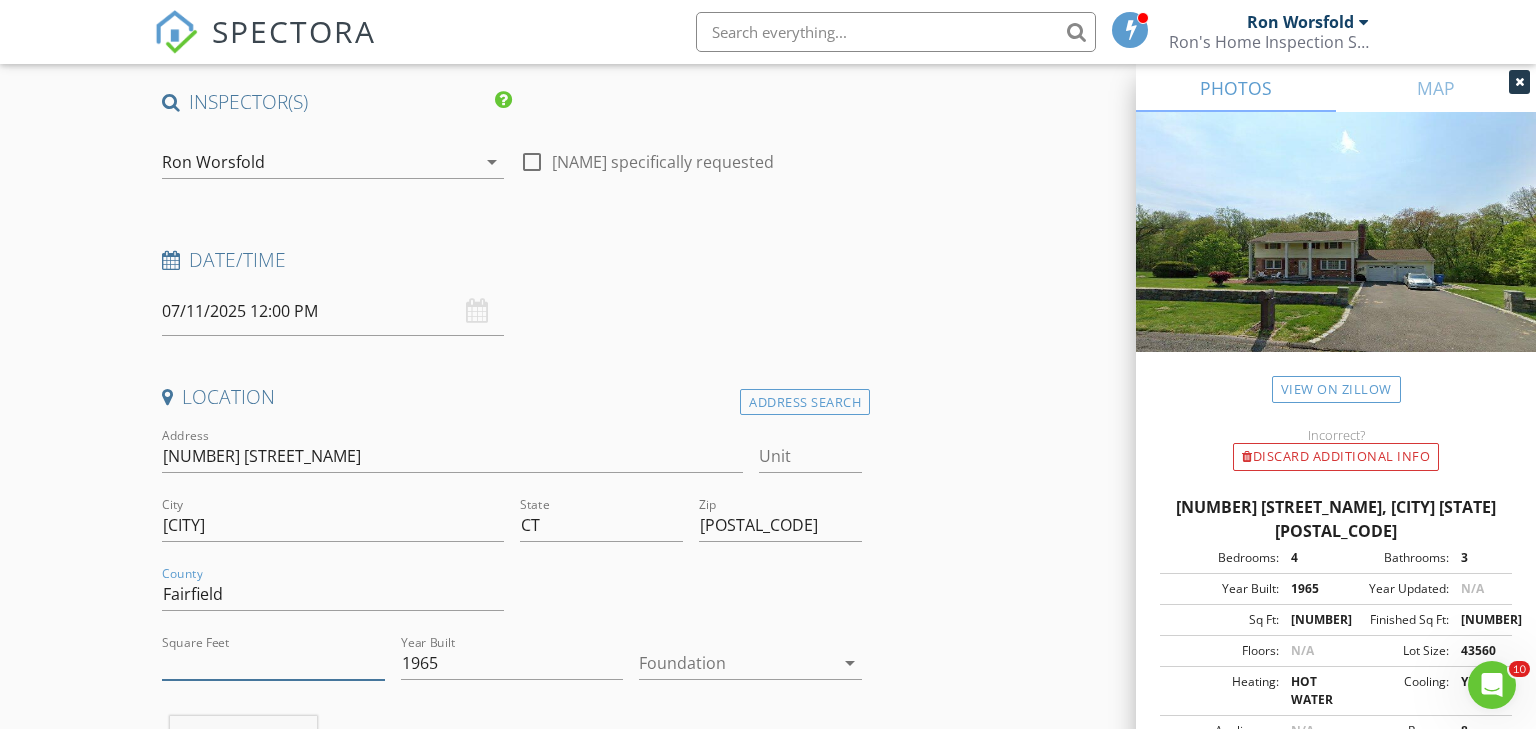 click on "1764" at bounding box center [273, 663] 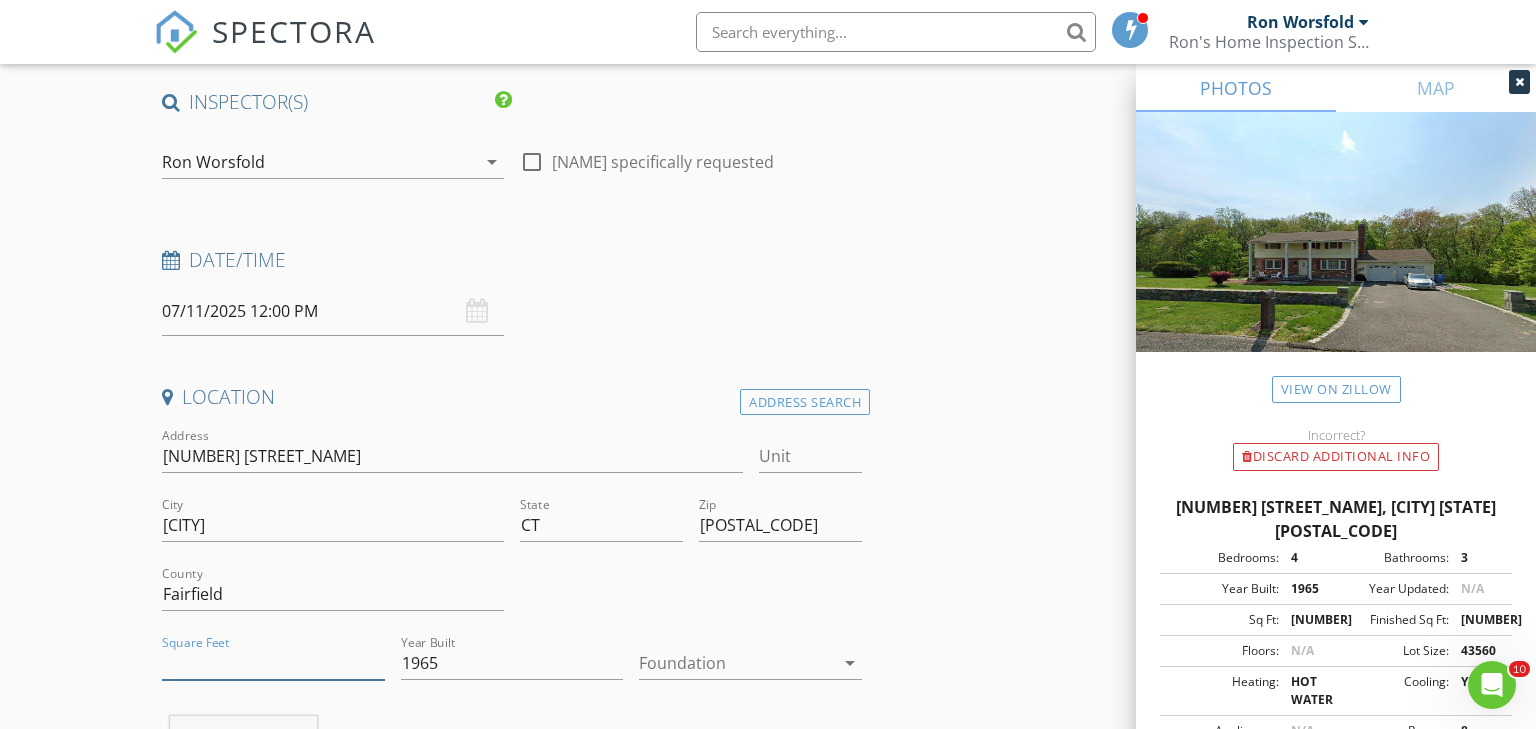 click on "1764" at bounding box center (273, 663) 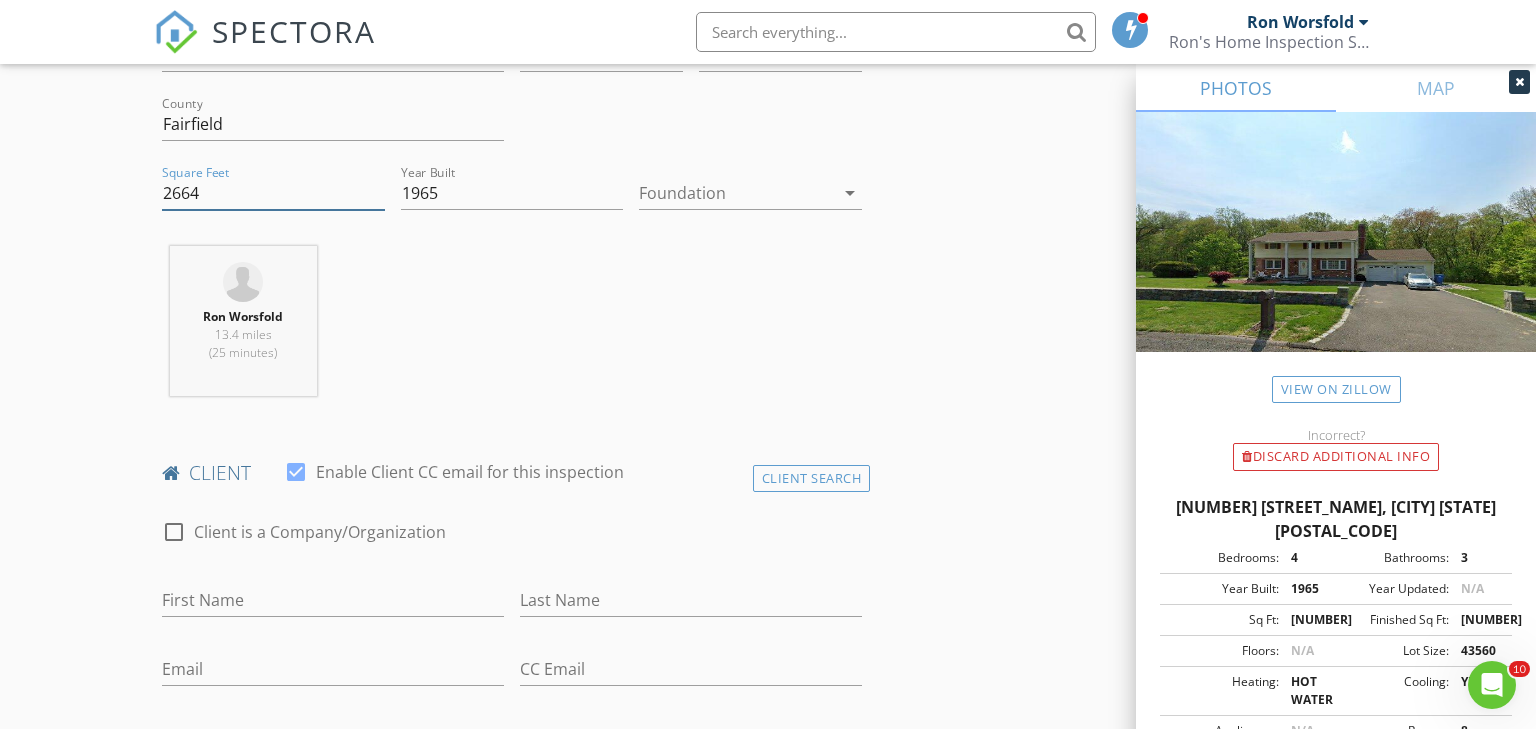 scroll, scrollTop: 626, scrollLeft: 0, axis: vertical 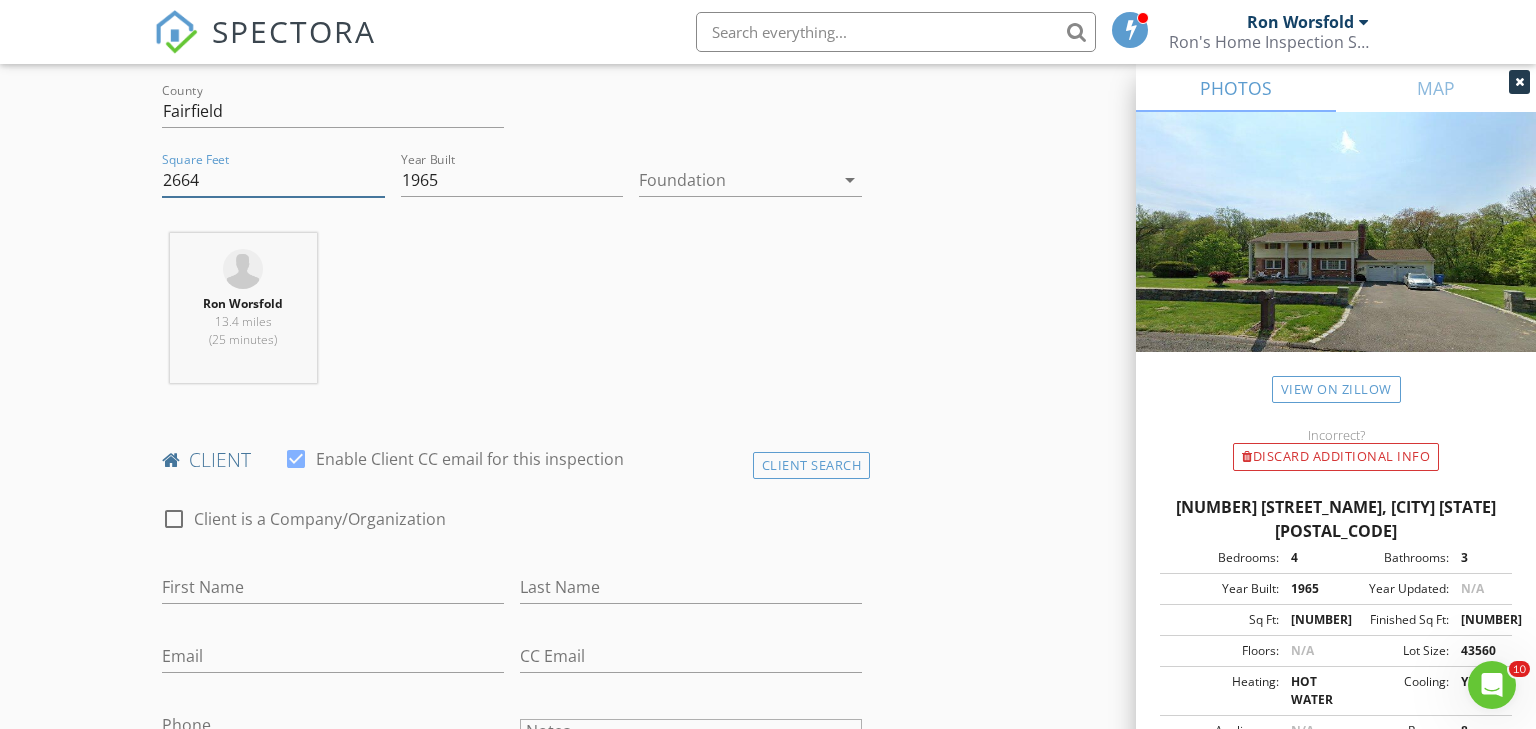 type on "2664" 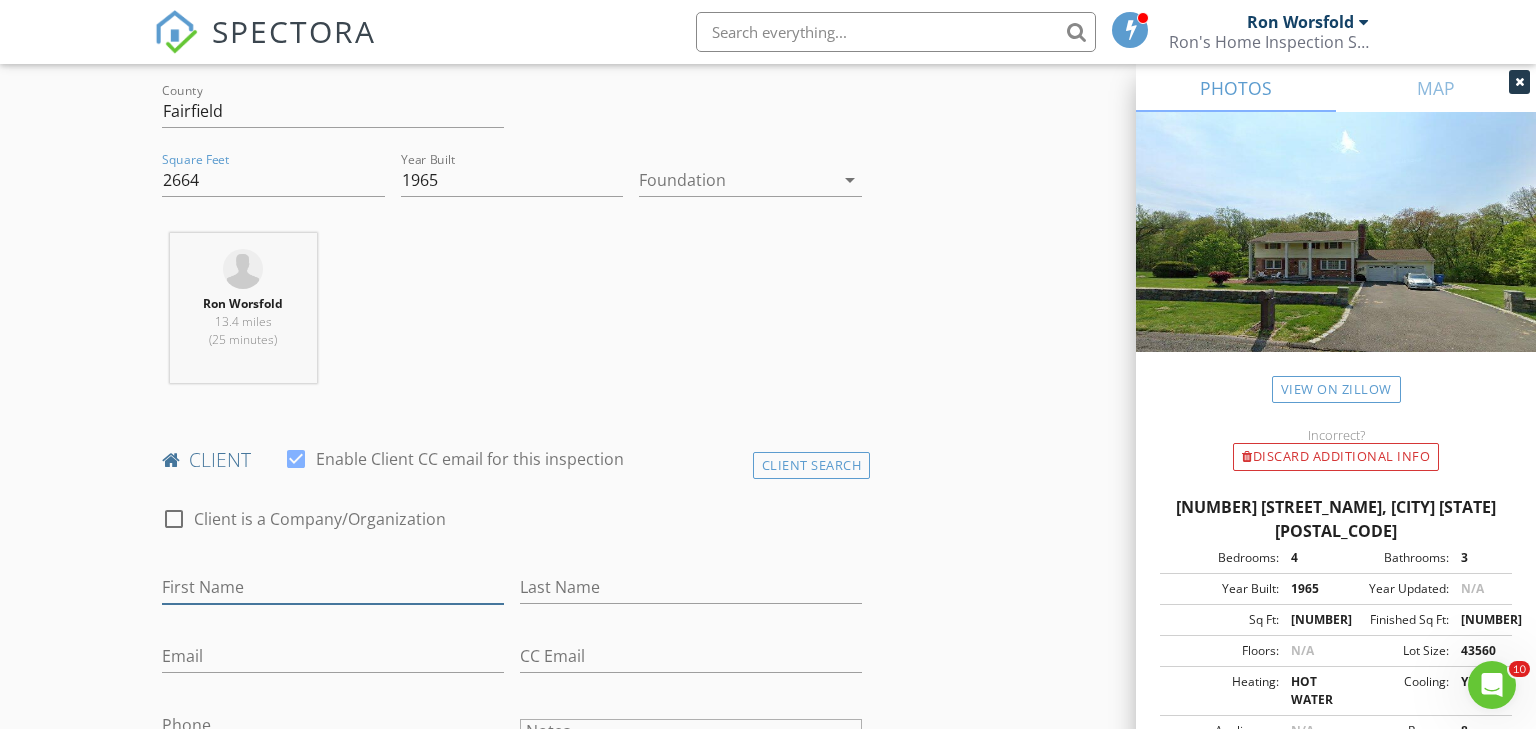 click on "First Name" at bounding box center [333, 587] 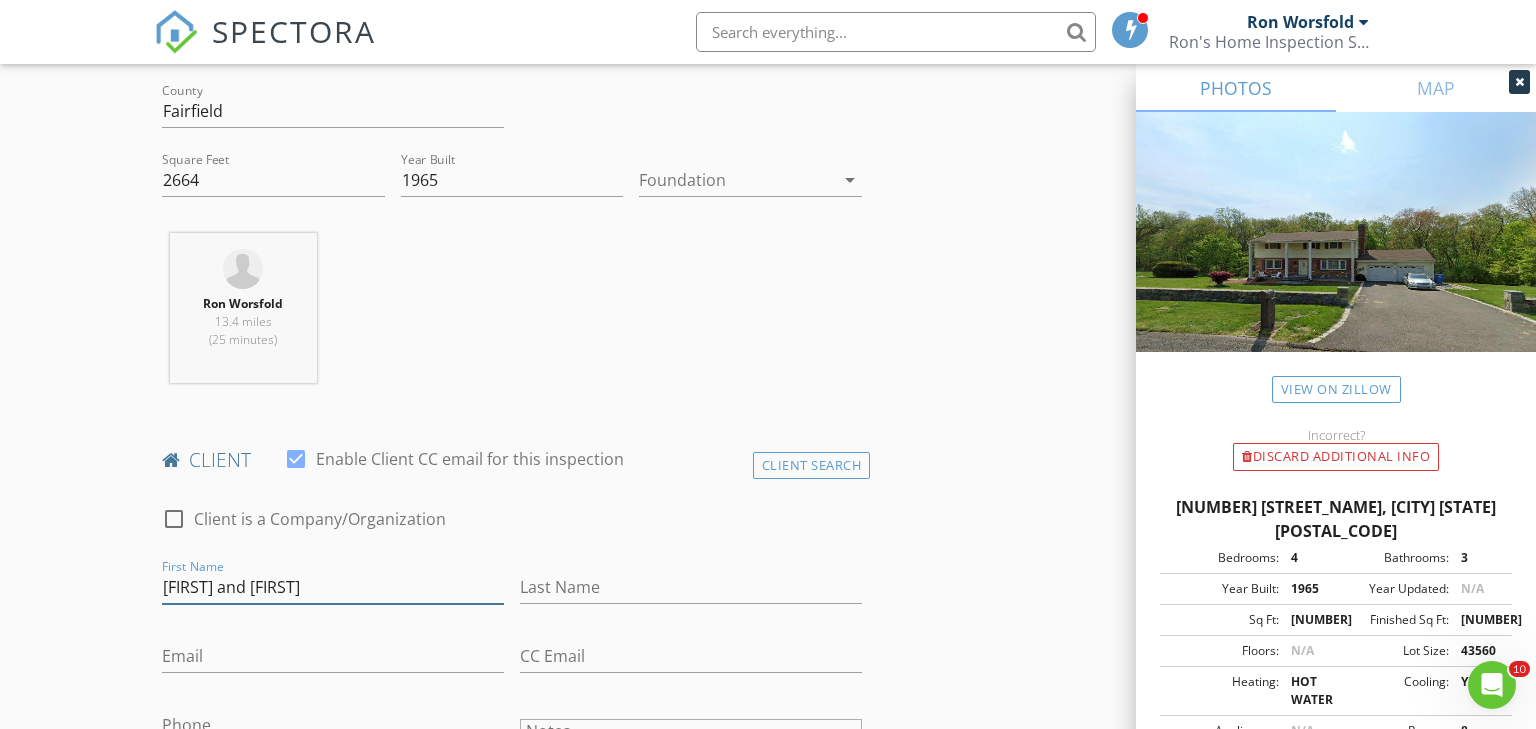 type on "Rachel and Matt" 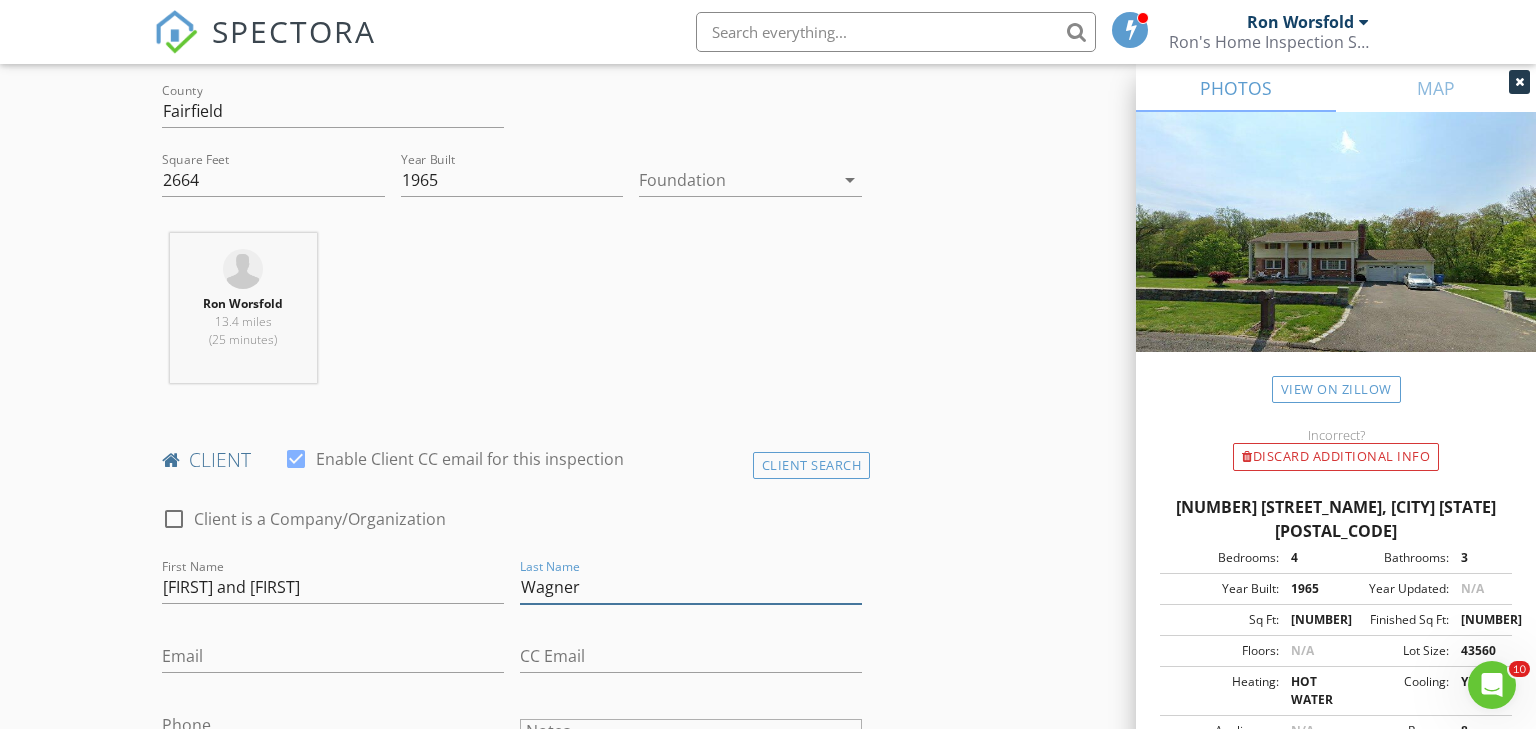 type on "Wagner" 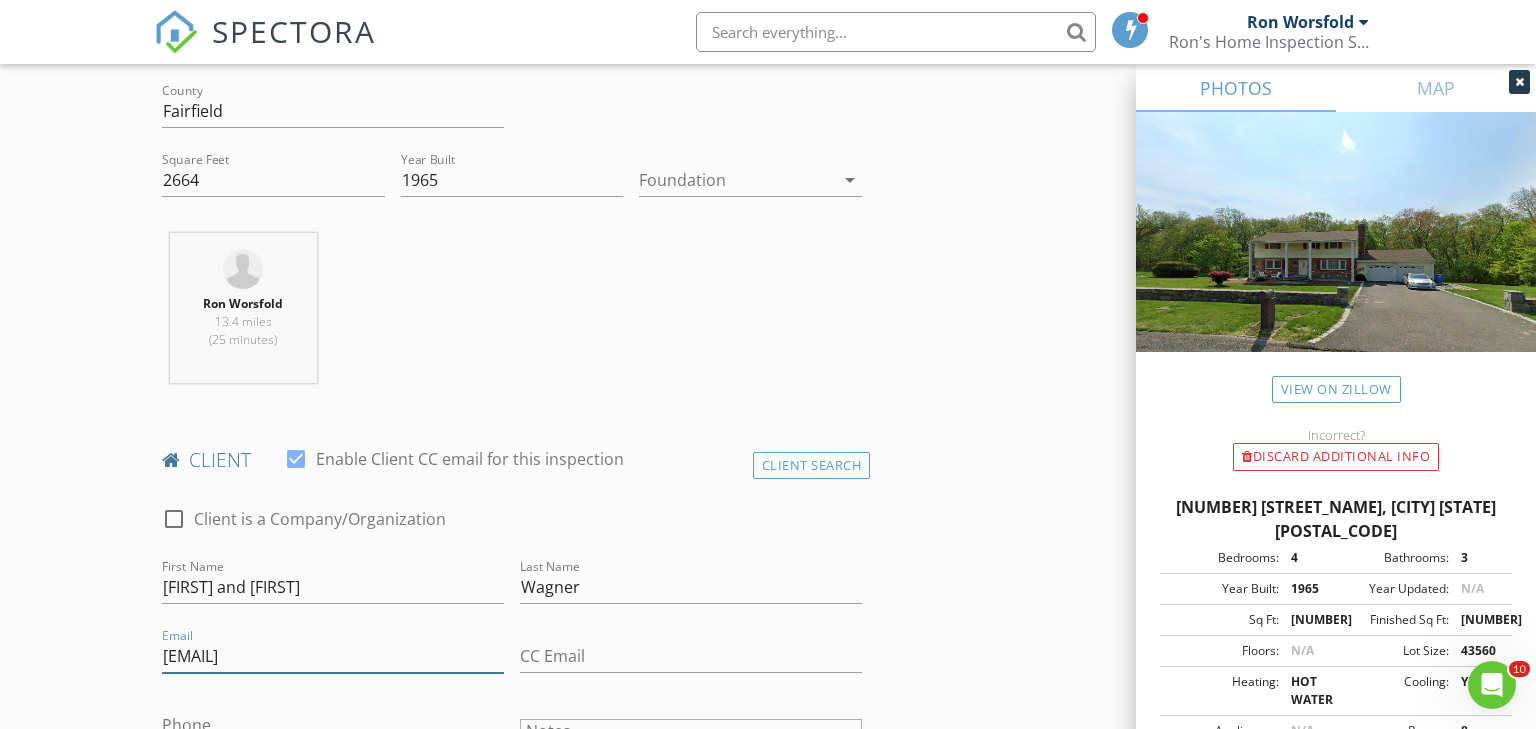 type on "rachelsmith631@gmail.com" 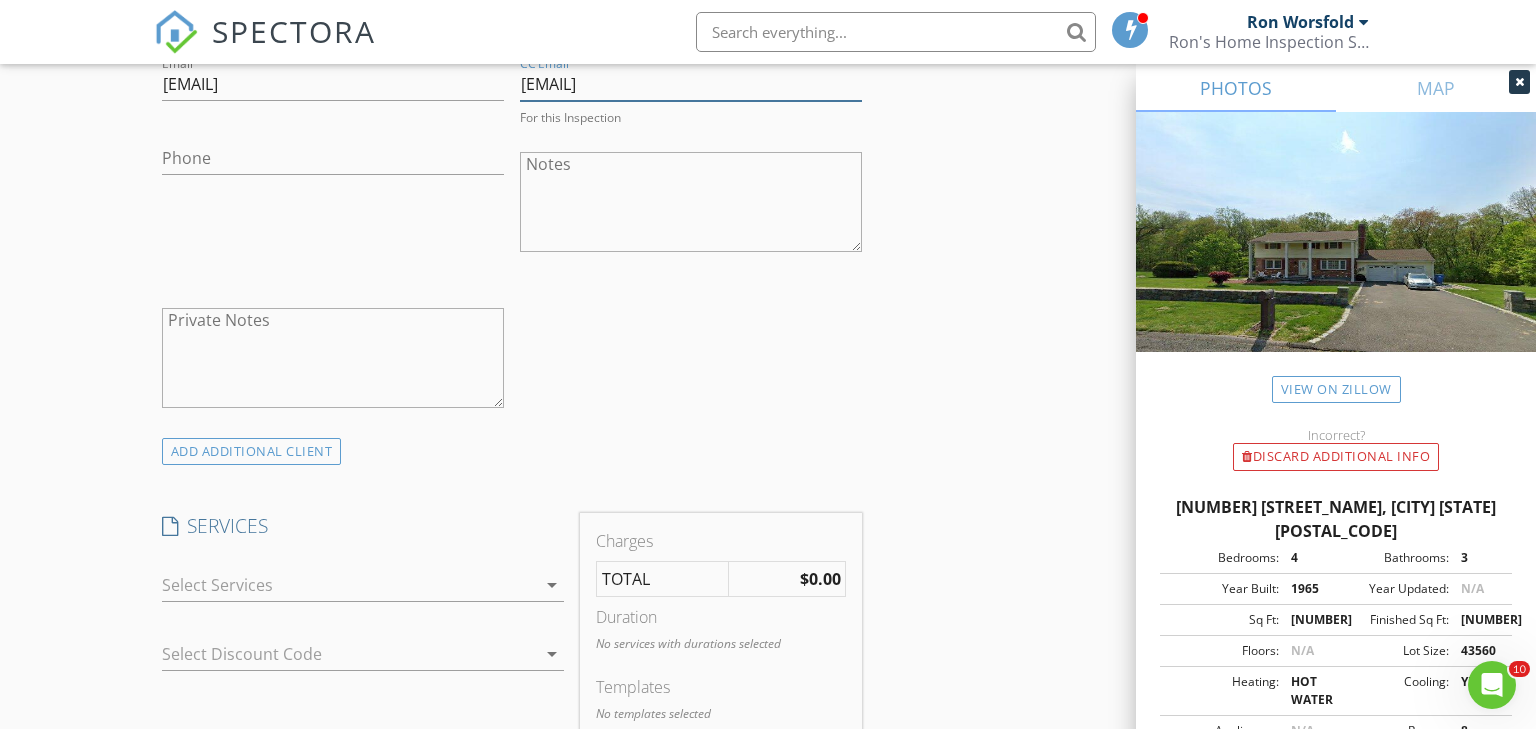 scroll, scrollTop: 1211, scrollLeft: 0, axis: vertical 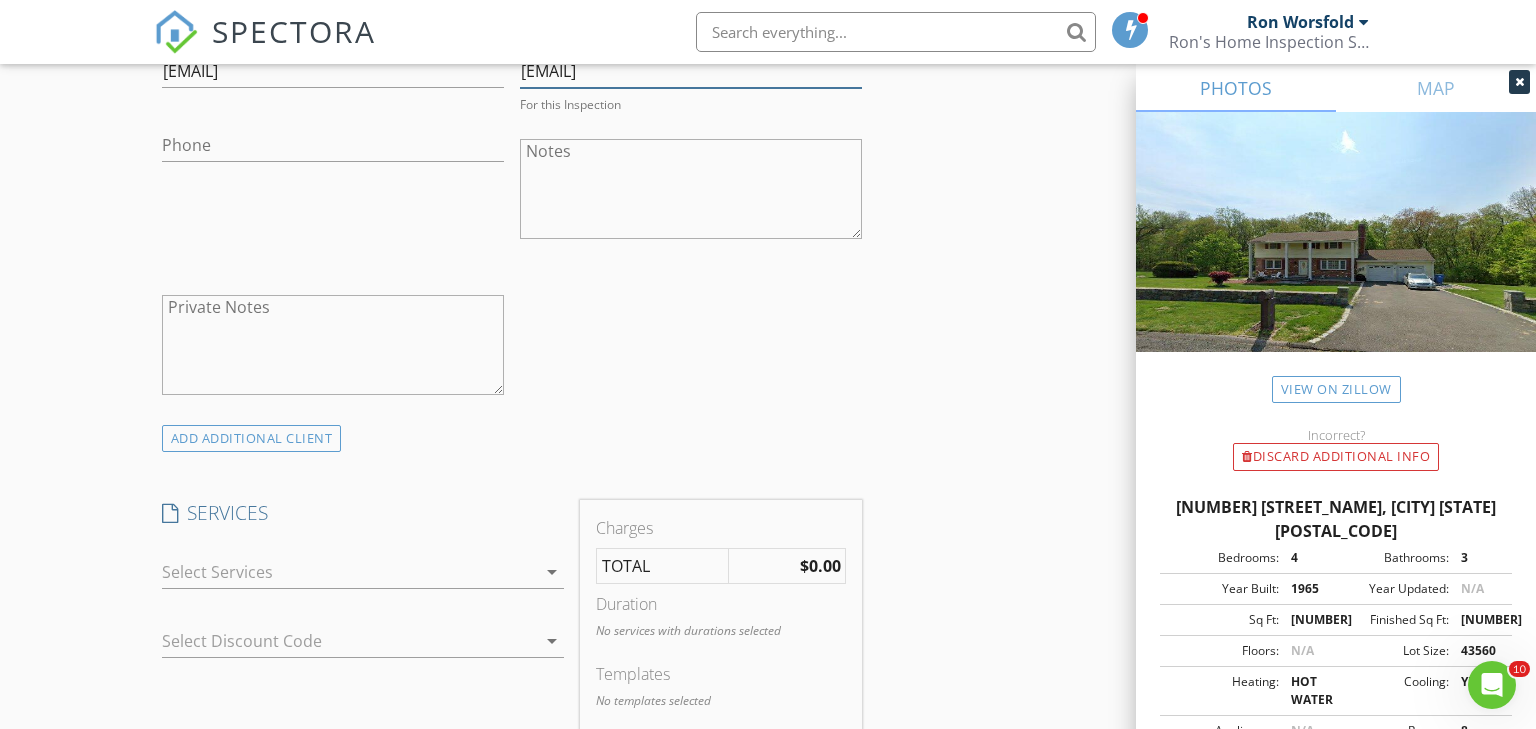 type on "wagnerm175@gmail.com" 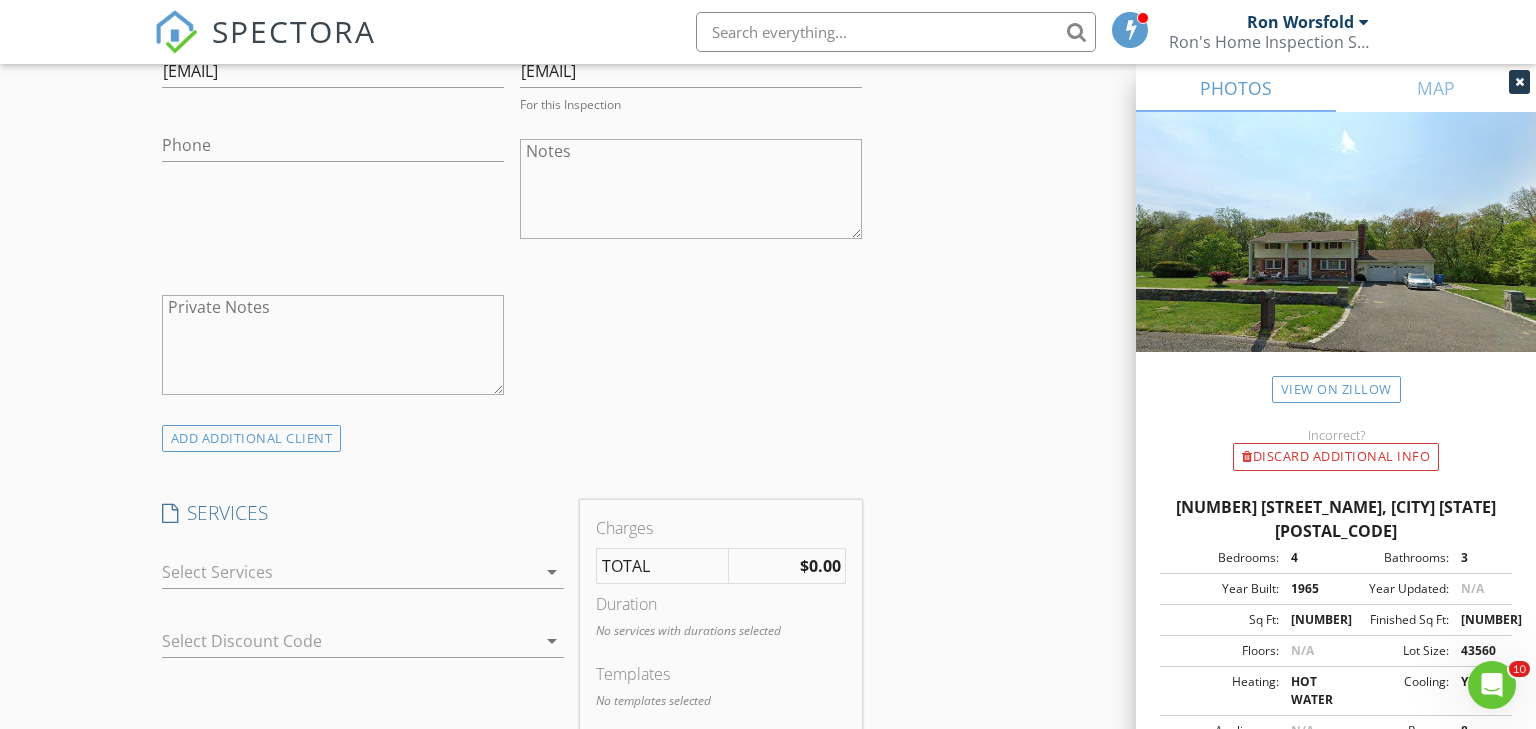 click at bounding box center (349, 572) 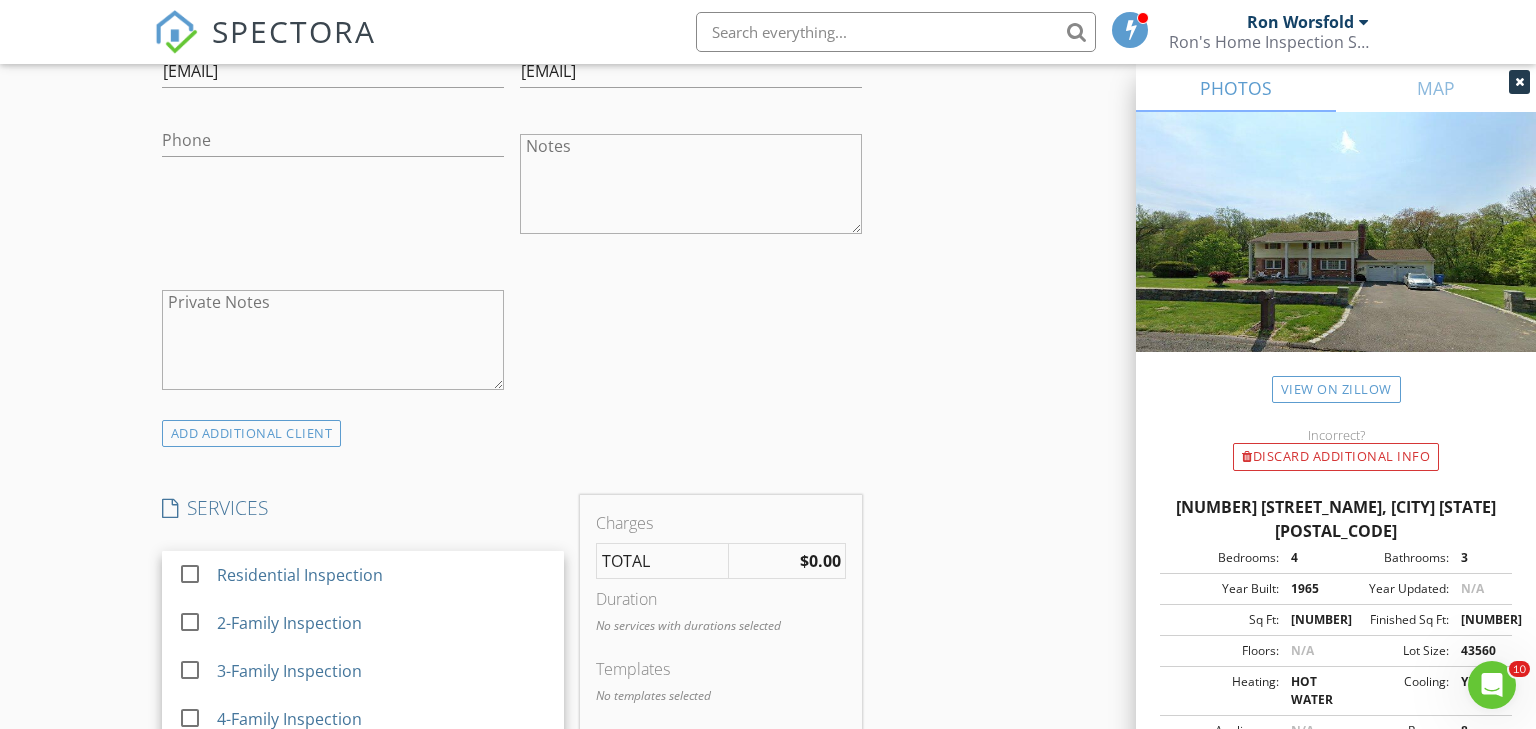 click at bounding box center [190, 574] 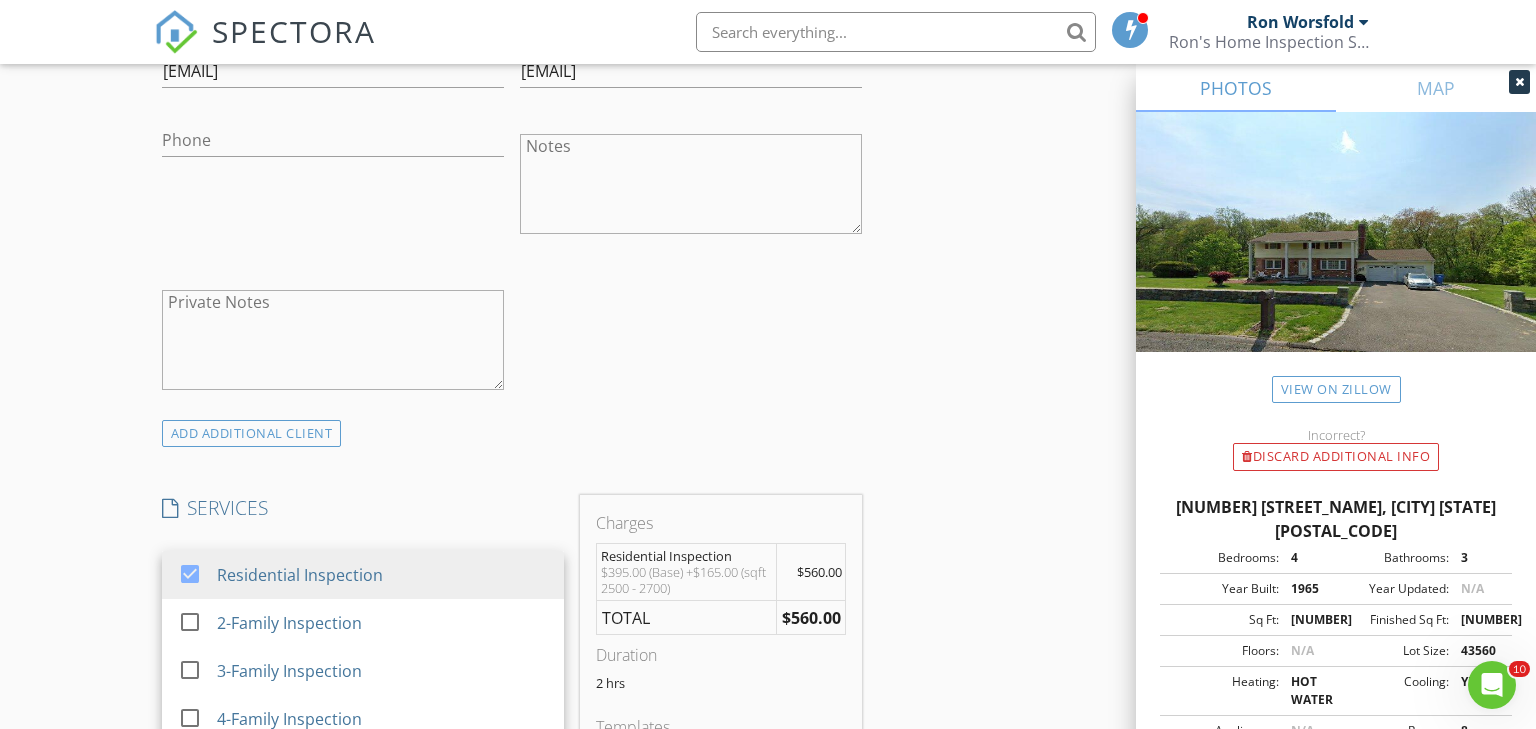 click on "New Inspection
Click here to use the New Order Form
INSPECTOR(S)
check_box   Ron Worsfold   PRIMARY   Ron Worsfold arrow_drop_down   check_box_outline_blank Ron Worsfold specifically requested
Date/Time
07/11/2025 12:00 PM
Location
Address Search       Address 73 Highridge Dr   Unit   City Monroe   State CT   Zip 06468   County Fairfield     Square Feet 2664   Year Built 1965   Foundation arrow_drop_down     Ron Worsfold     13.4 miles     (25 minutes)
client
check_box Enable Client CC email for this inspection   Client Search     check_box_outline_blank Client is a Company/Organization     First Name Rachel and Matt   Last Name Wagner   Email rachelsmith631@gmail.com   CC Email wagnerm175@gmail.com   Phone           Notes   Private Notes
ADD ADDITIONAL client
check_box   Residential Inspection" at bounding box center [768, 658] 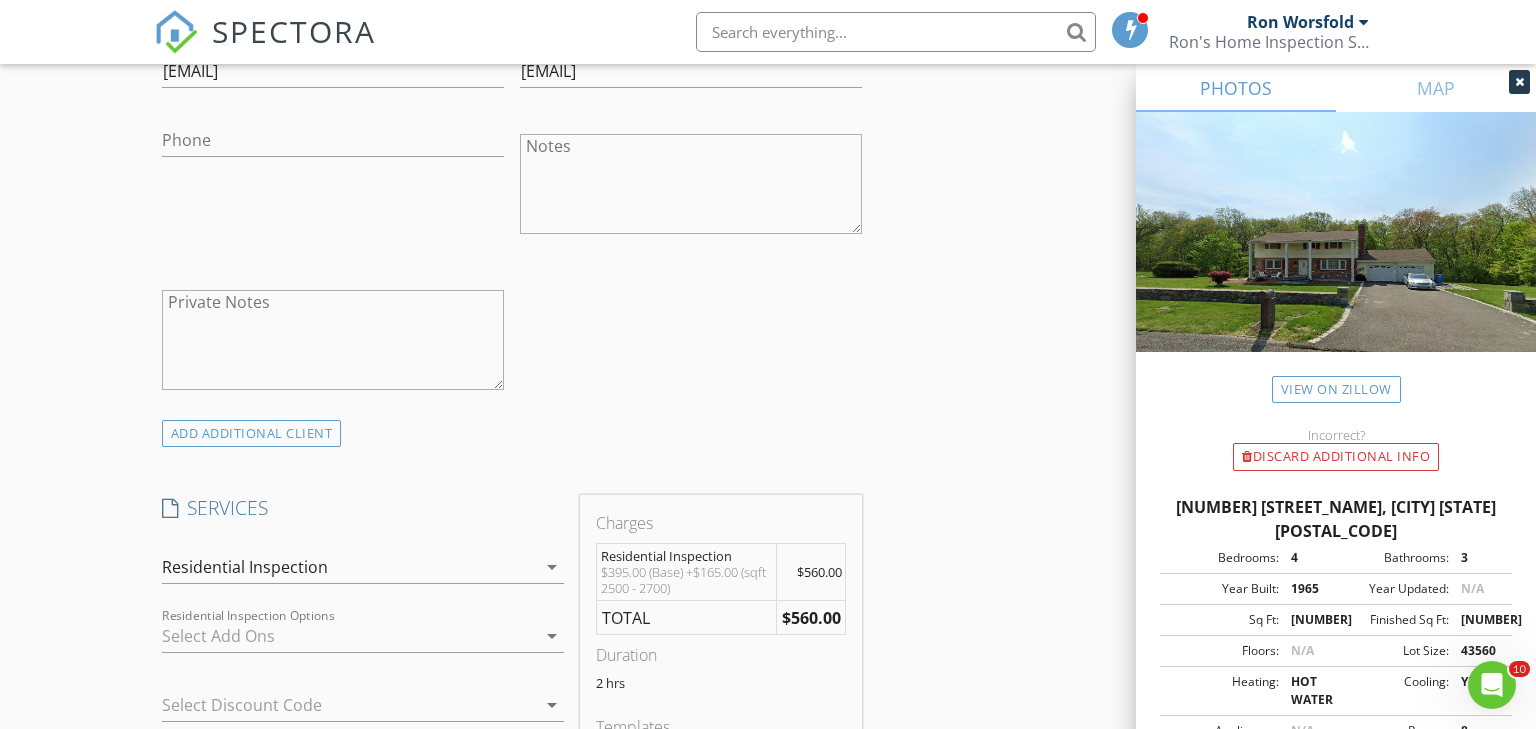 click at bounding box center (349, 636) 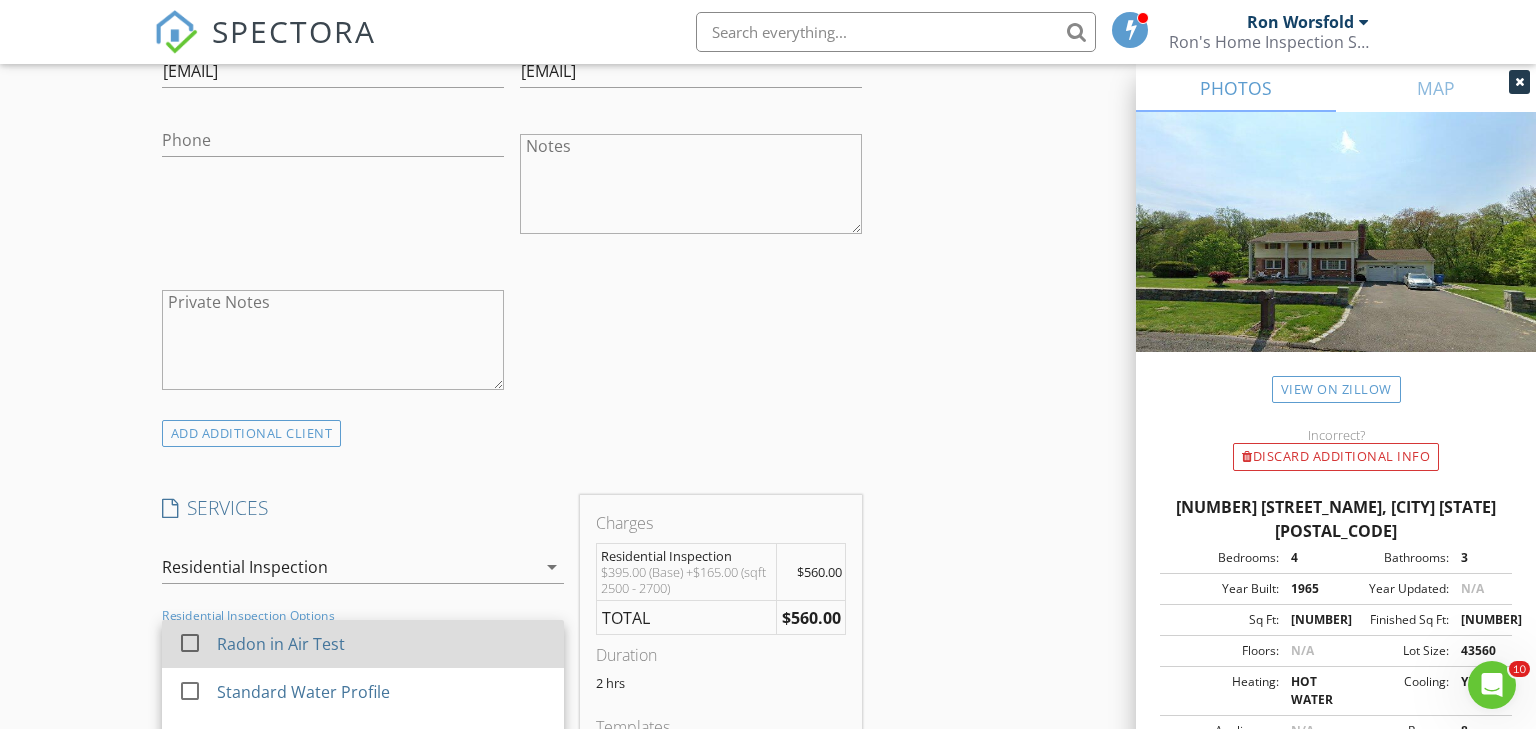 click at bounding box center (190, 643) 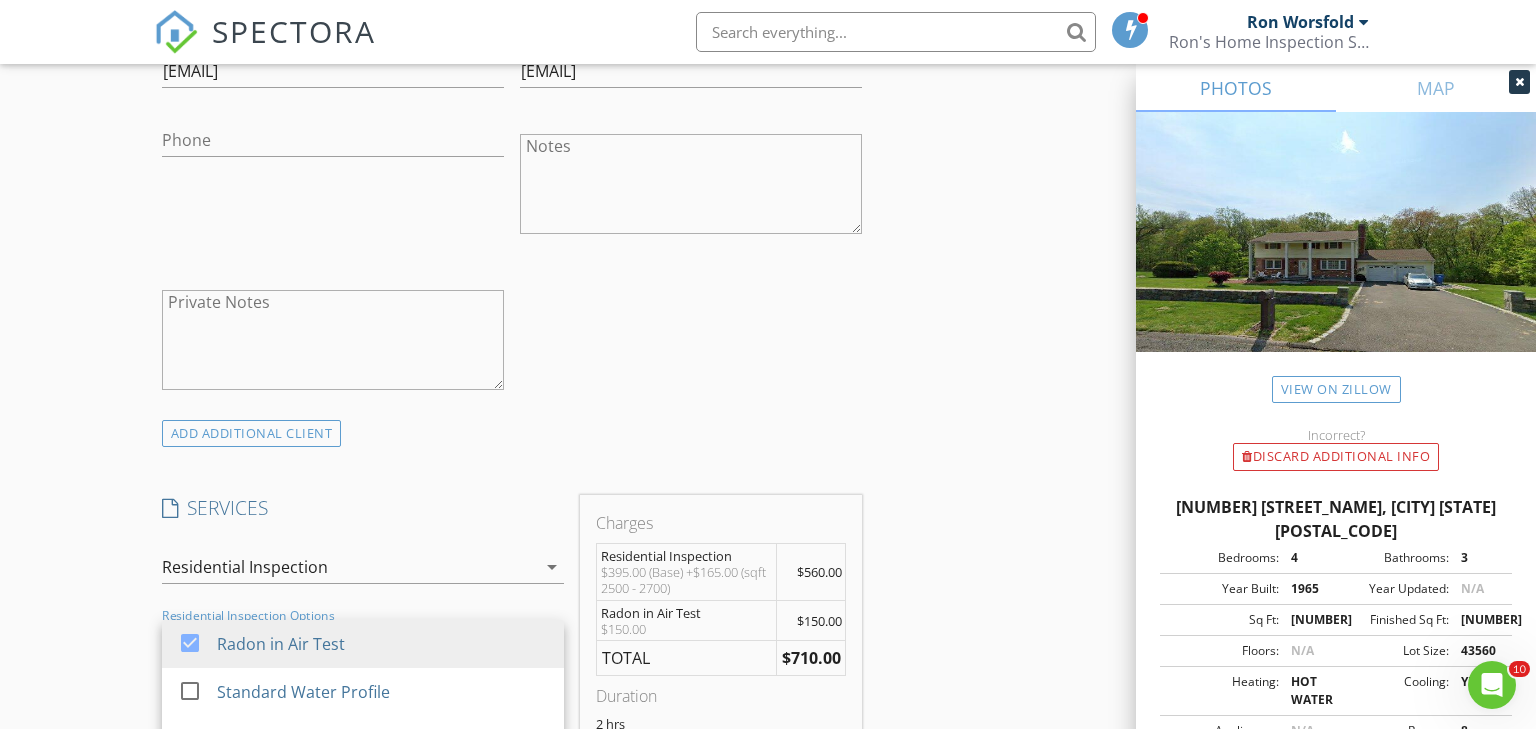 click on "New Inspection
Click here to use the New Order Form
INSPECTOR(S)
check_box   Ron Worsfold   PRIMARY   Ron Worsfold arrow_drop_down   check_box_outline_blank Ron Worsfold specifically requested
Date/Time
07/11/2025 12:00 PM
Location
Address Search       Address 73 Highridge Dr   Unit   City Monroe   State CT   Zip 06468   County Fairfield     Square Feet 2664   Year Built 1965   Foundation arrow_drop_down     Ron Worsfold     13.4 miles     (25 minutes)
client
check_box Enable Client CC email for this inspection   Client Search     check_box_outline_blank Client is a Company/Organization     First Name Rachel and Matt   Last Name Wagner   Email rachelsmith631@gmail.com   CC Email wagnerm175@gmail.com   Phone           Notes   Private Notes
ADD ADDITIONAL client
check_box   Residential Inspection" at bounding box center [768, 678] 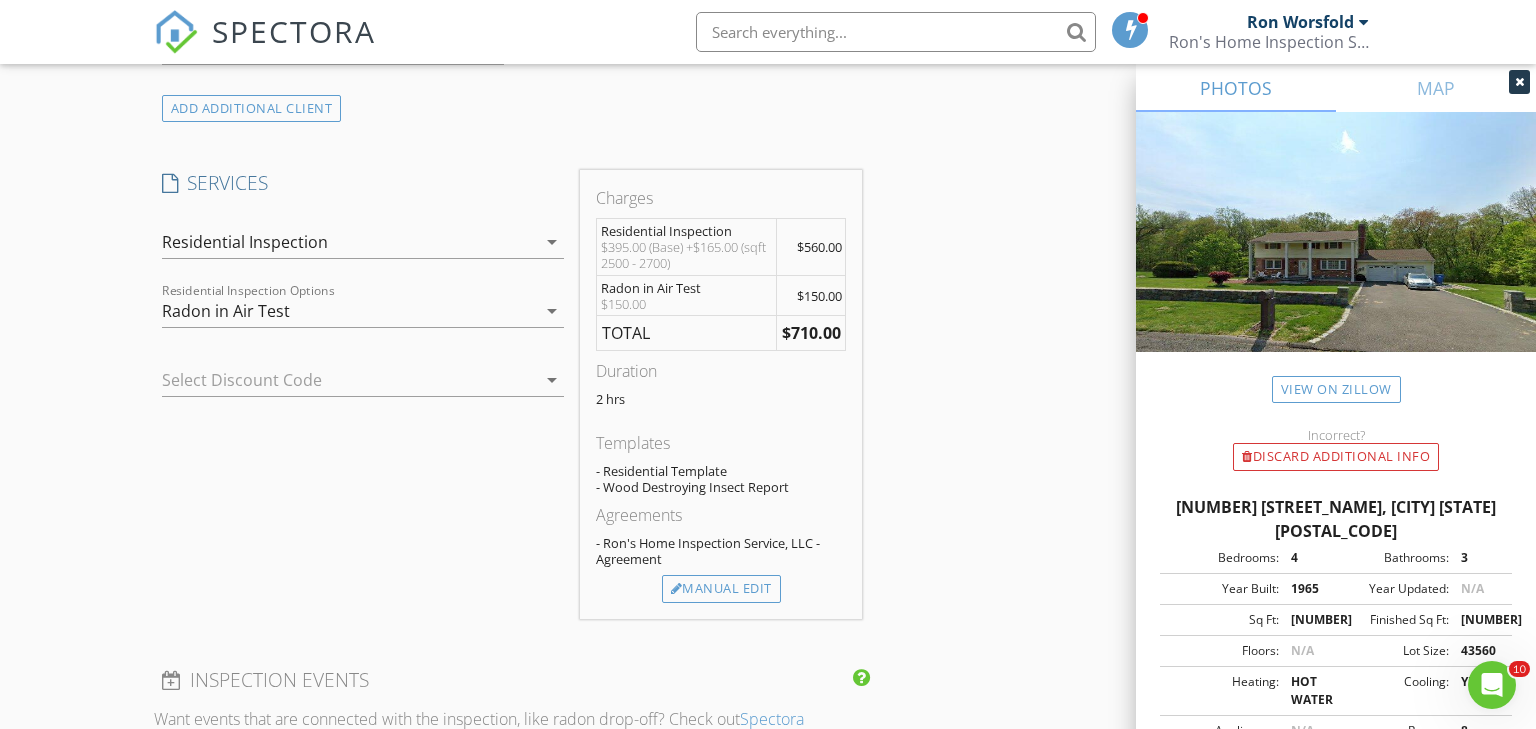 scroll, scrollTop: 1549, scrollLeft: 0, axis: vertical 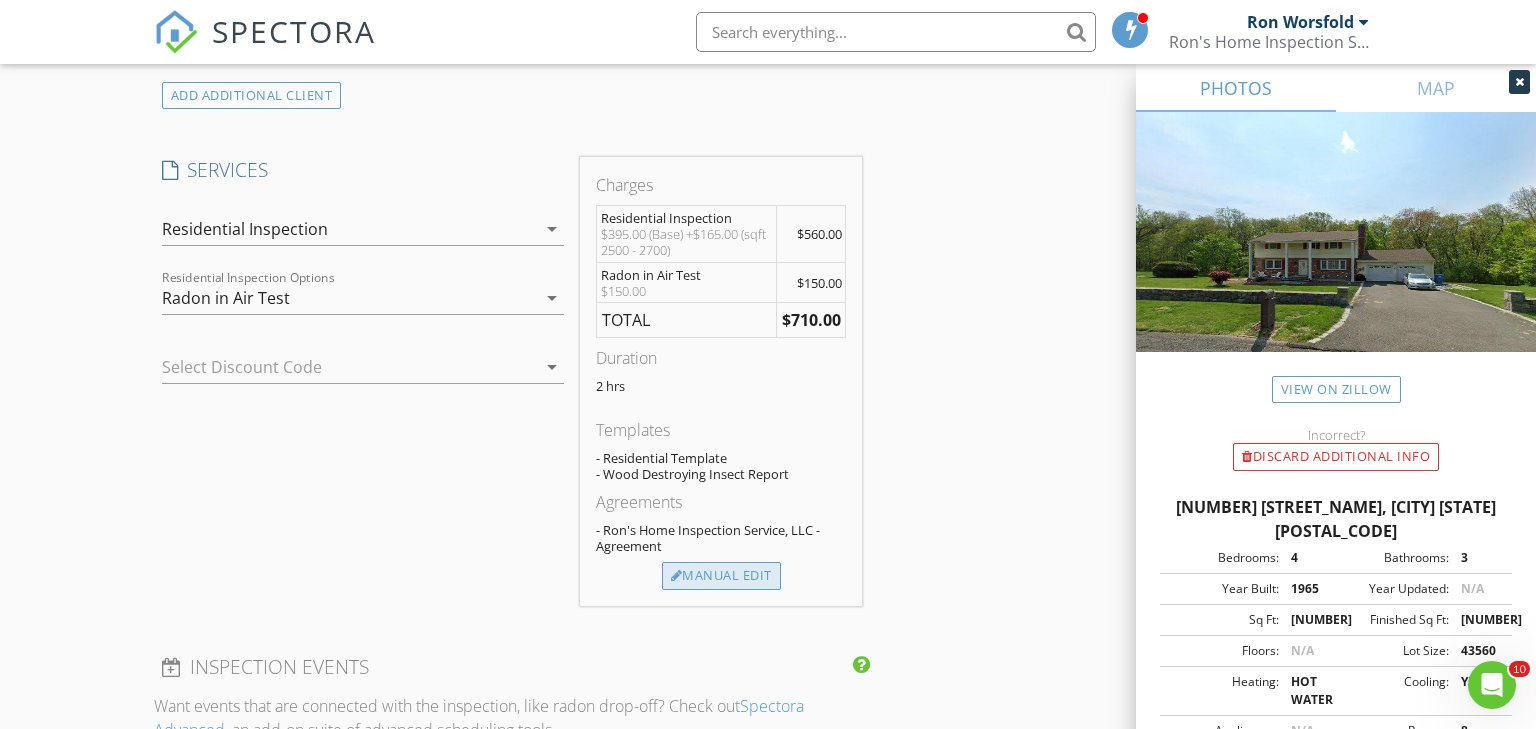 click on "Manual Edit" at bounding box center (721, 576) 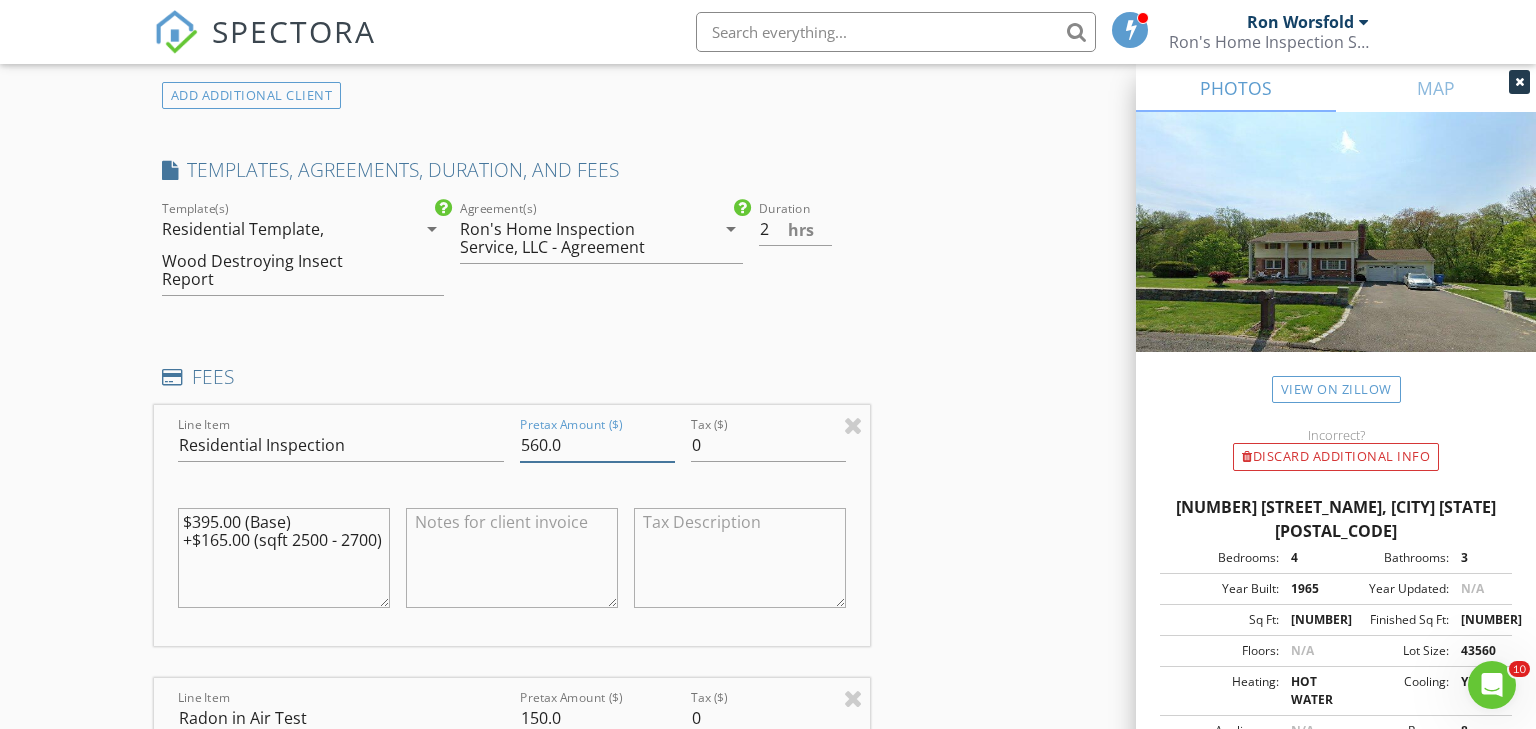click on "560.0" at bounding box center [597, 445] 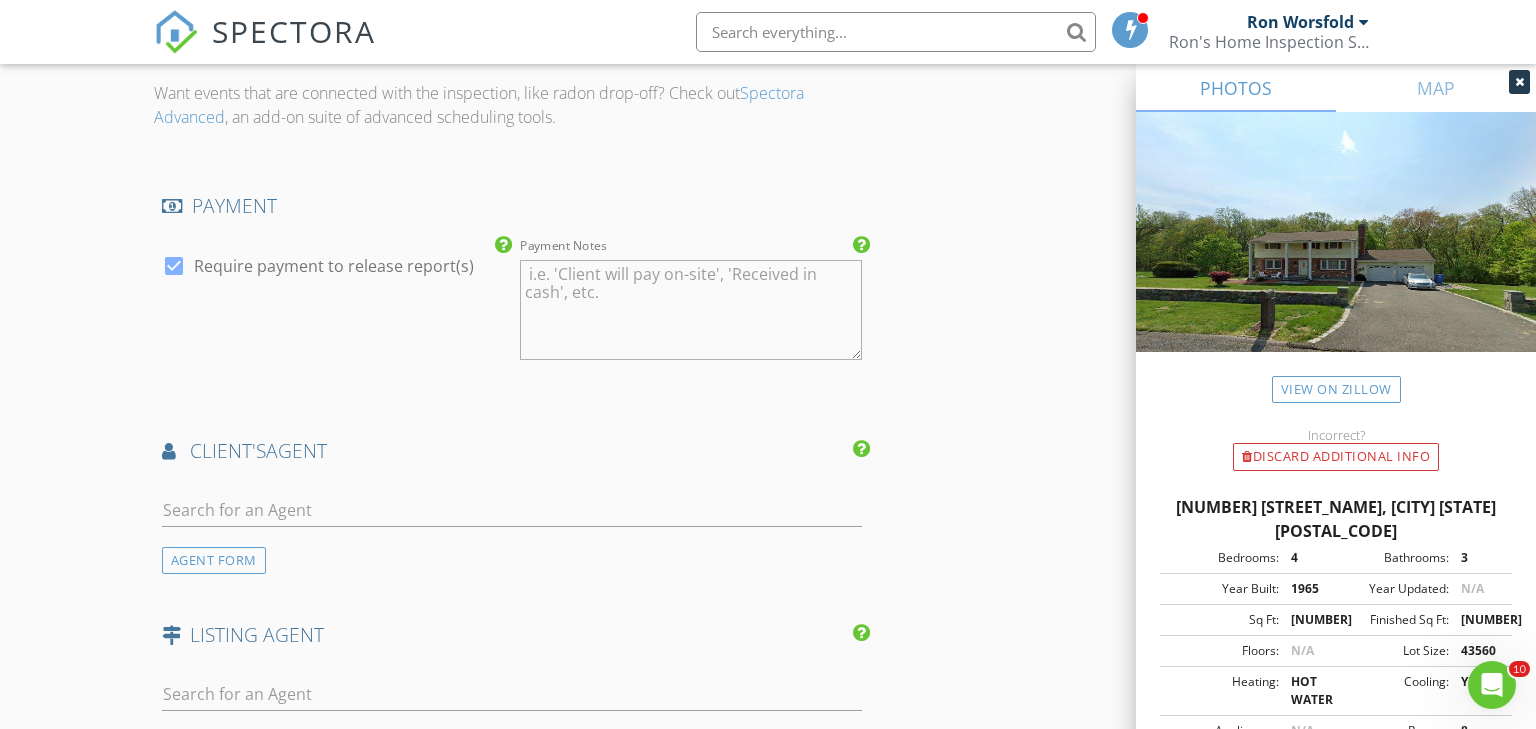 scroll, scrollTop: 2656, scrollLeft: 0, axis: vertical 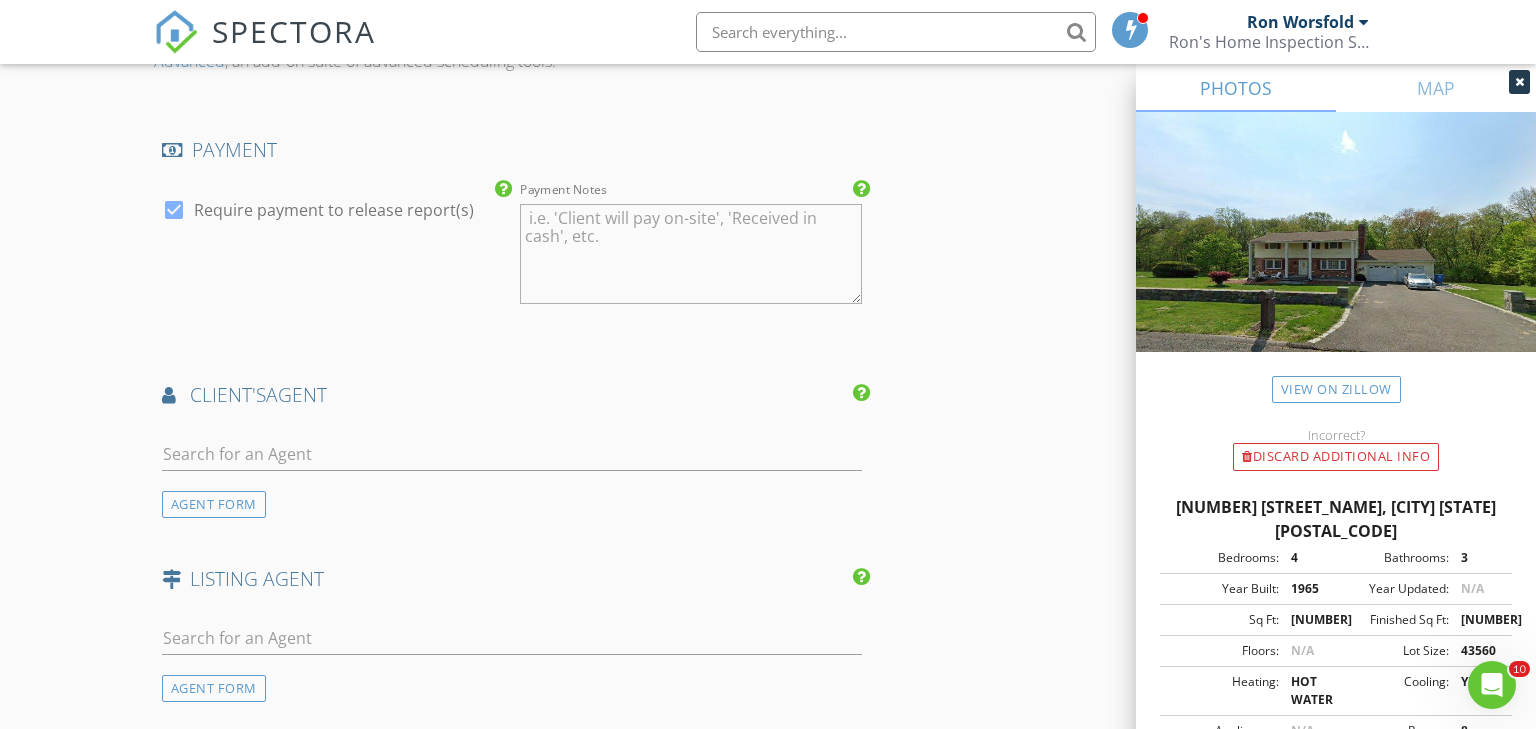 type on "550.0" 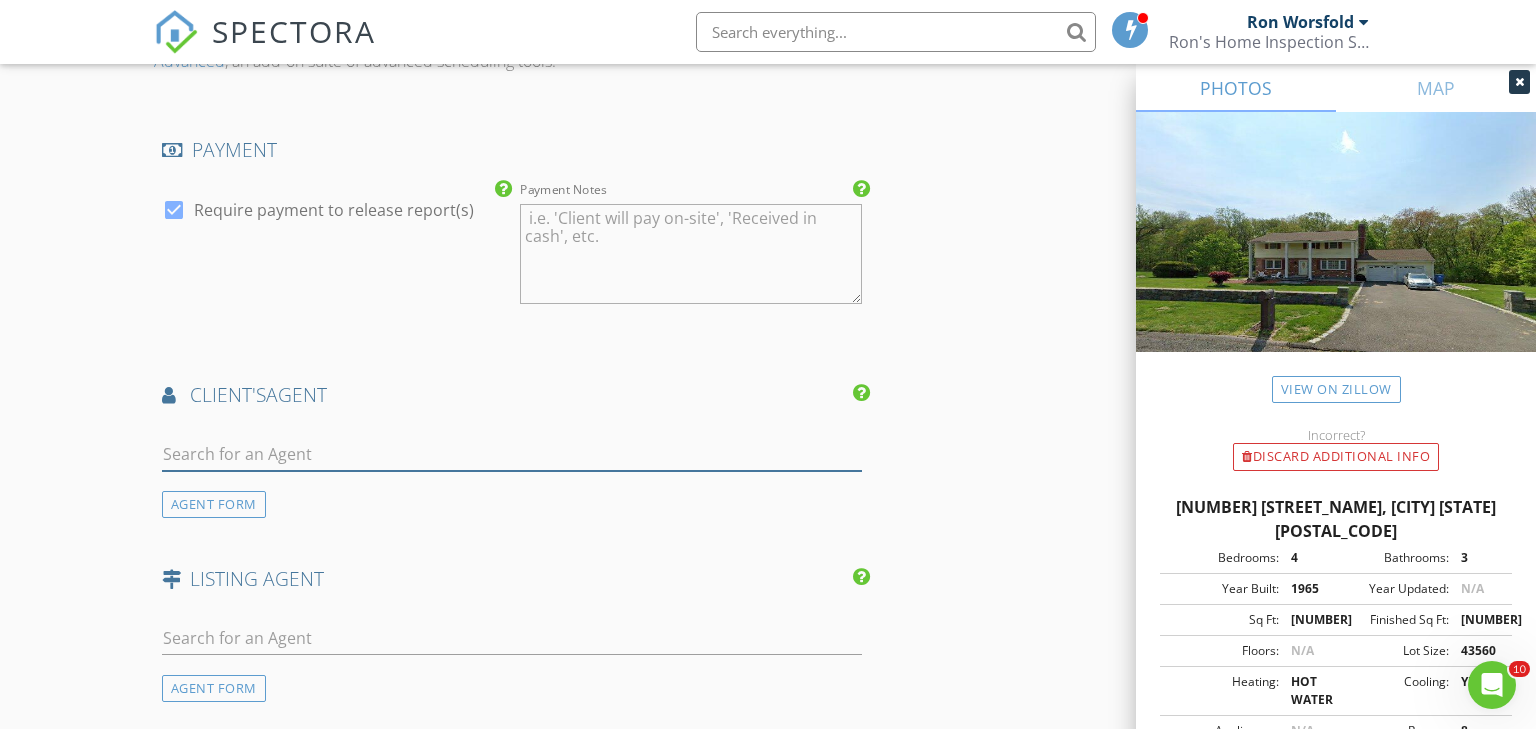click at bounding box center [512, 454] 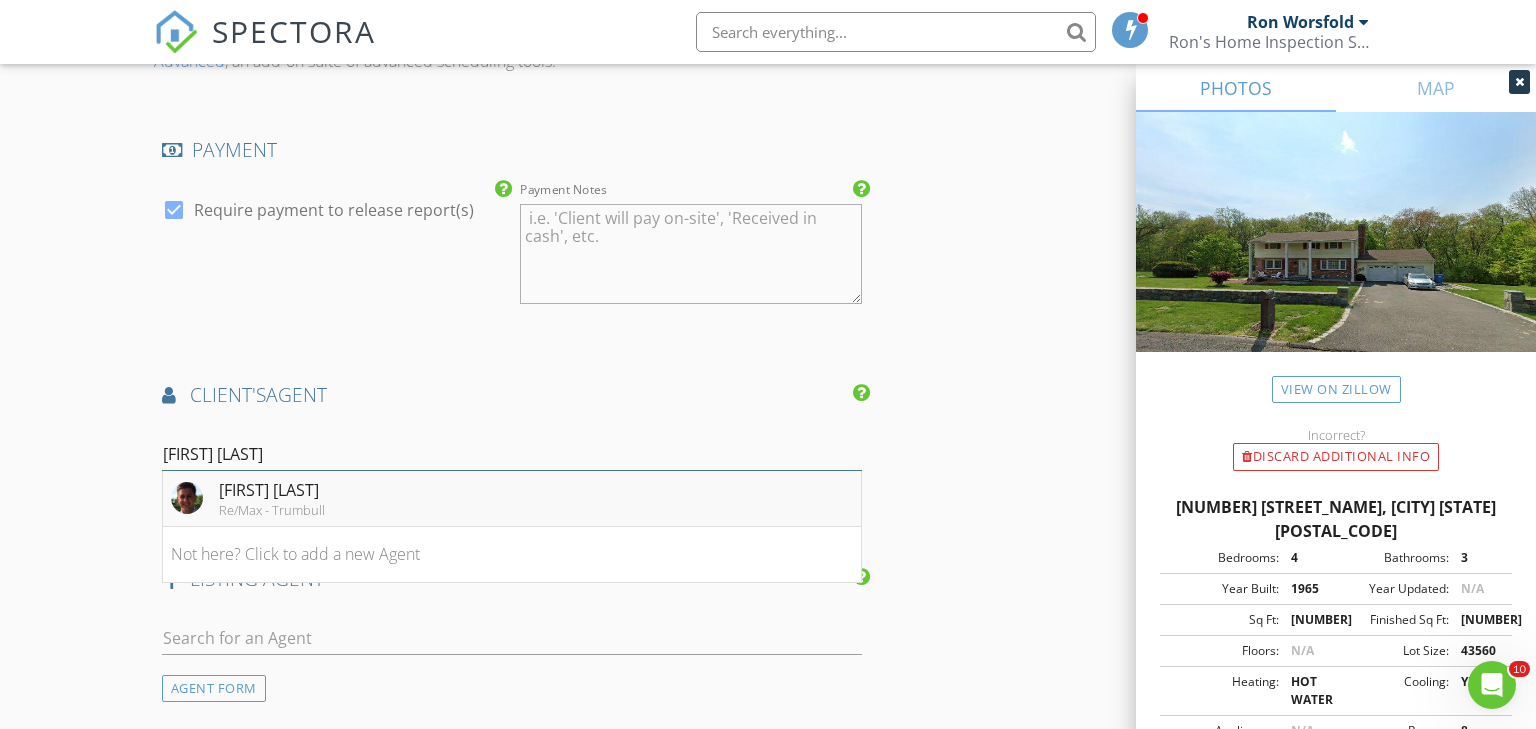 type on "Matt N" 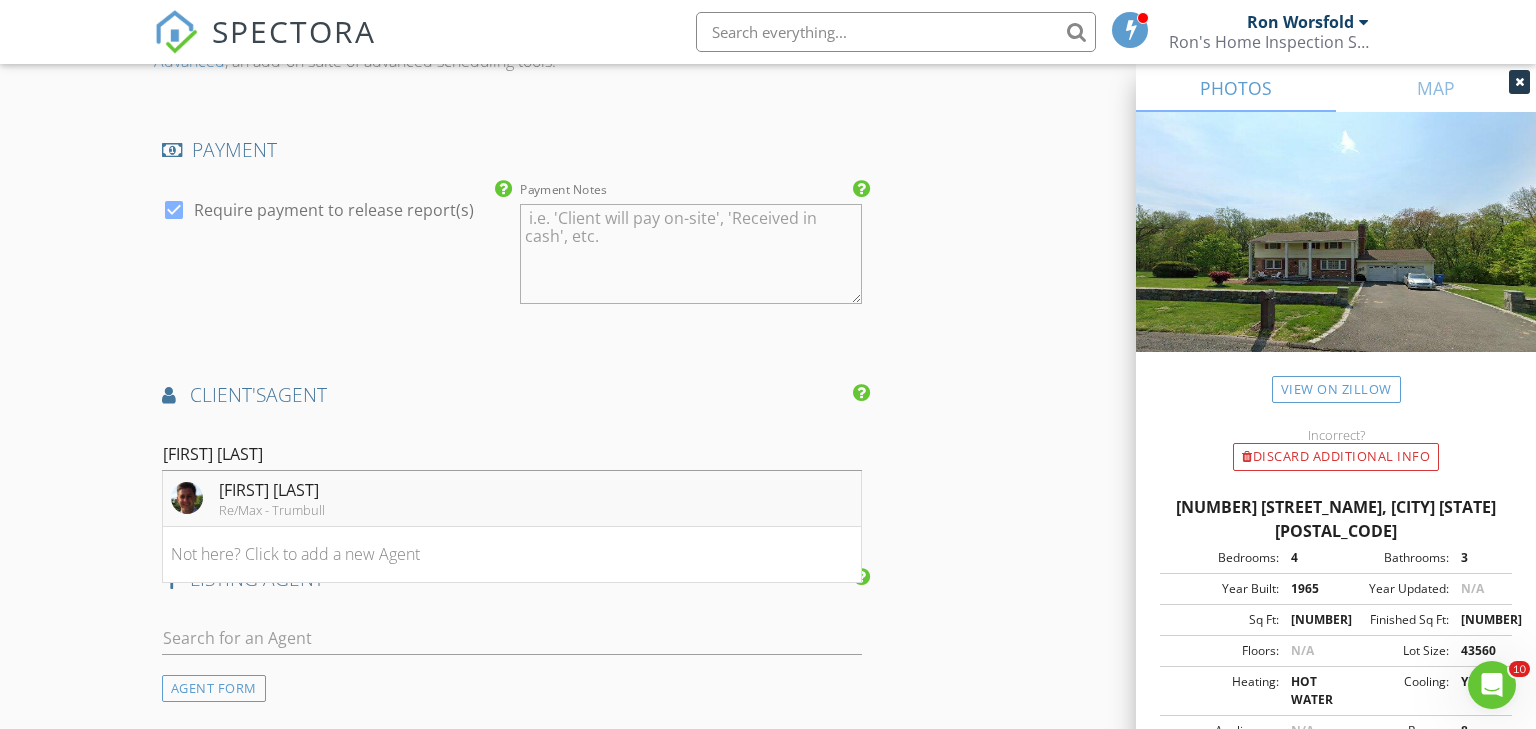 click on "Matt Nuzie
Re/Max - Trumbull" at bounding box center [512, 499] 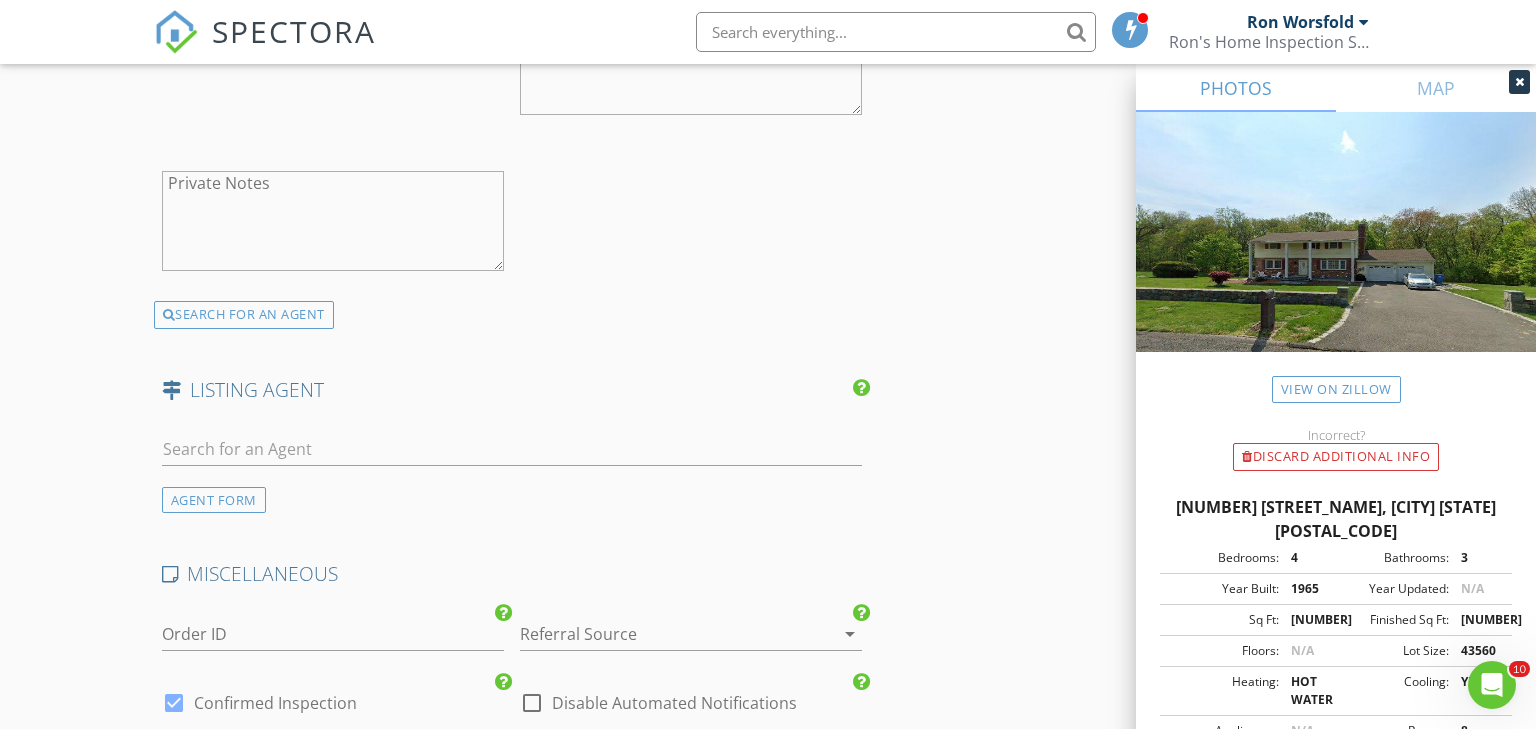 scroll, scrollTop: 3318, scrollLeft: 0, axis: vertical 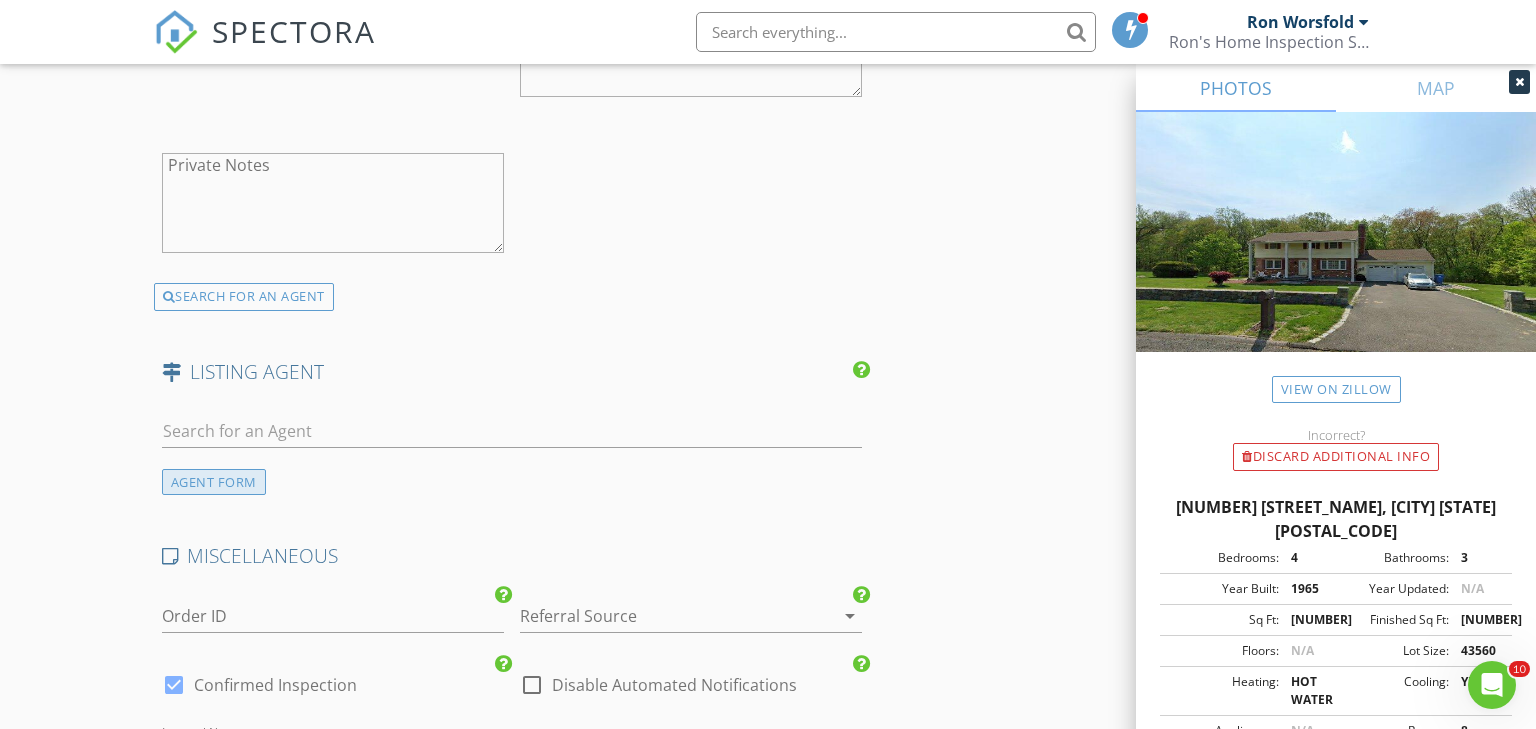 click on "AGENT FORM" at bounding box center [214, 482] 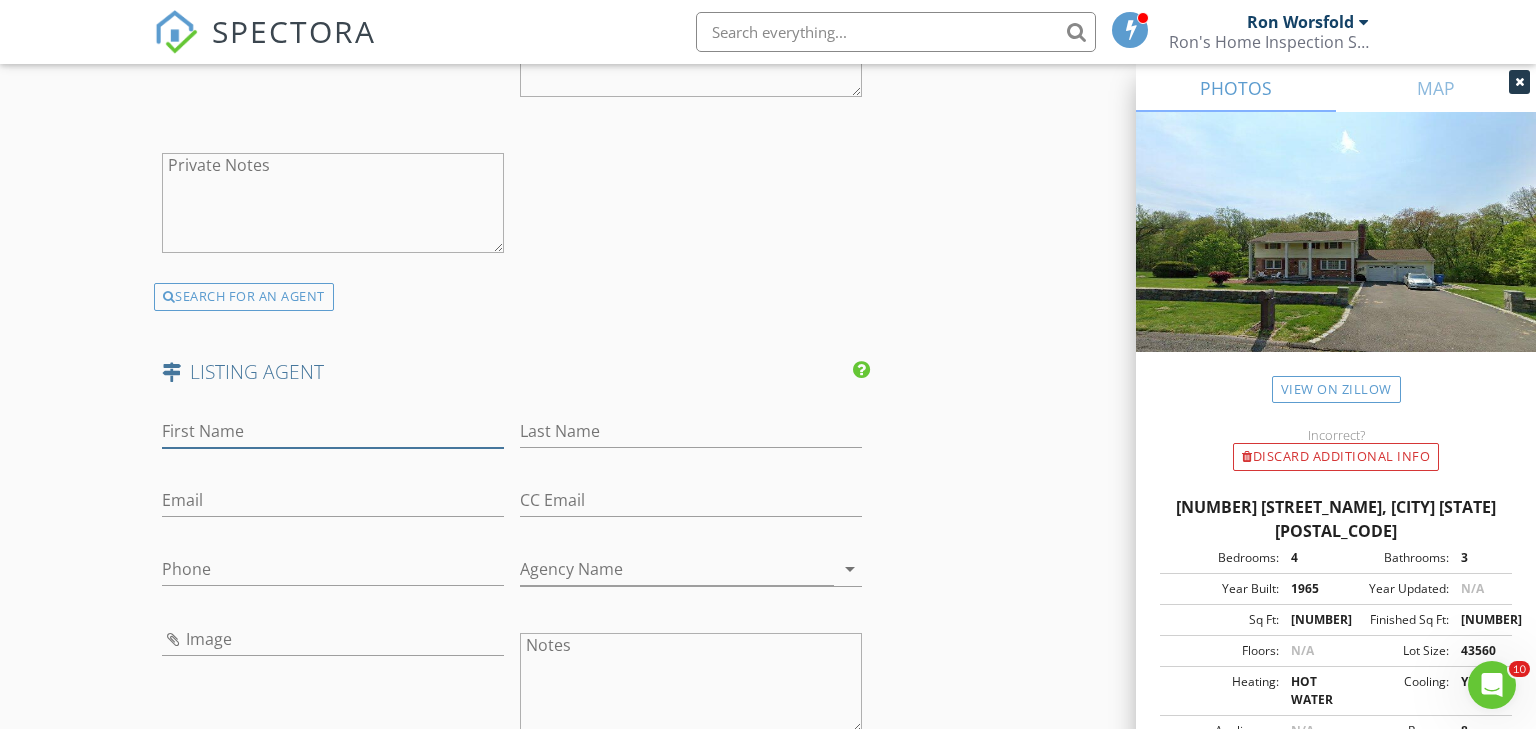 click on "First Name" at bounding box center (333, 431) 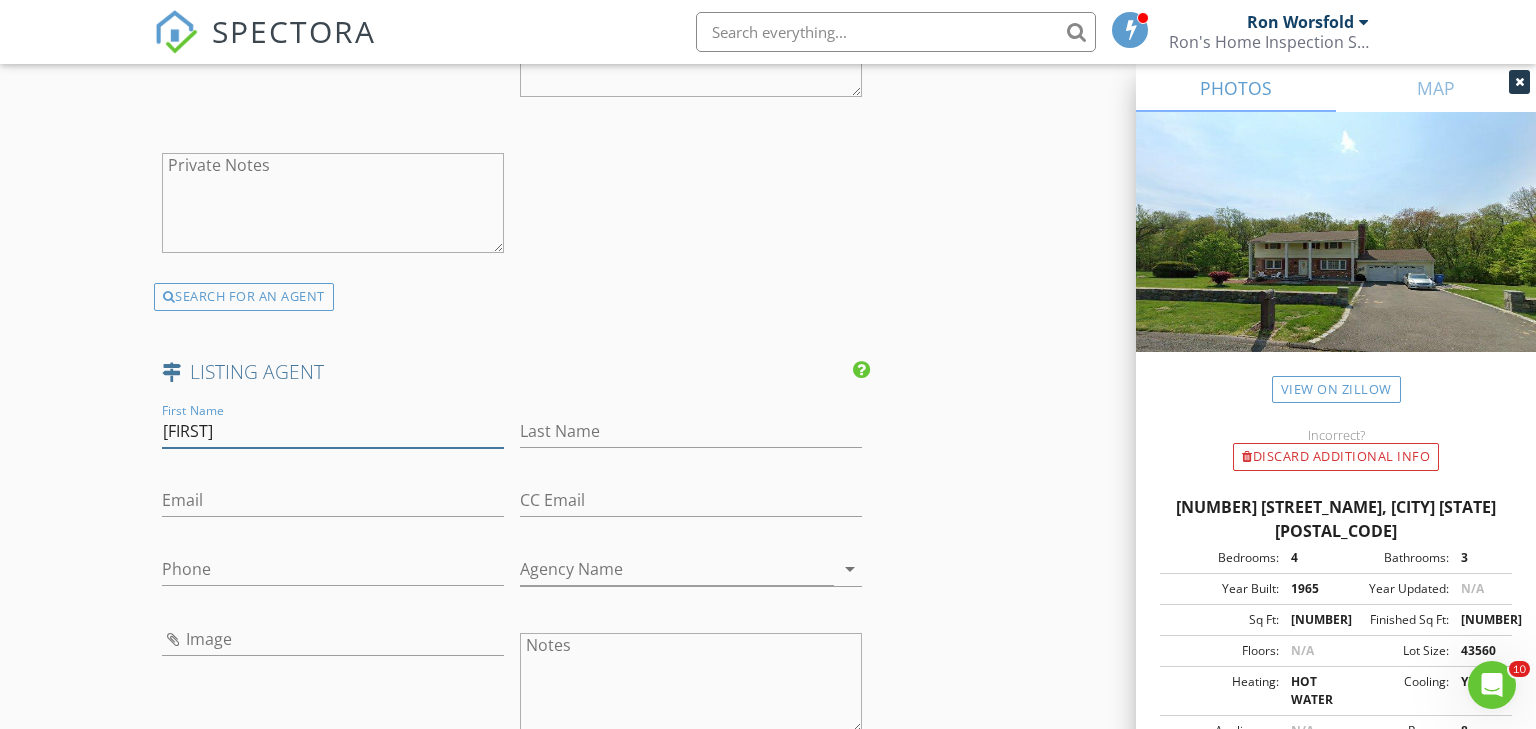 type on "Sue" 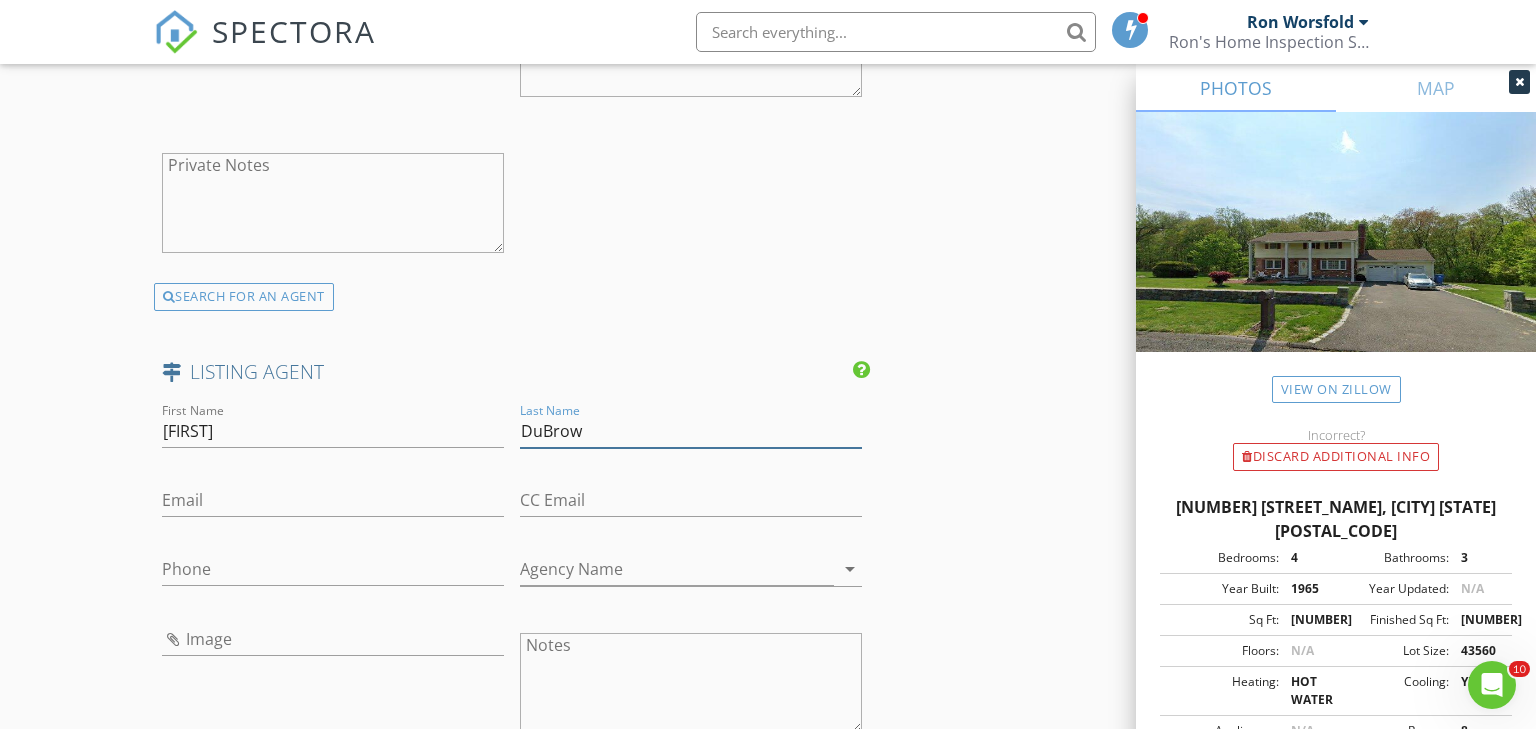type on "DuBrow" 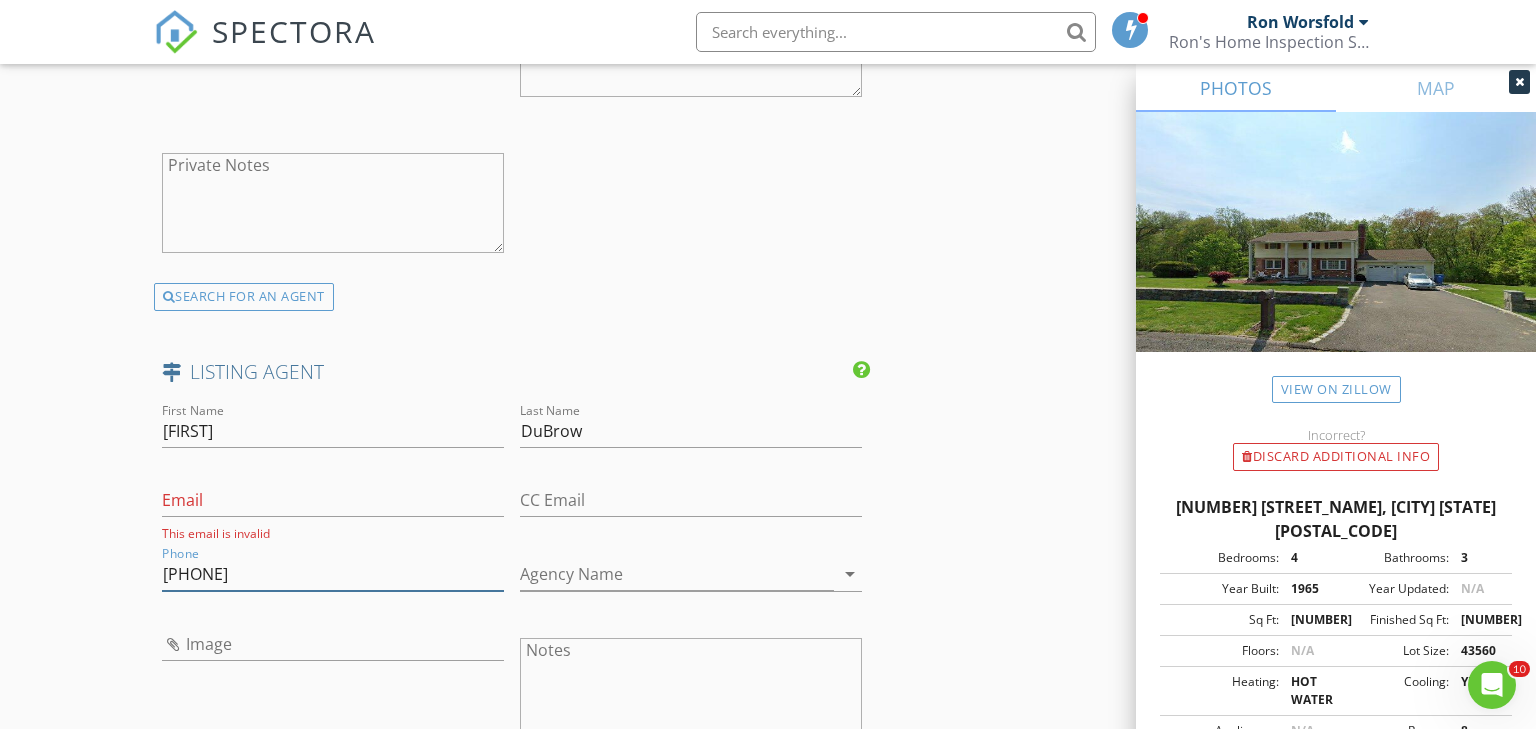 type on "[PHONE]" 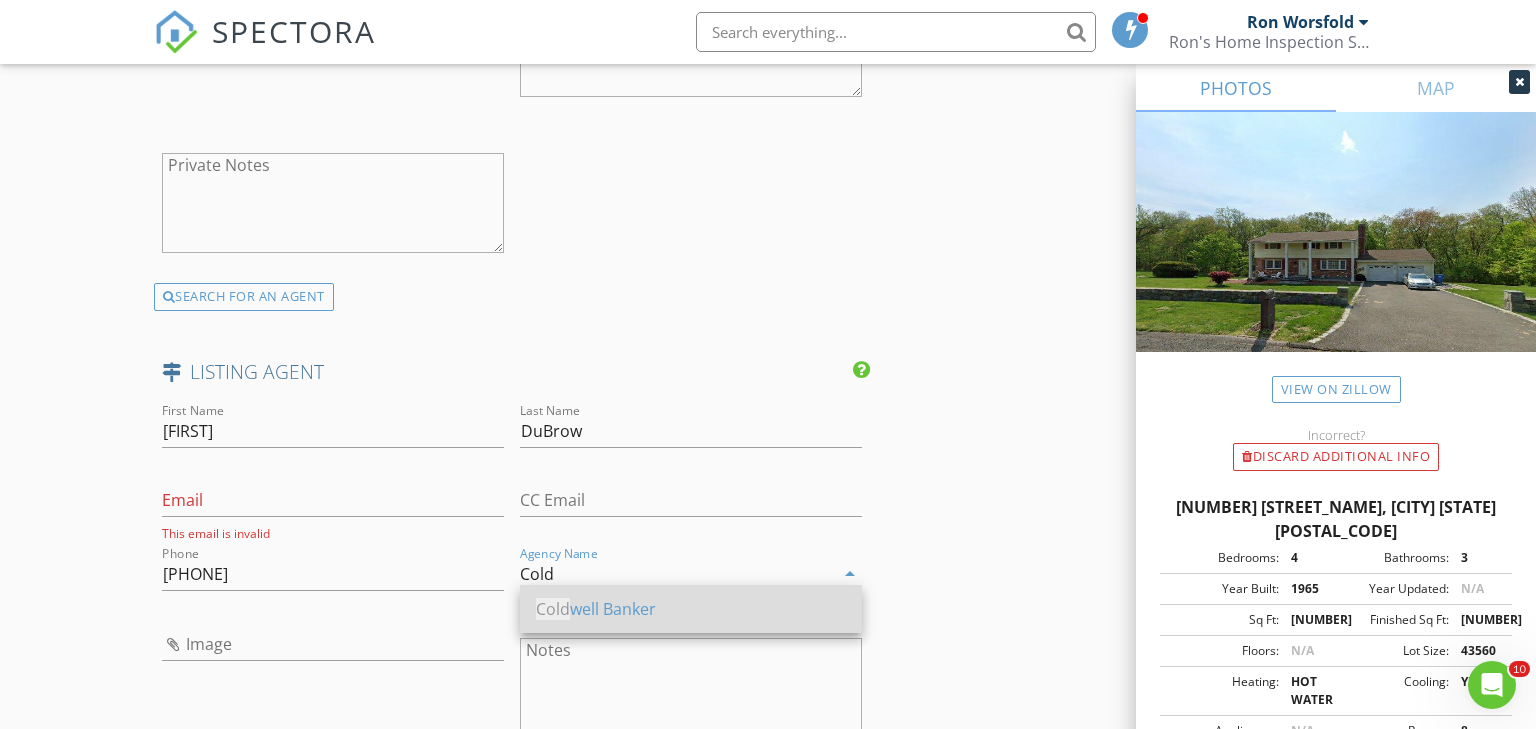 click on "Cold well Banker" at bounding box center [691, 609] 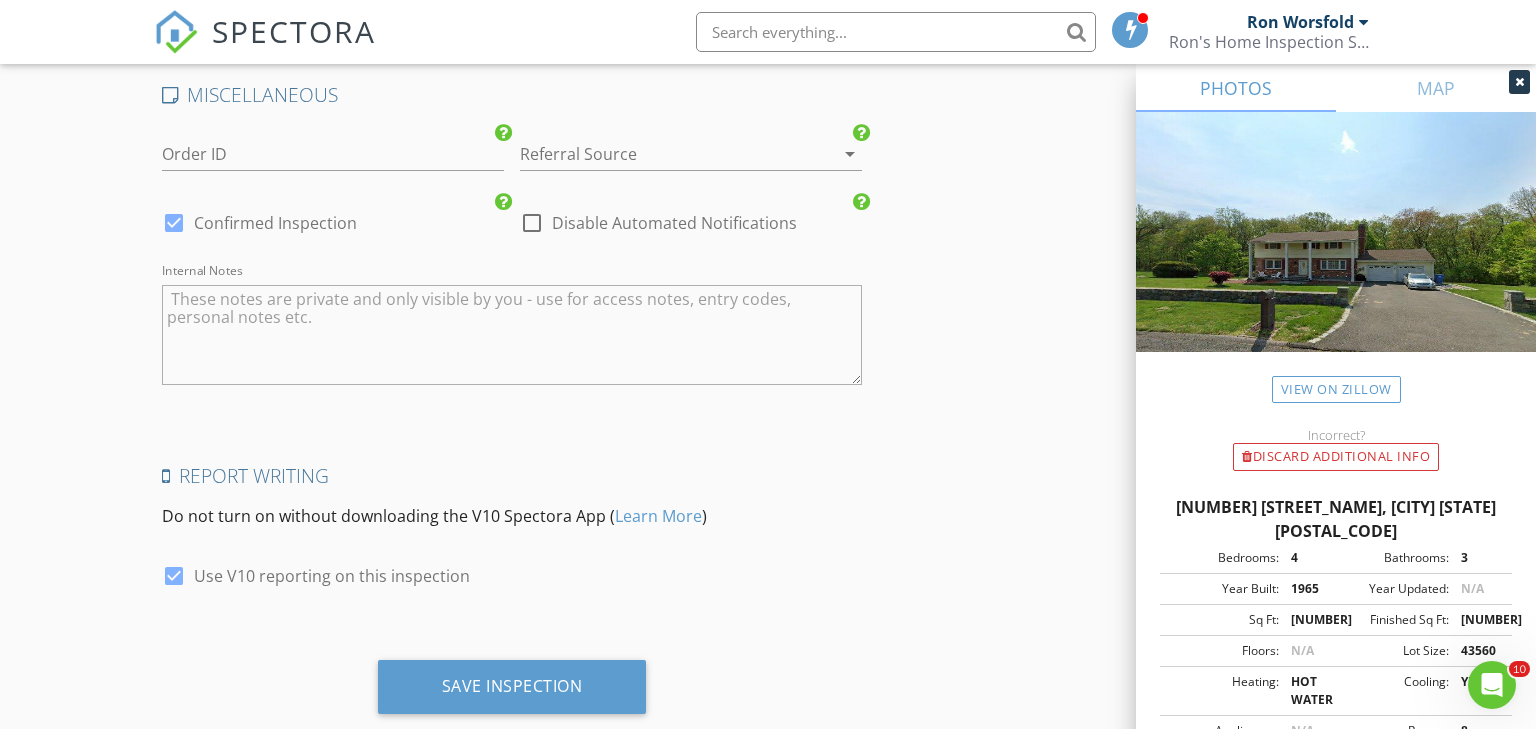 scroll, scrollTop: 4274, scrollLeft: 0, axis: vertical 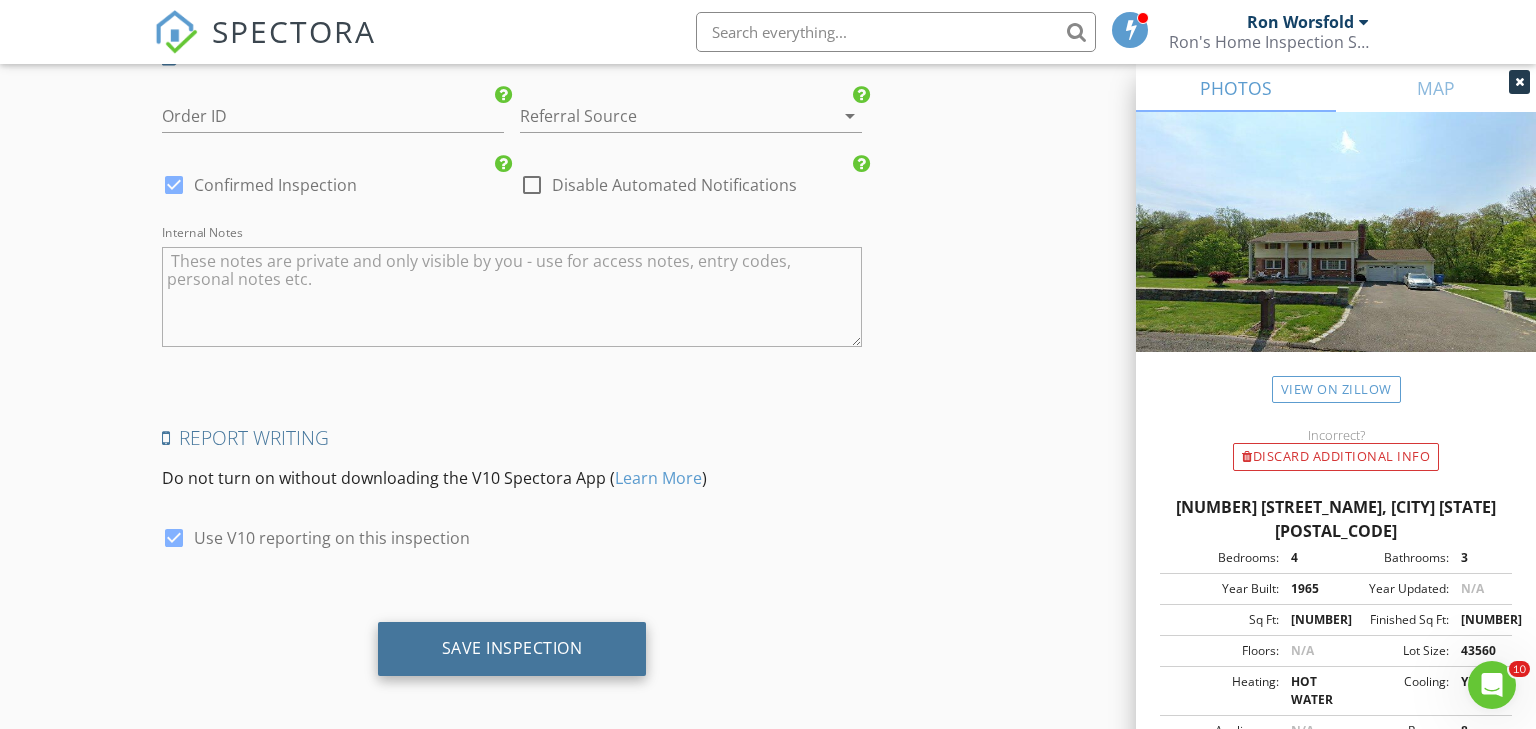 type on "Coldwell Banker" 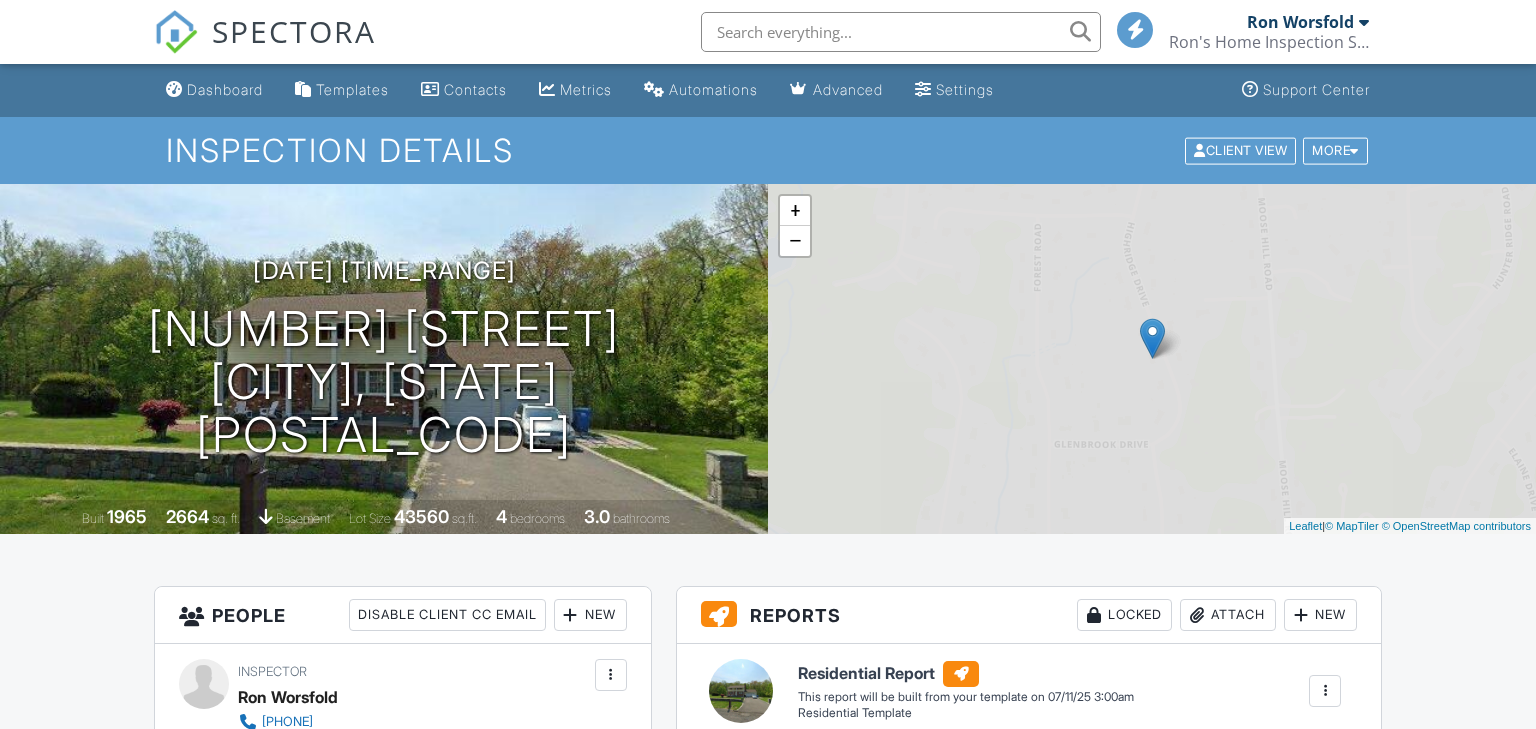 scroll, scrollTop: 0, scrollLeft: 0, axis: both 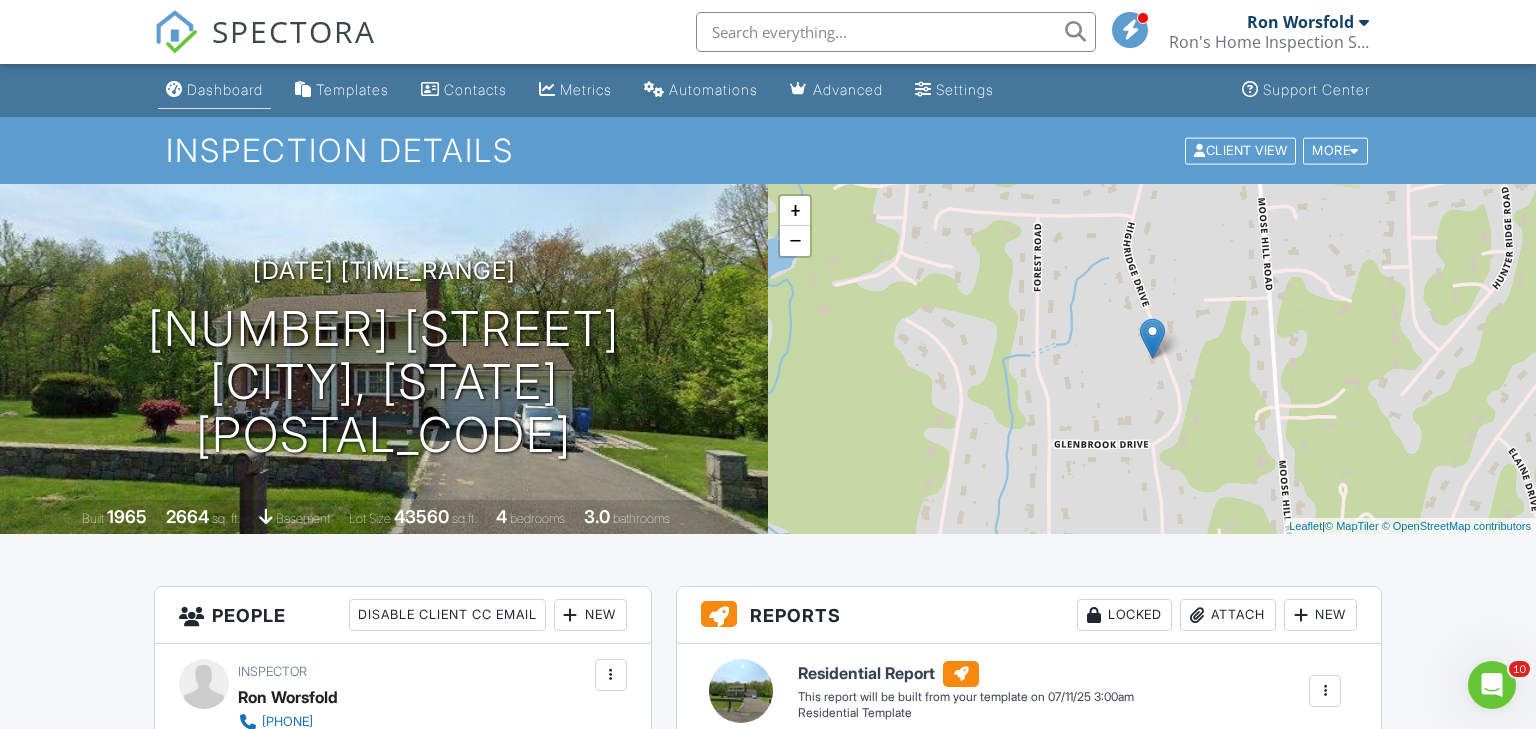 click on "Dashboard" at bounding box center [225, 89] 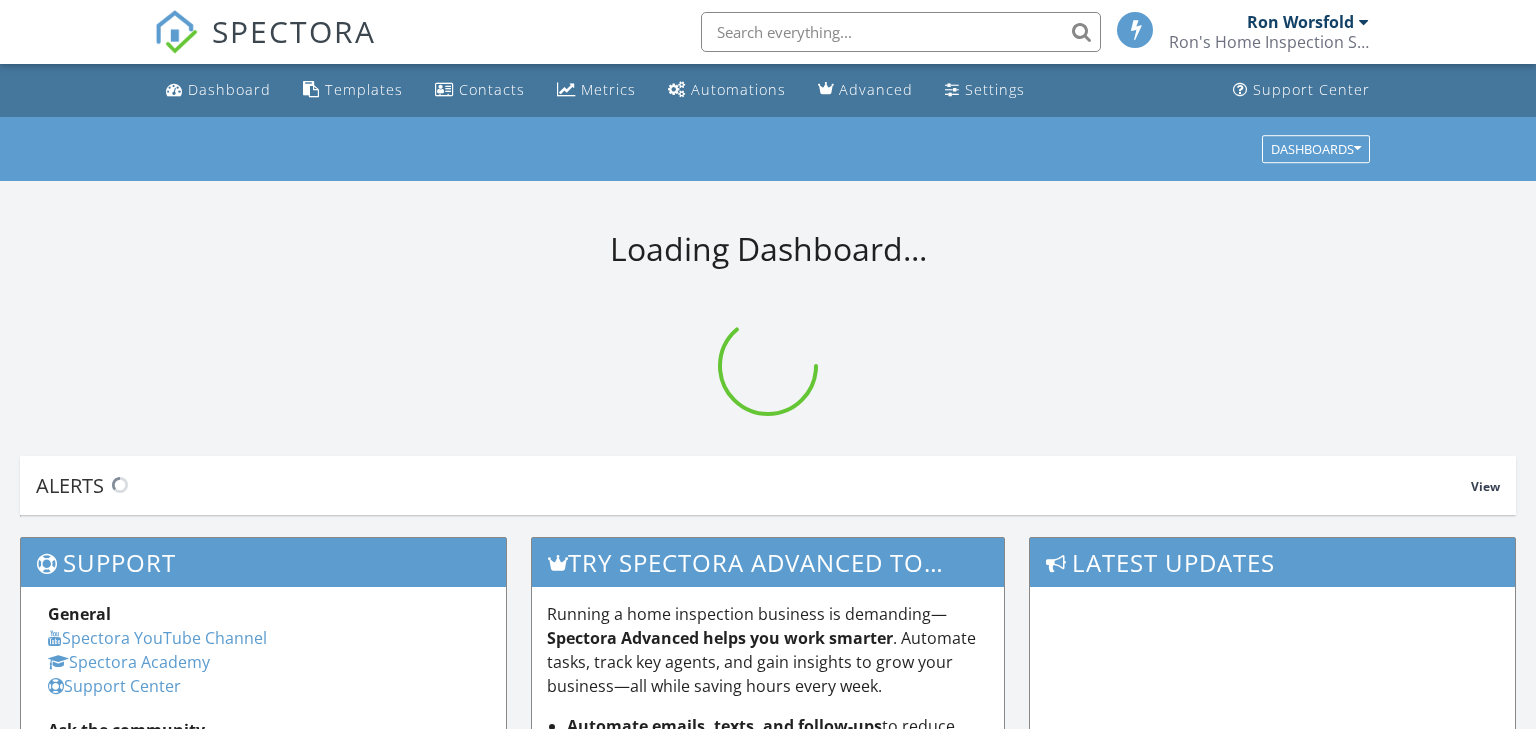 scroll, scrollTop: 0, scrollLeft: 0, axis: both 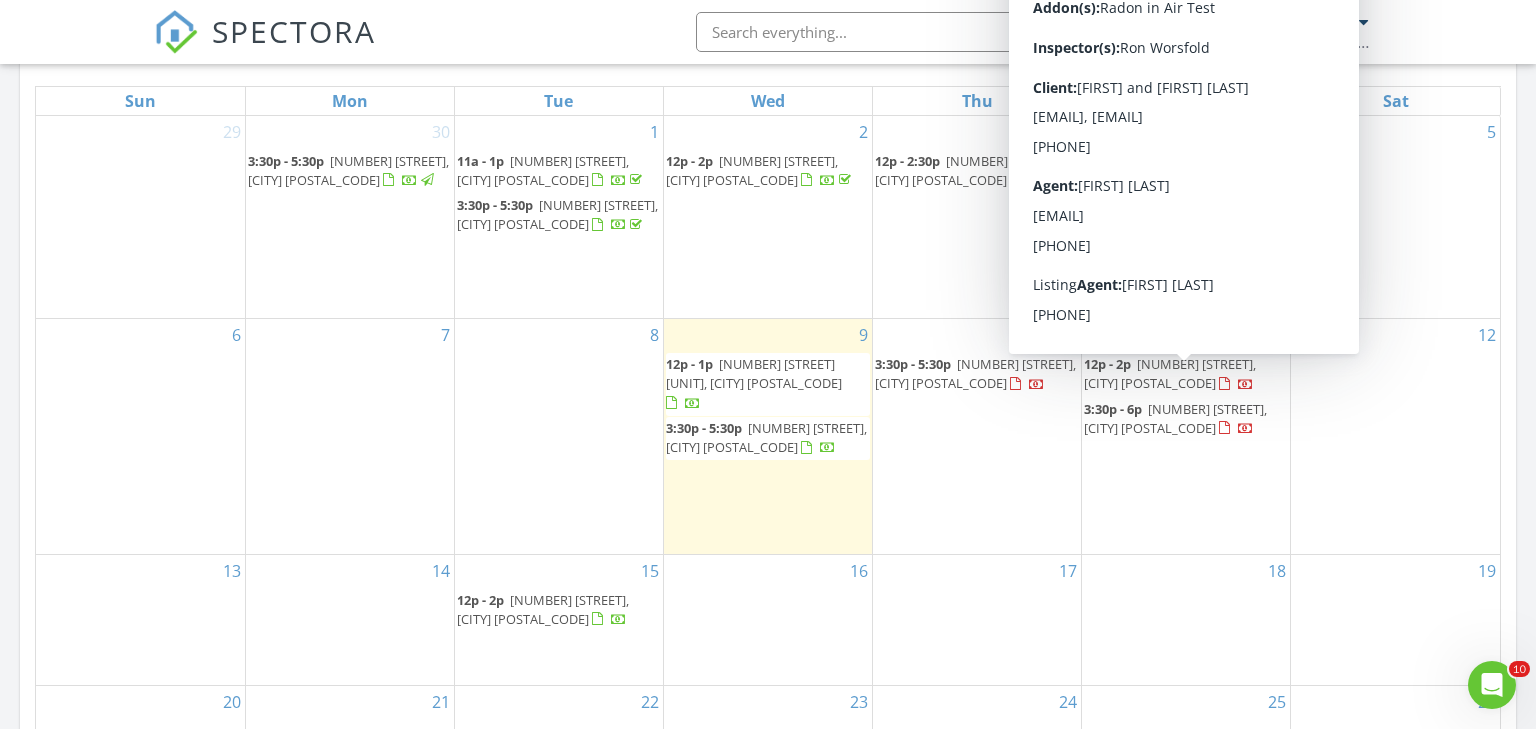 click on "[NUMBER] [STREET], [CITY] [POSTAL_CODE]" at bounding box center (1170, 373) 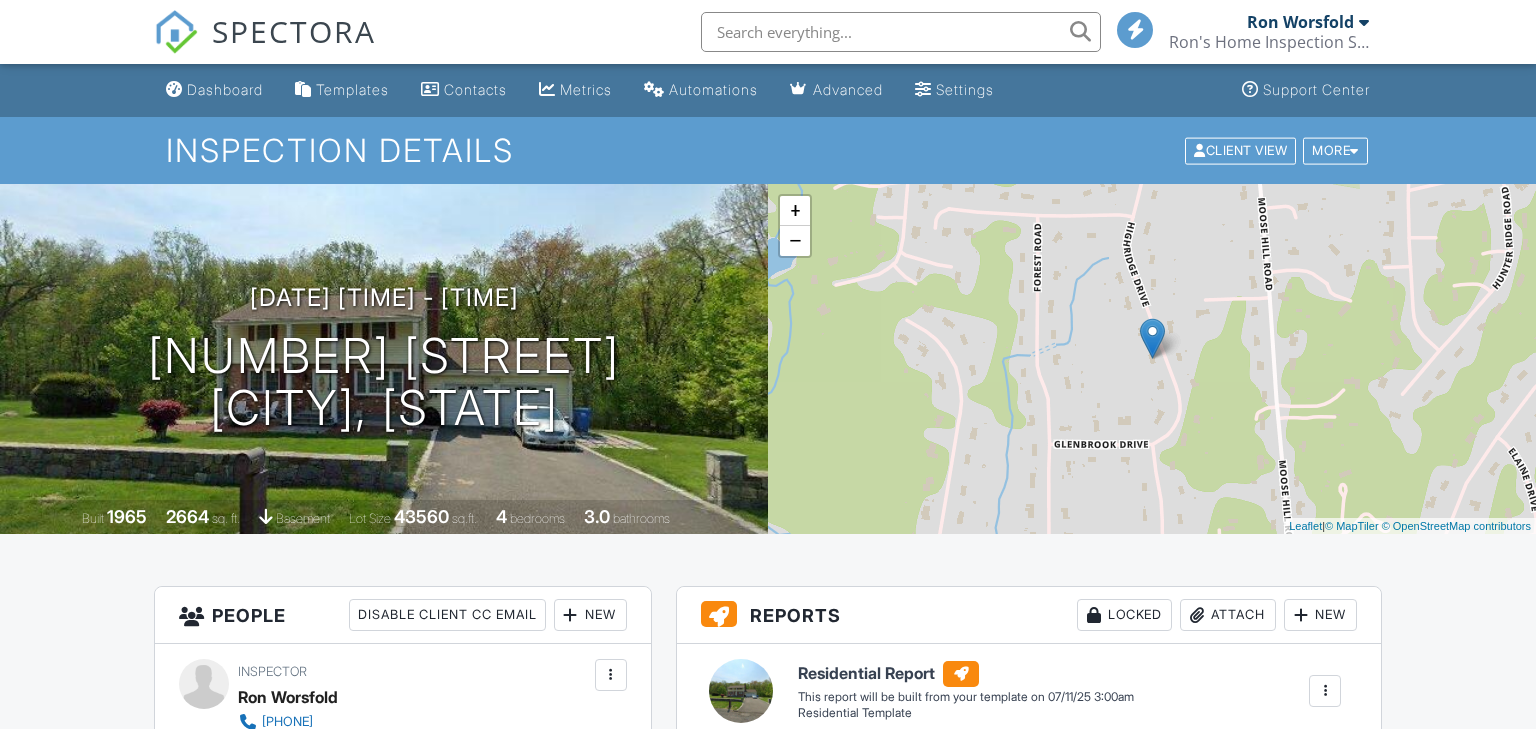 scroll, scrollTop: 0, scrollLeft: 0, axis: both 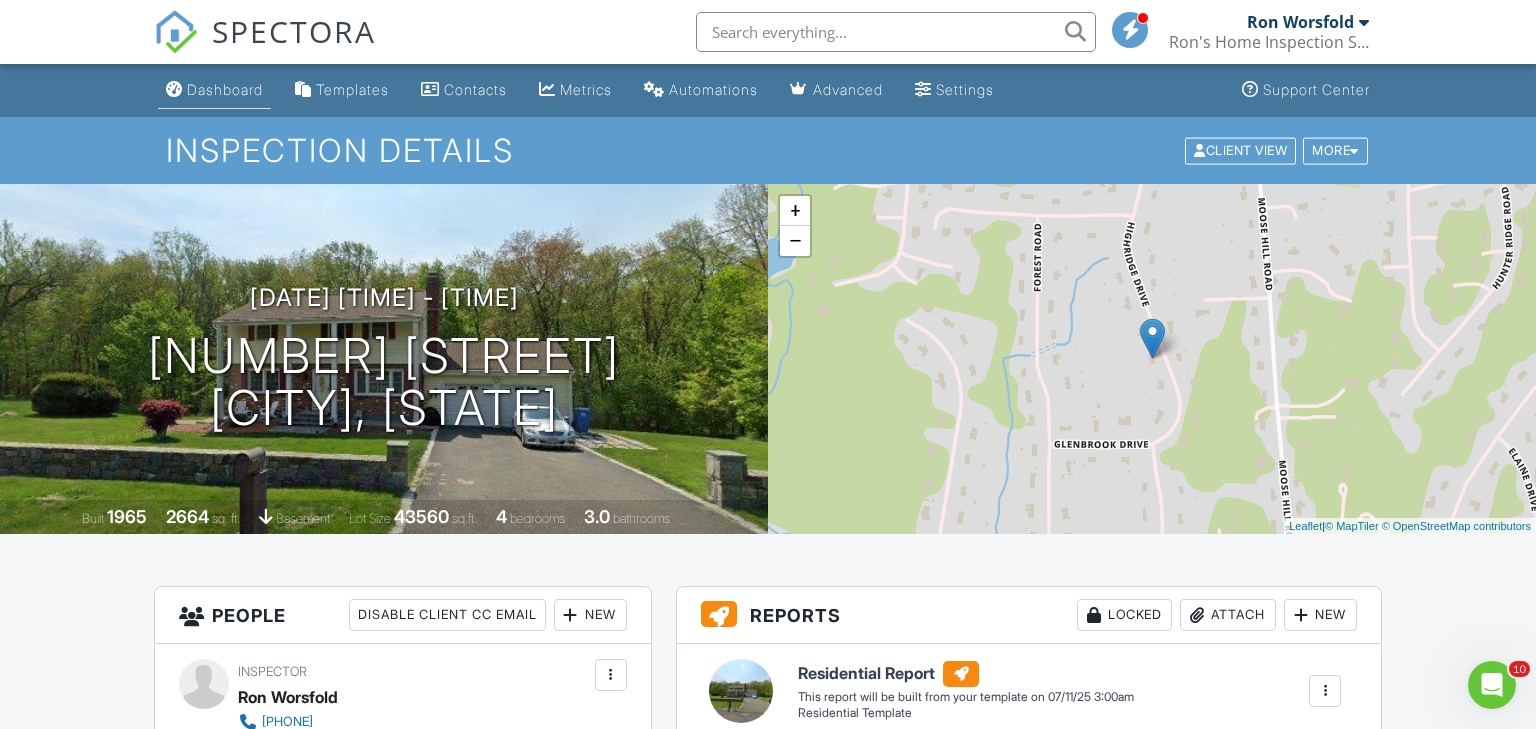 click on "Dashboard" at bounding box center (225, 89) 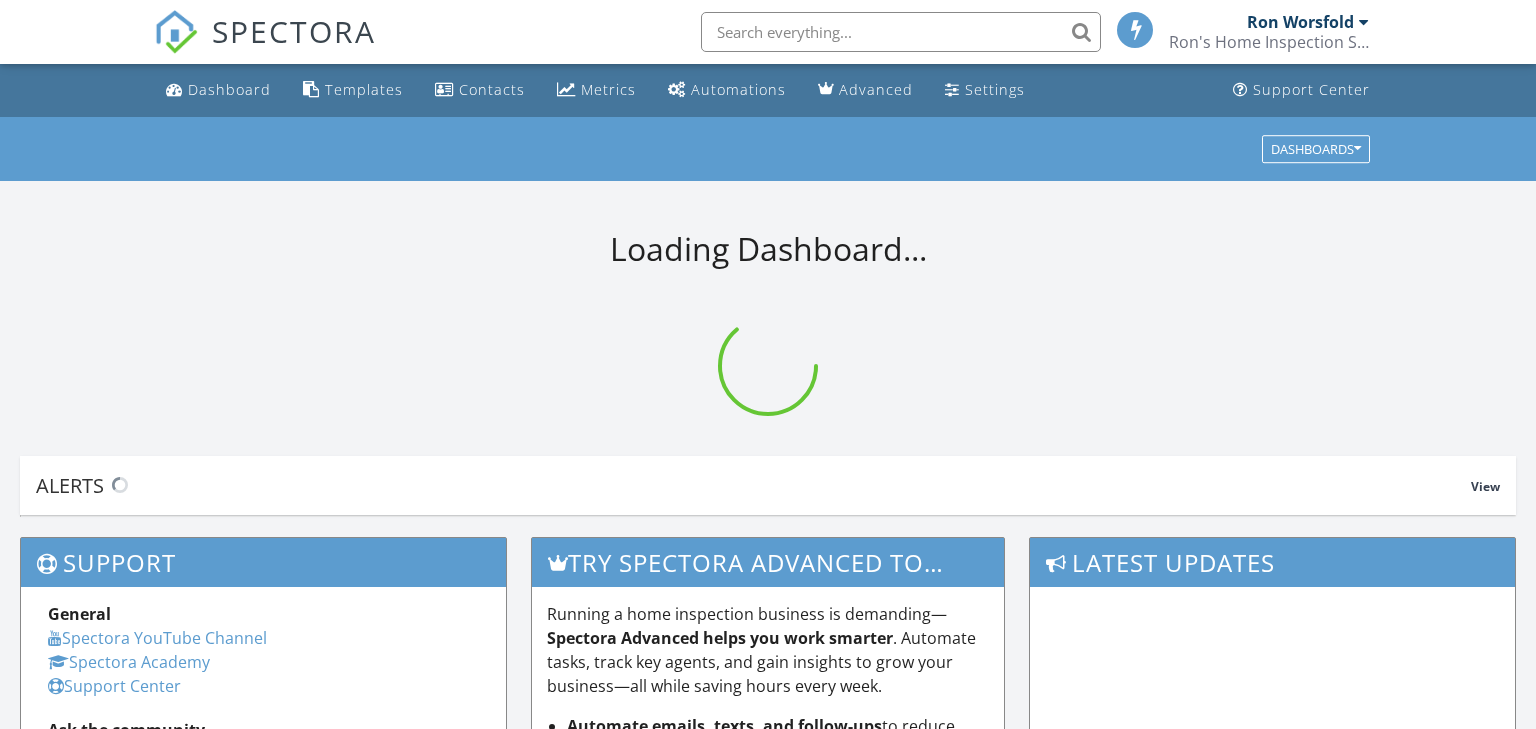 scroll, scrollTop: 0, scrollLeft: 0, axis: both 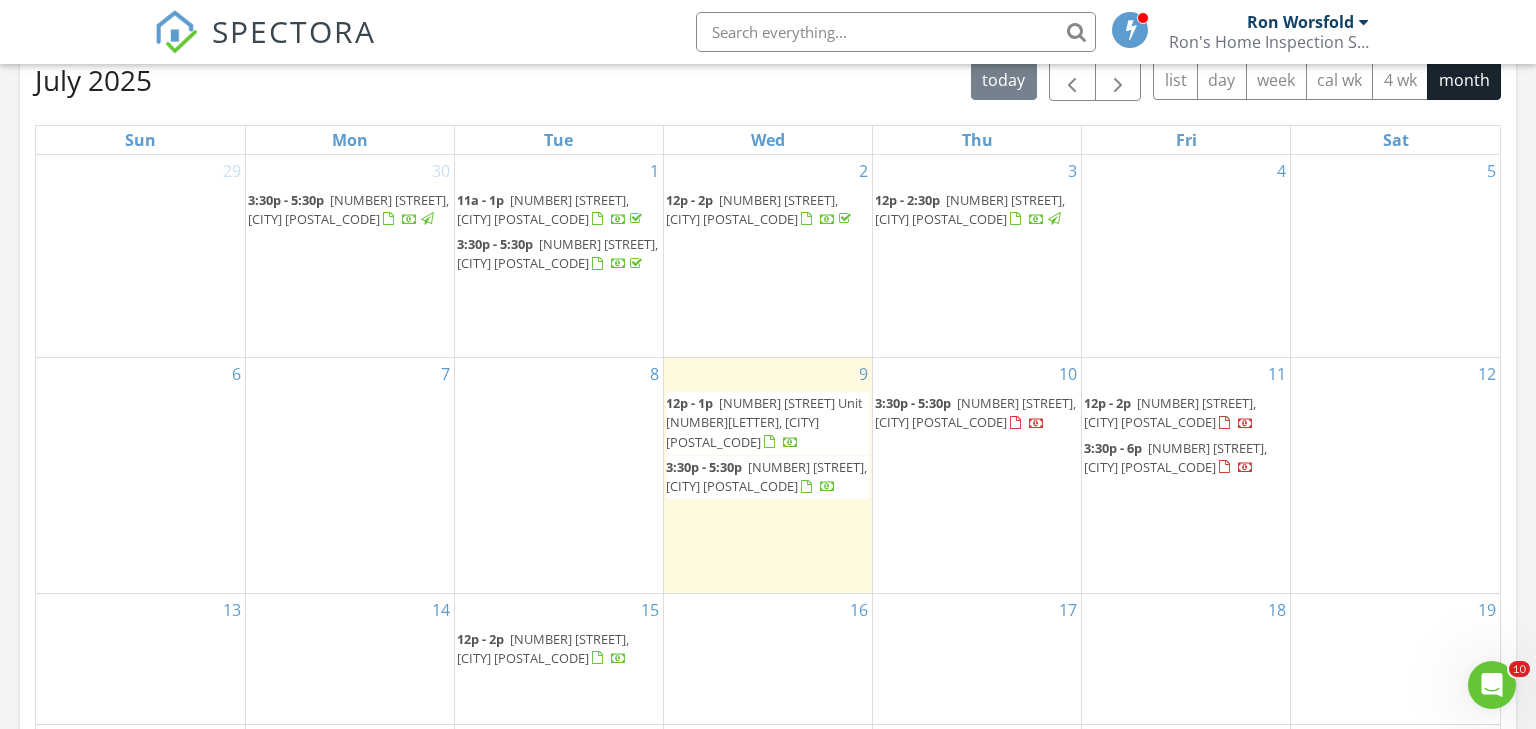 click on "[NUMBER] [STREET], [CITY] [POSTAL_CODE]" at bounding box center (975, 412) 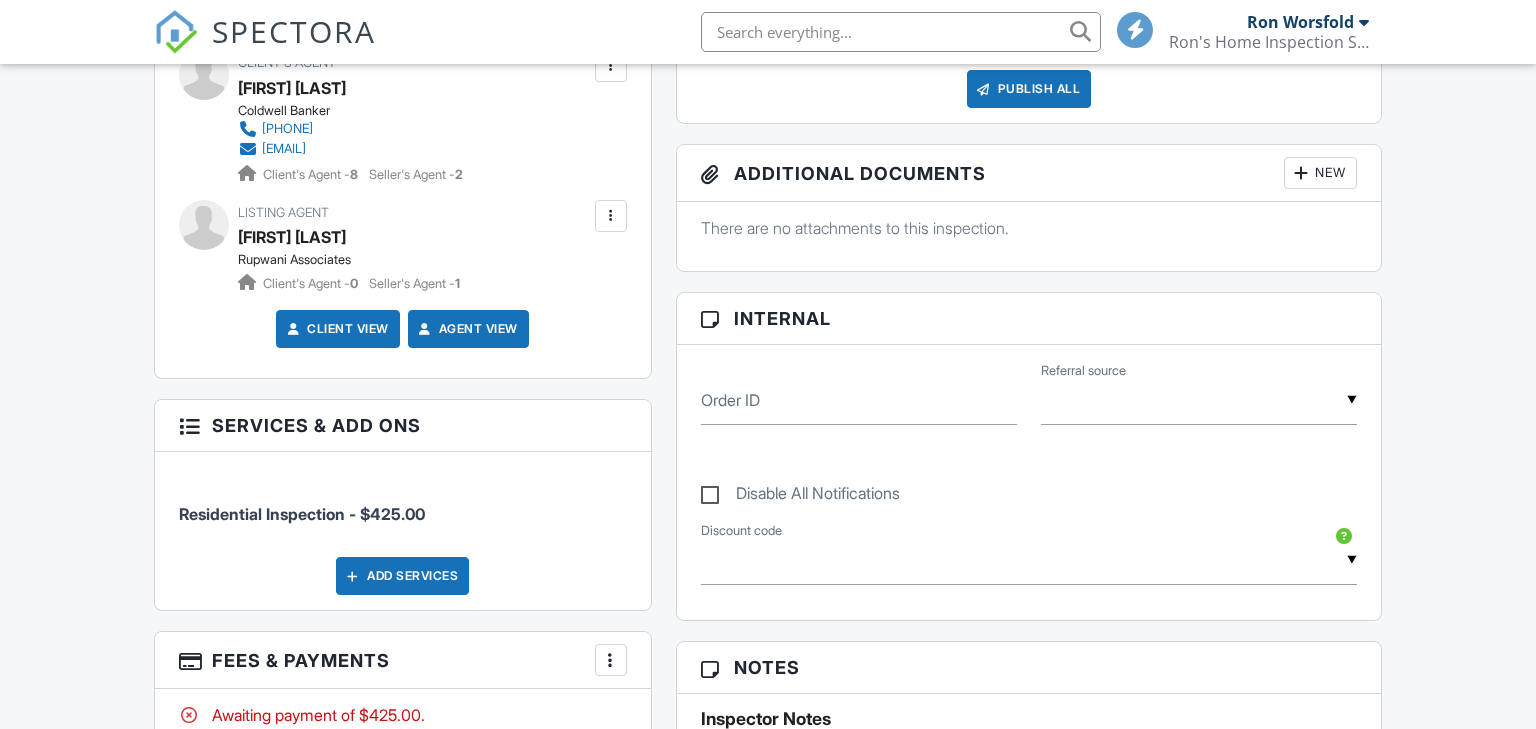 scroll, scrollTop: 1131, scrollLeft: 0, axis: vertical 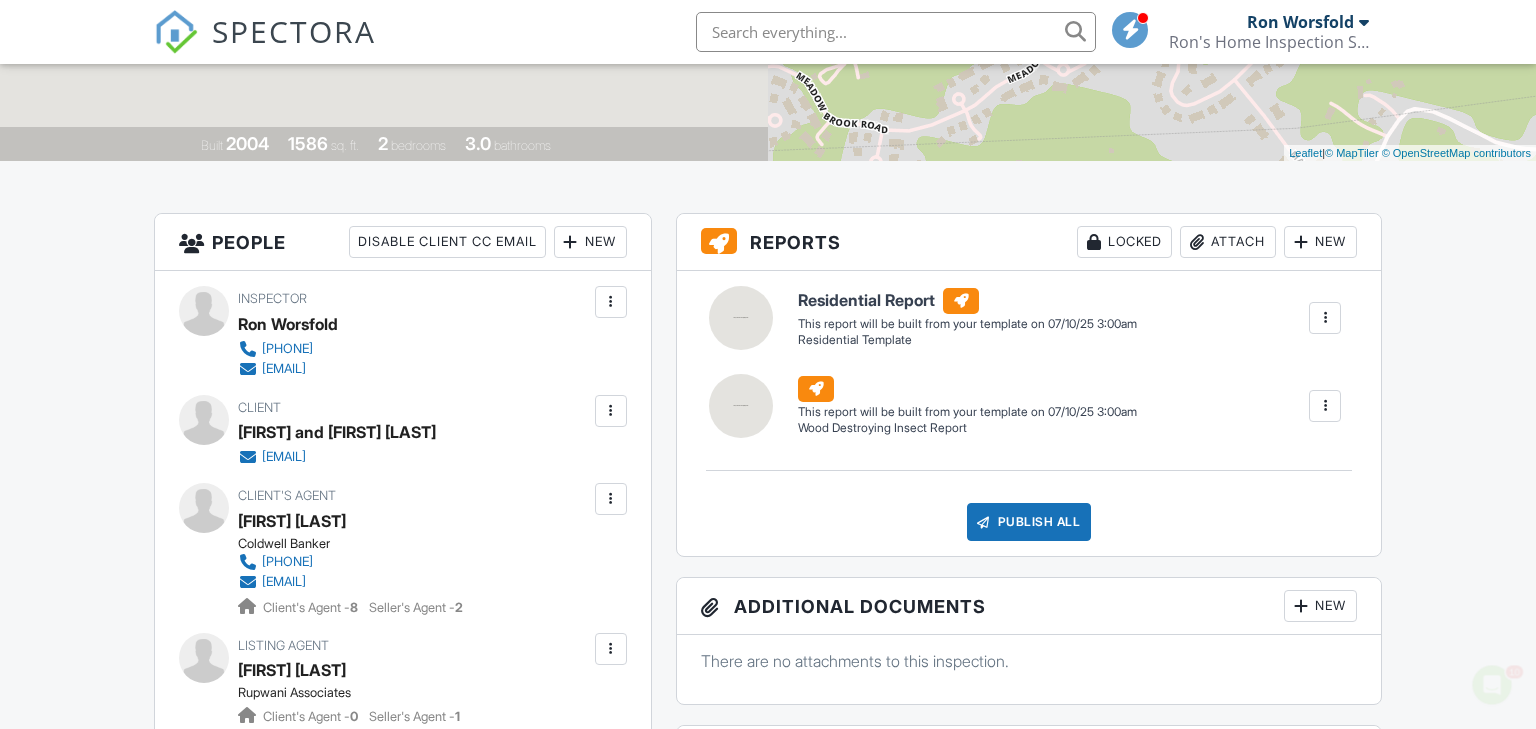 click at bounding box center [611, 411] 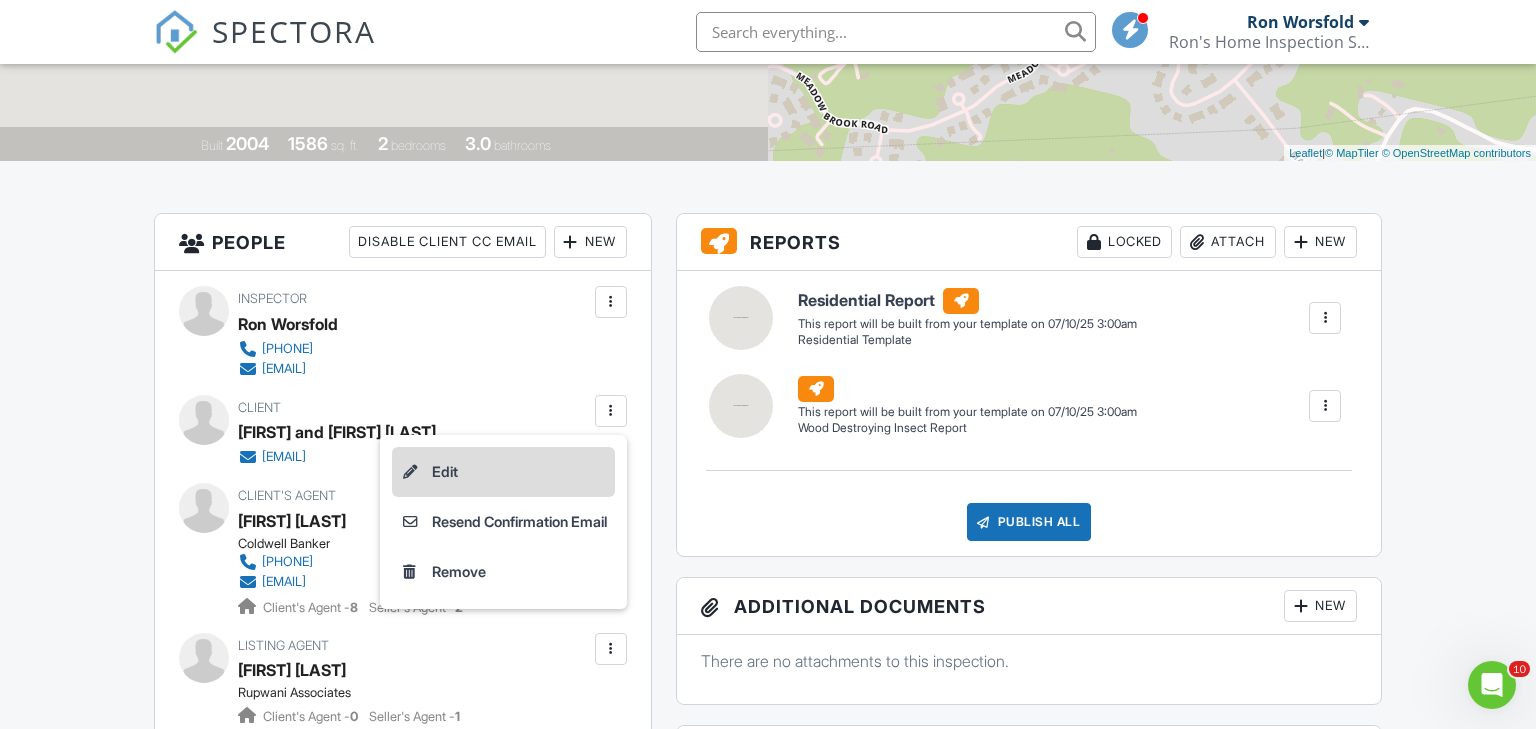 click on "Edit" at bounding box center (503, 472) 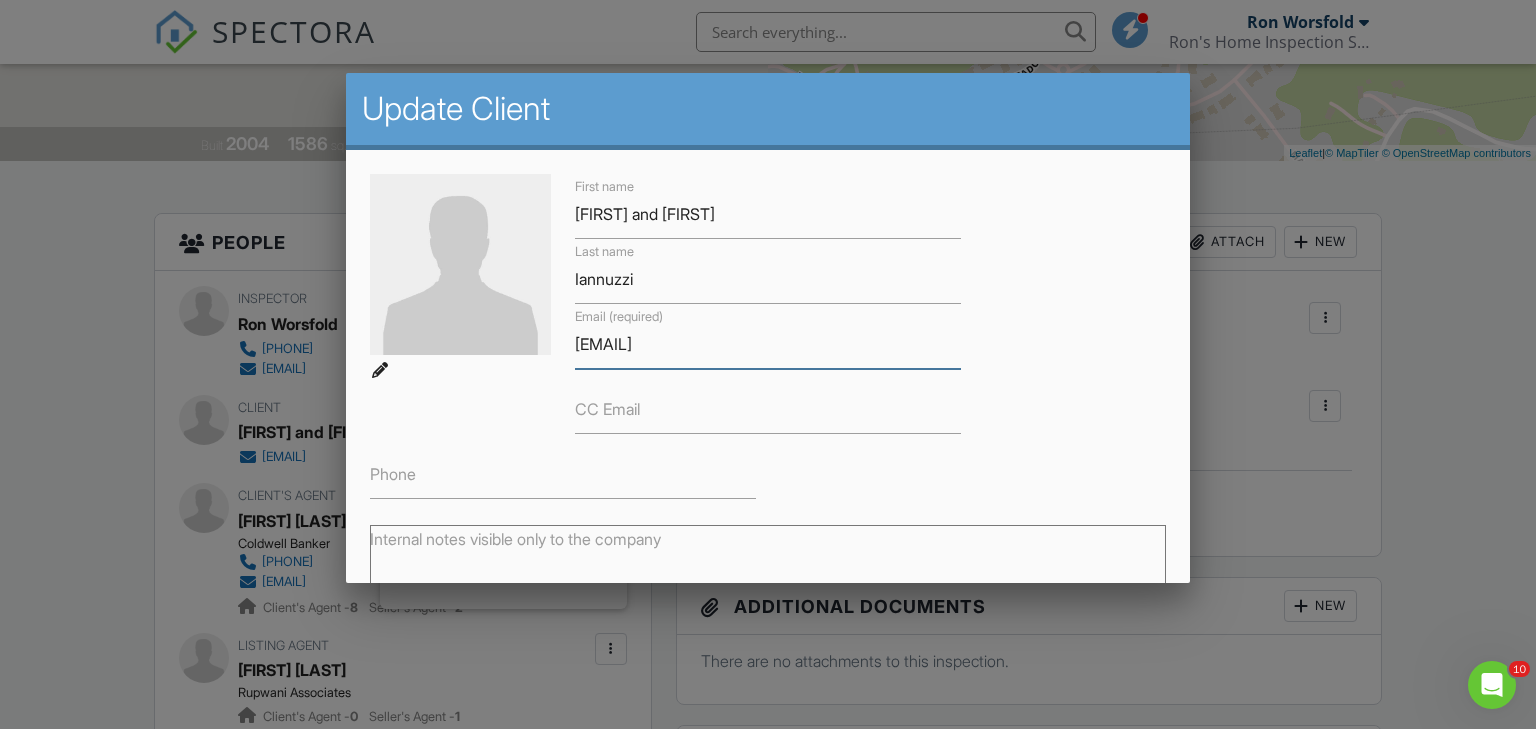 click on "[EMAIL]" at bounding box center (768, 344) 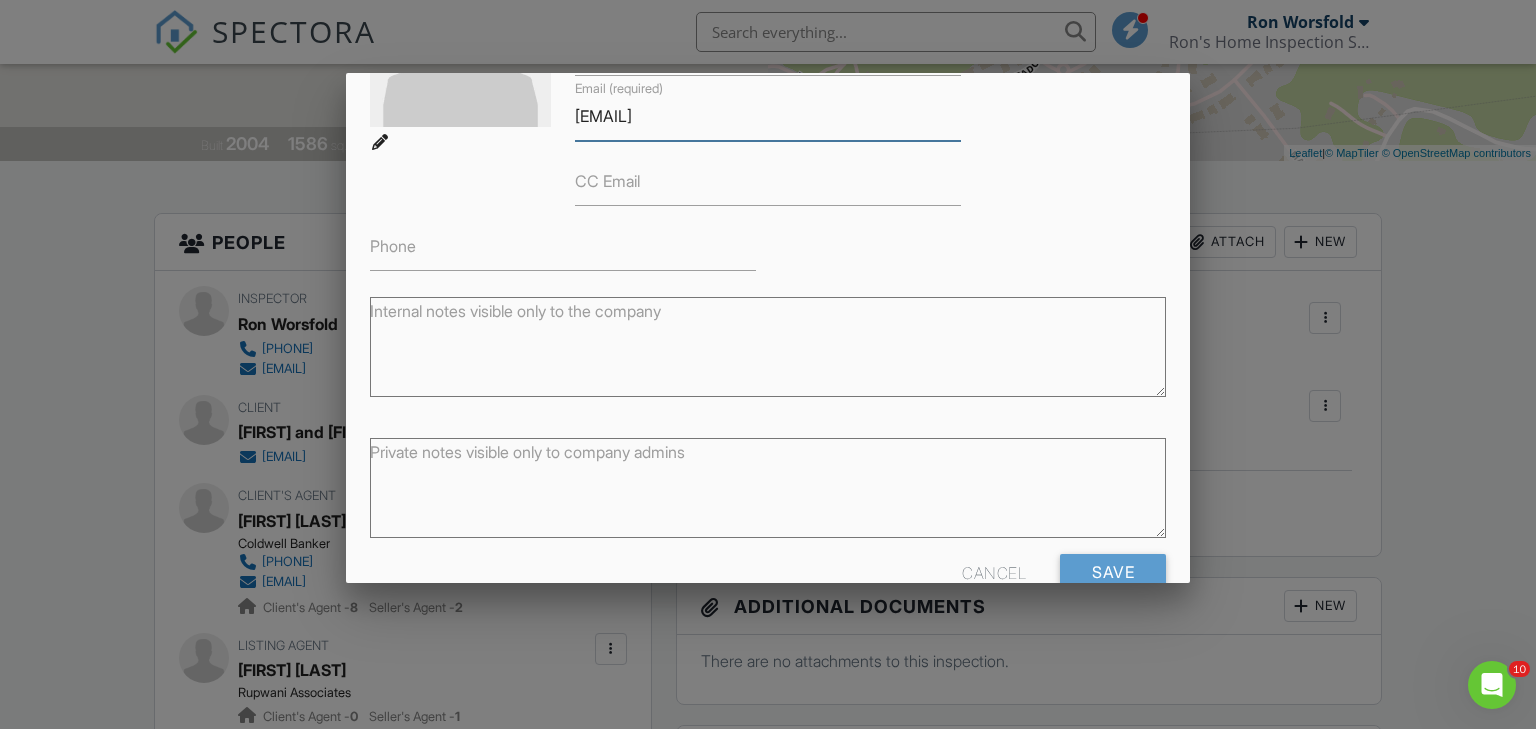 scroll, scrollTop: 272, scrollLeft: 0, axis: vertical 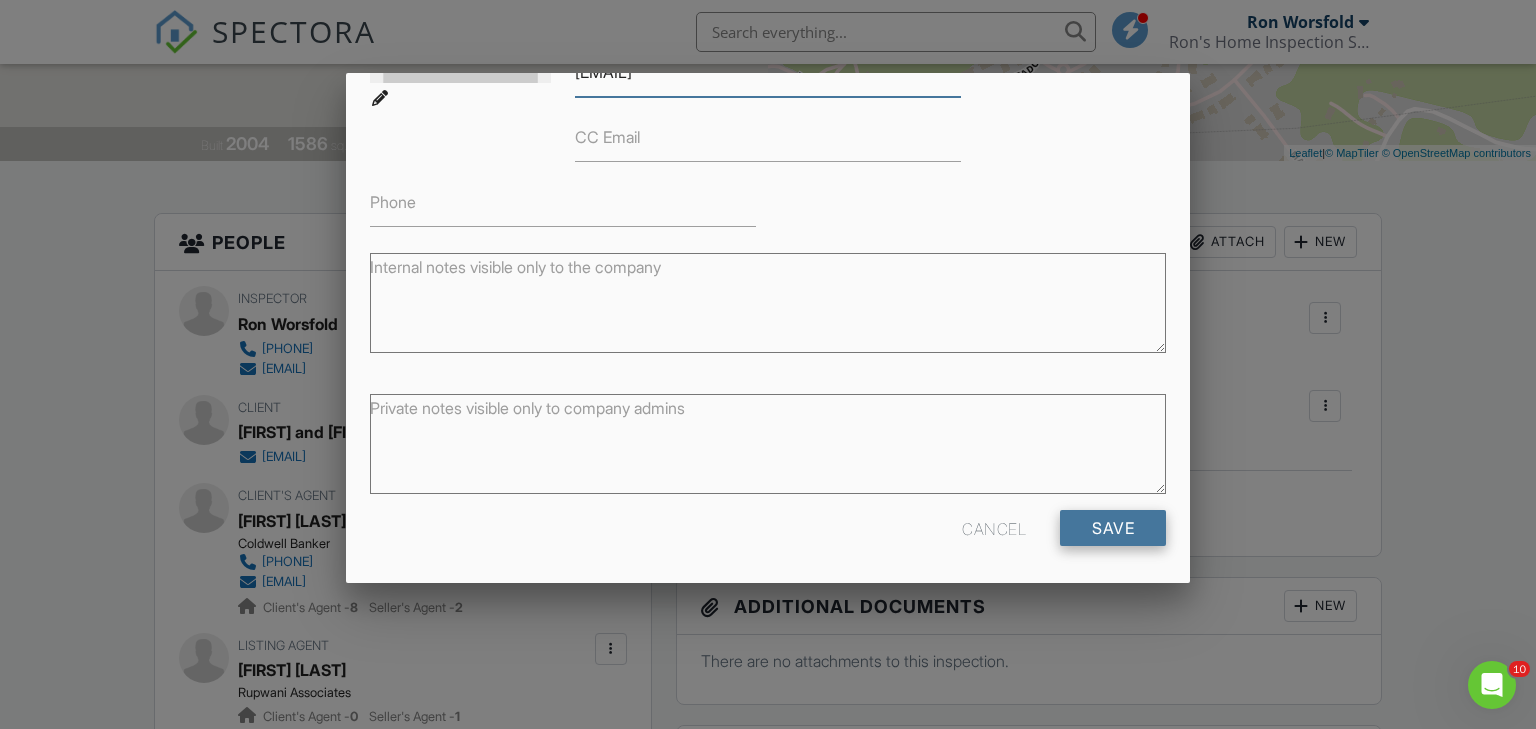 type on "[EMAIL]" 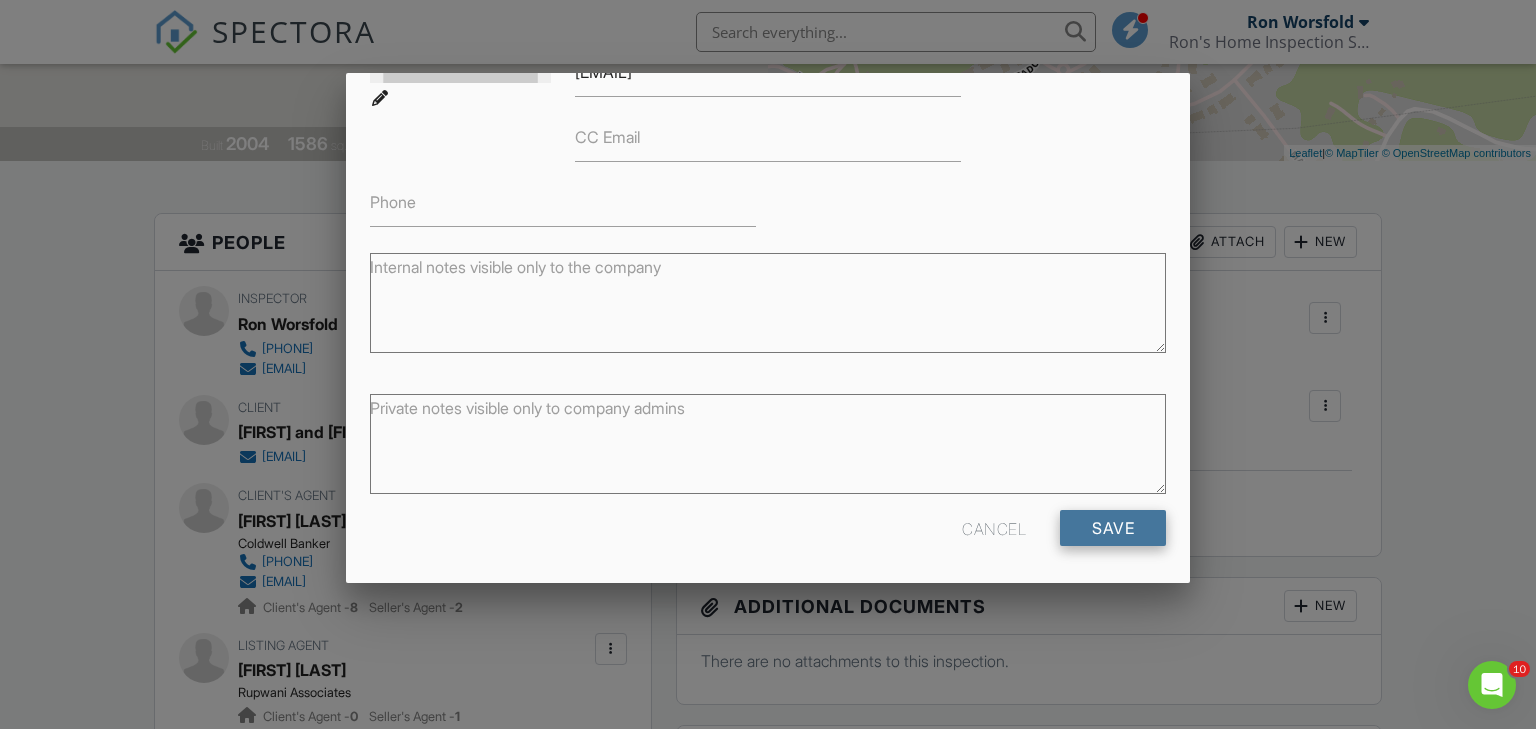 click on "Save" at bounding box center (1113, 528) 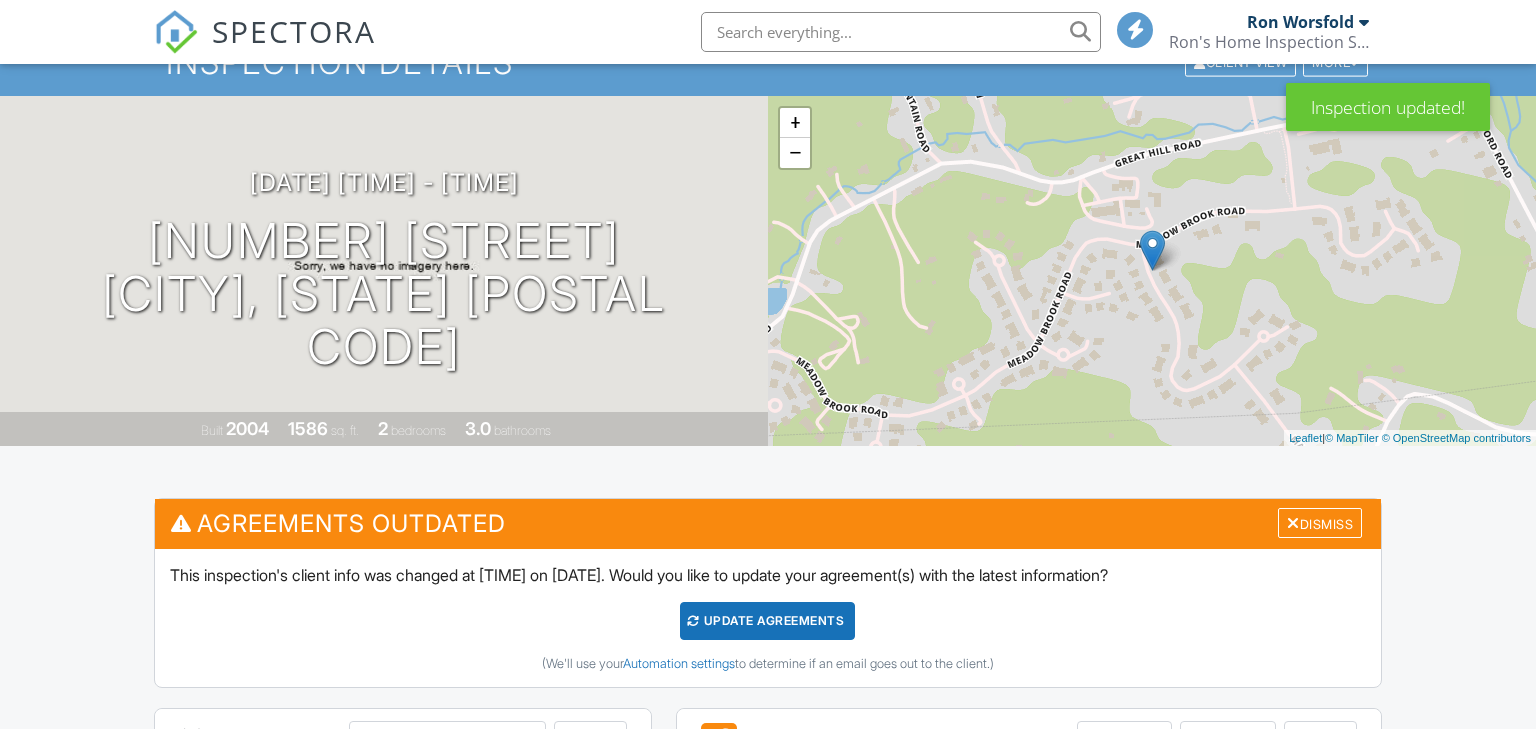 scroll, scrollTop: 104, scrollLeft: 0, axis: vertical 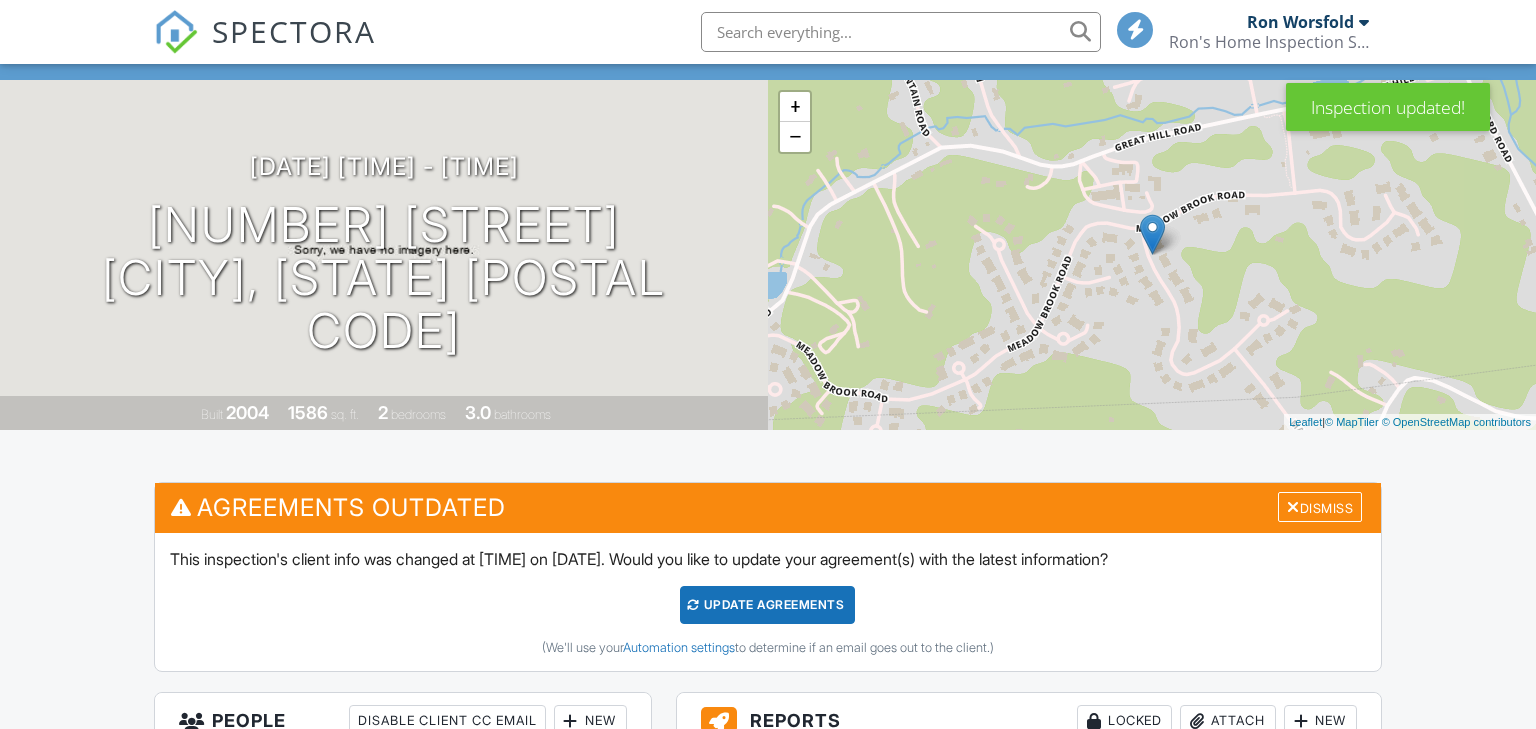 click on "Update Agreements" at bounding box center (767, 605) 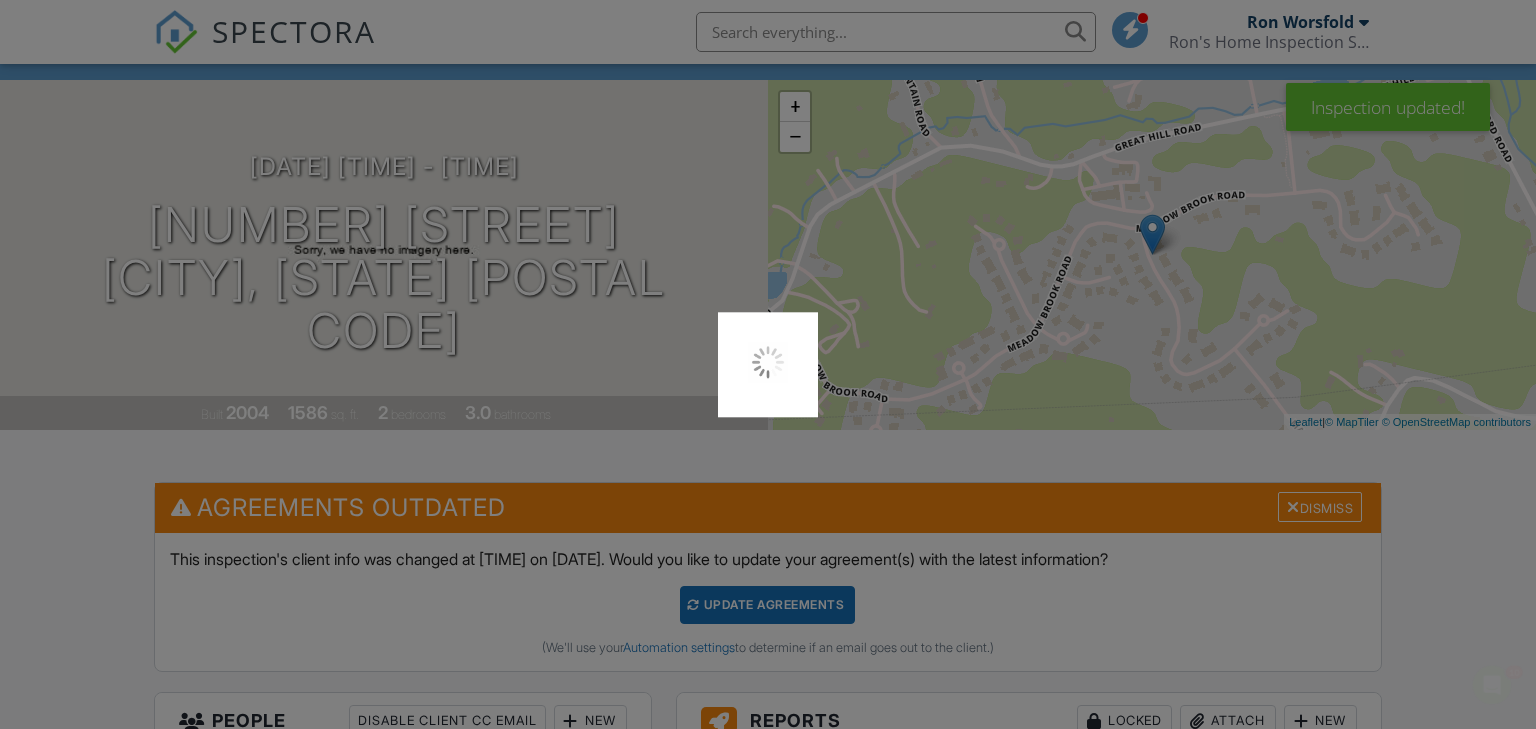 scroll, scrollTop: 0, scrollLeft: 0, axis: both 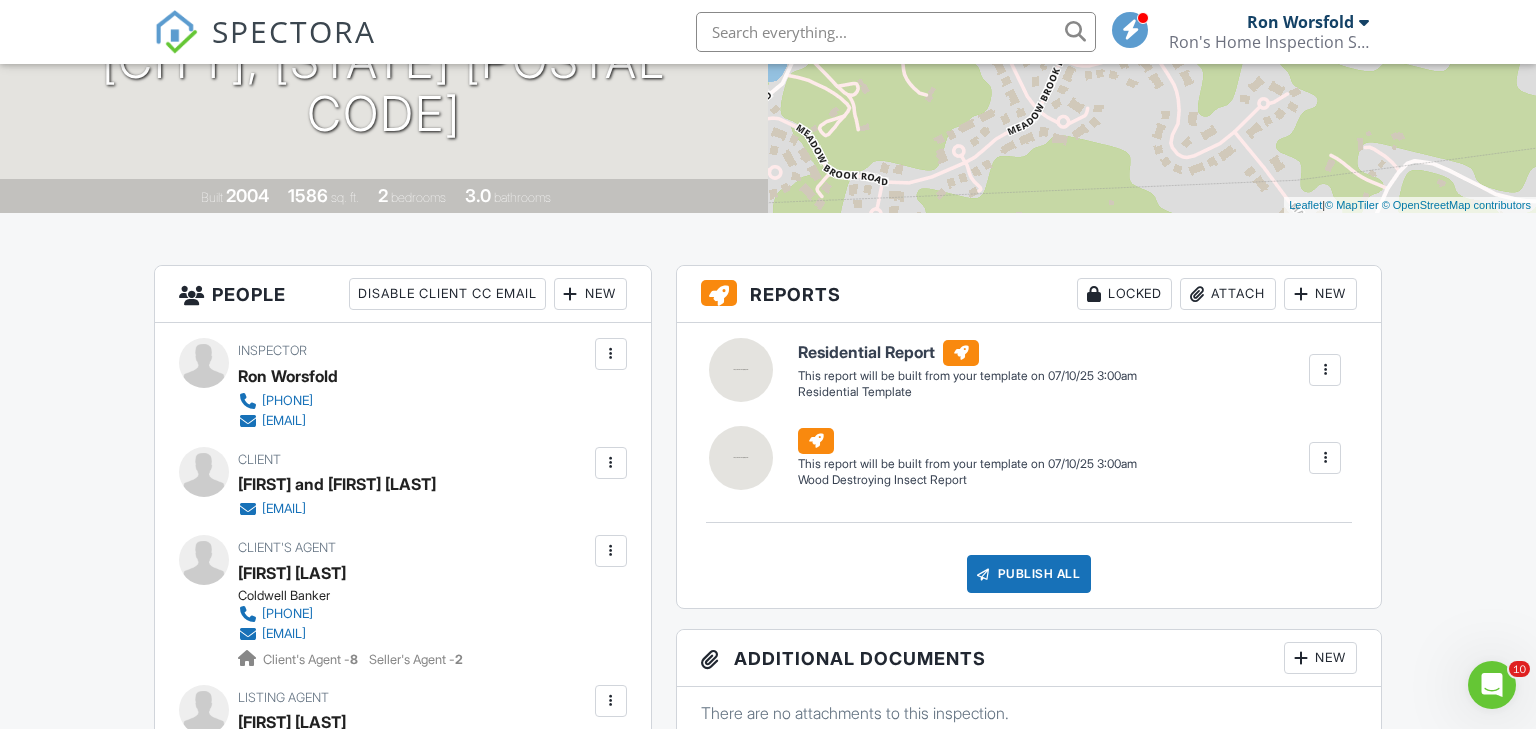click at bounding box center (611, 463) 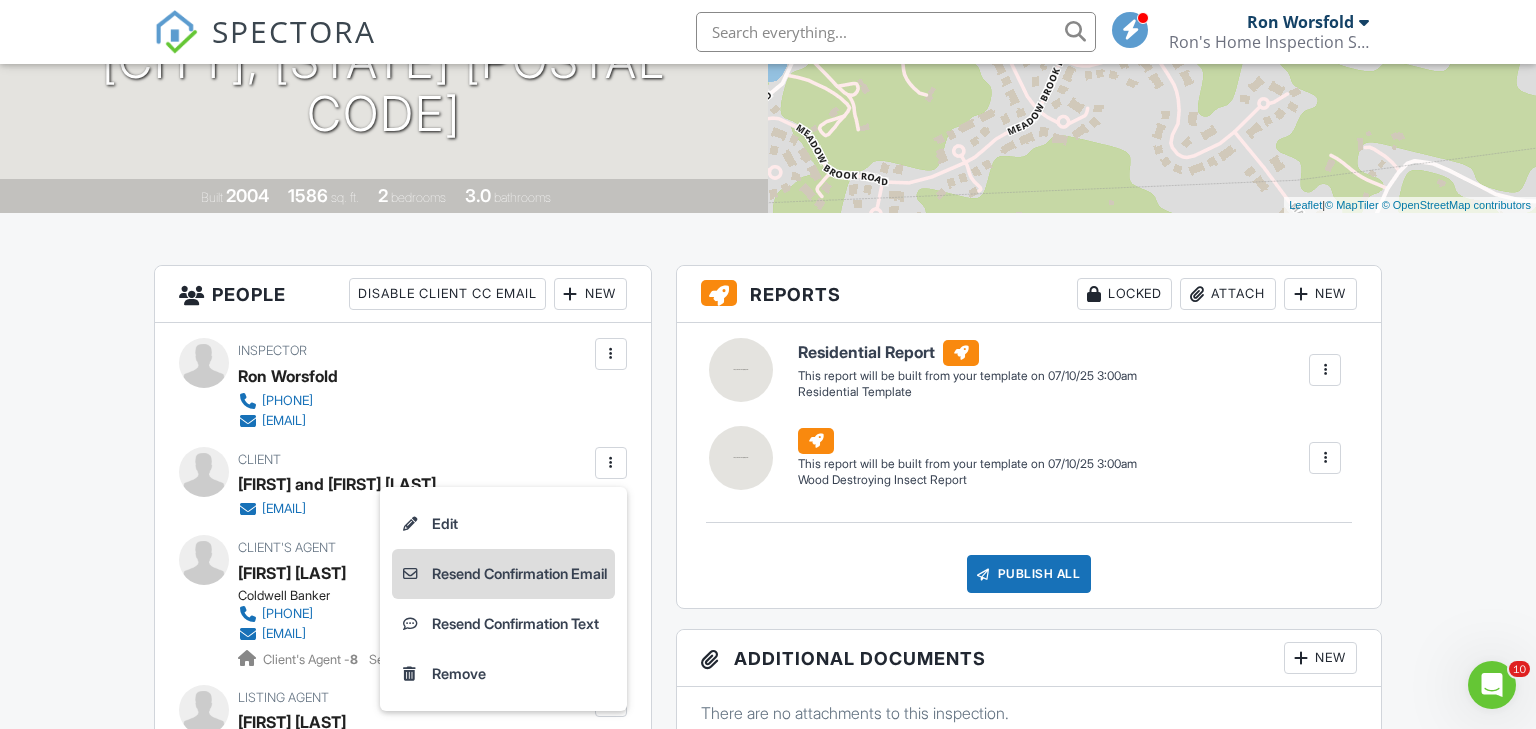 click on "Resend Confirmation Email" at bounding box center [503, 574] 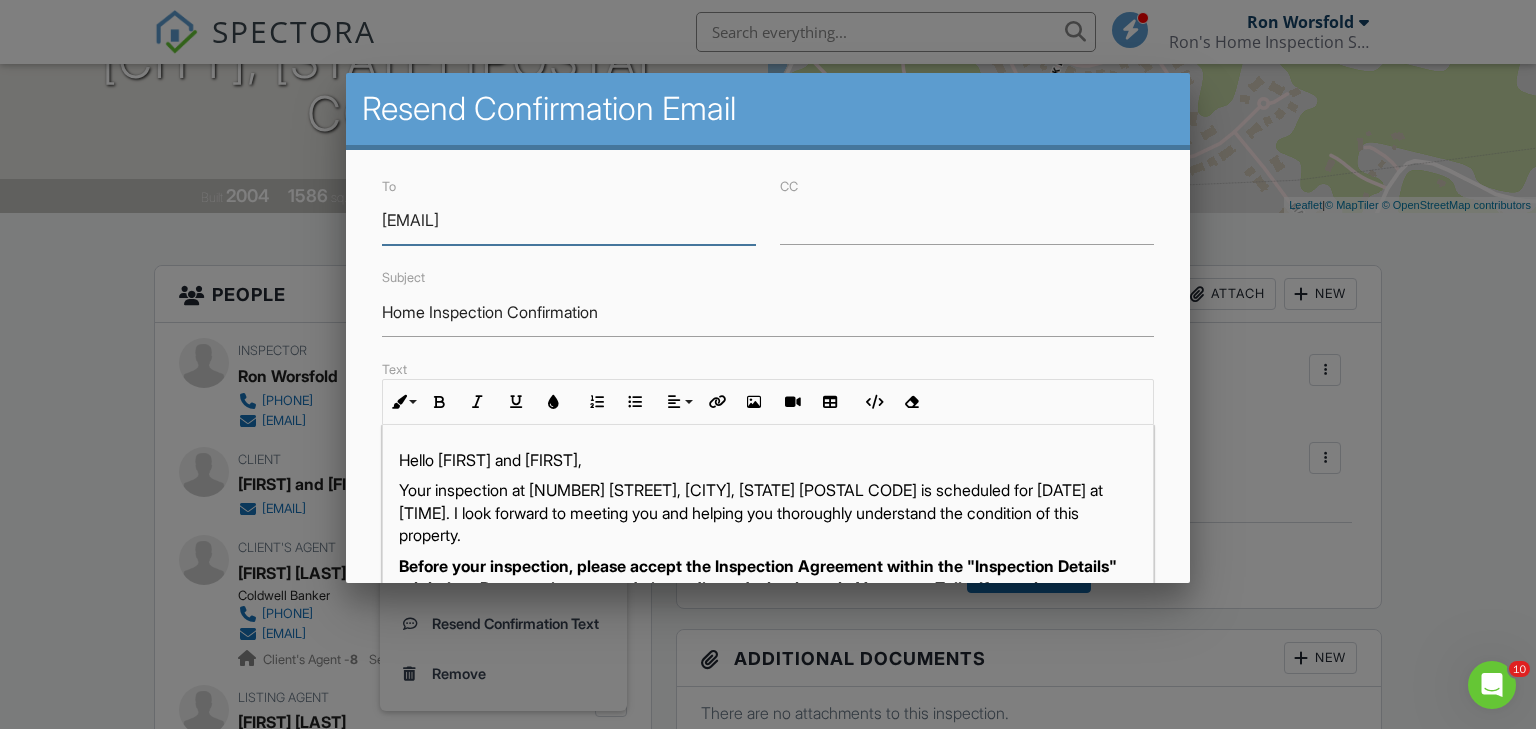 scroll, scrollTop: 0, scrollLeft: 0, axis: both 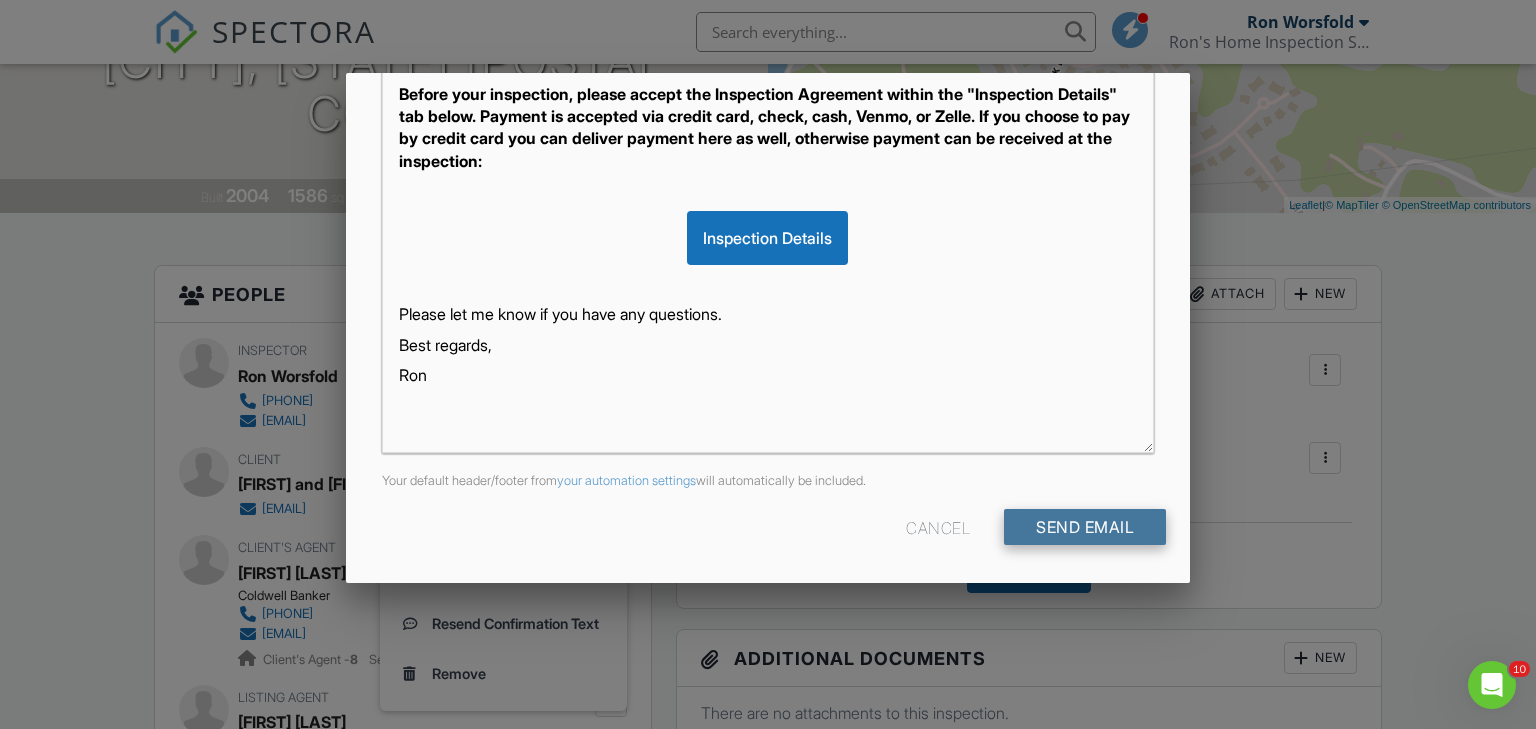 click on "Send Email" at bounding box center [1085, 527] 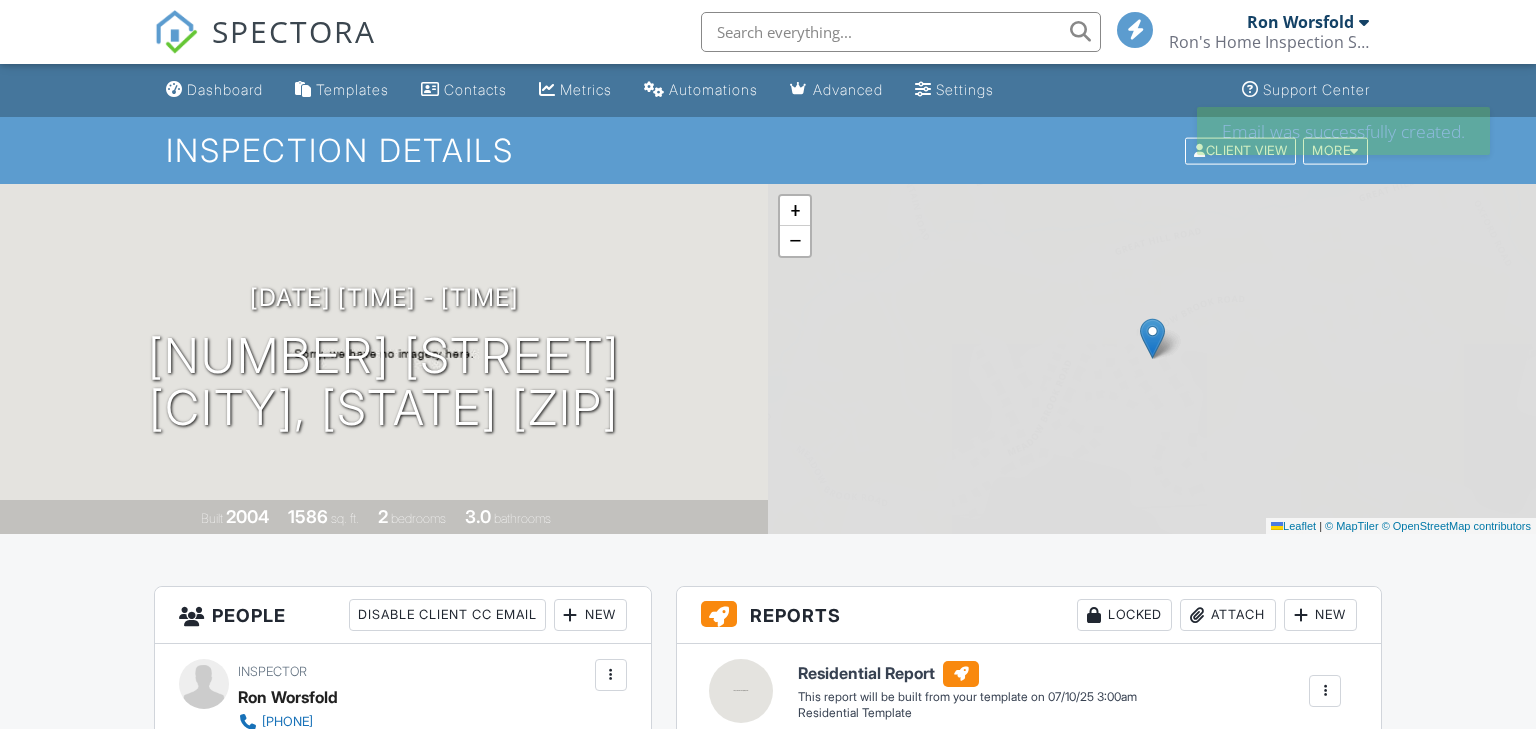 scroll, scrollTop: 0, scrollLeft: 0, axis: both 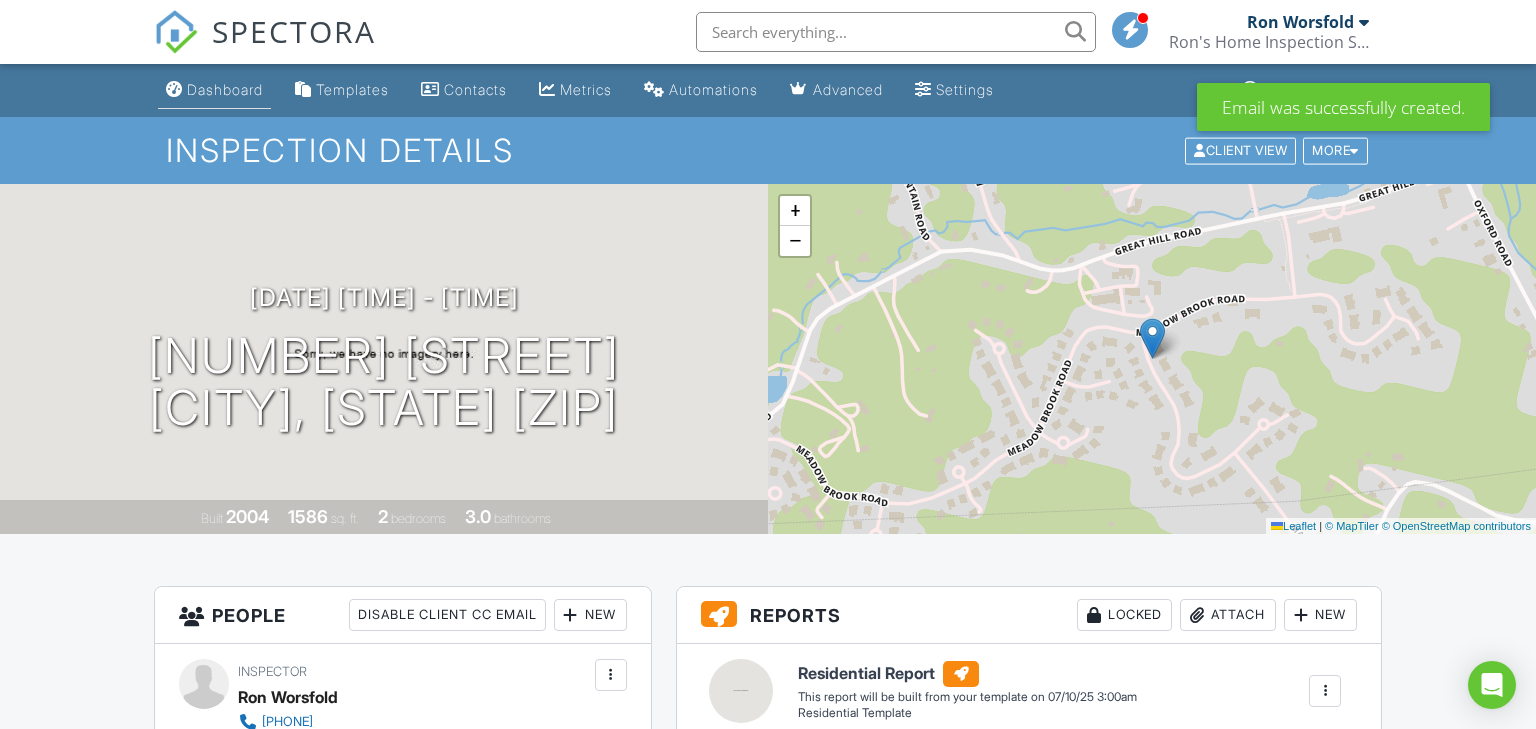 click on "Dashboard" at bounding box center [225, 89] 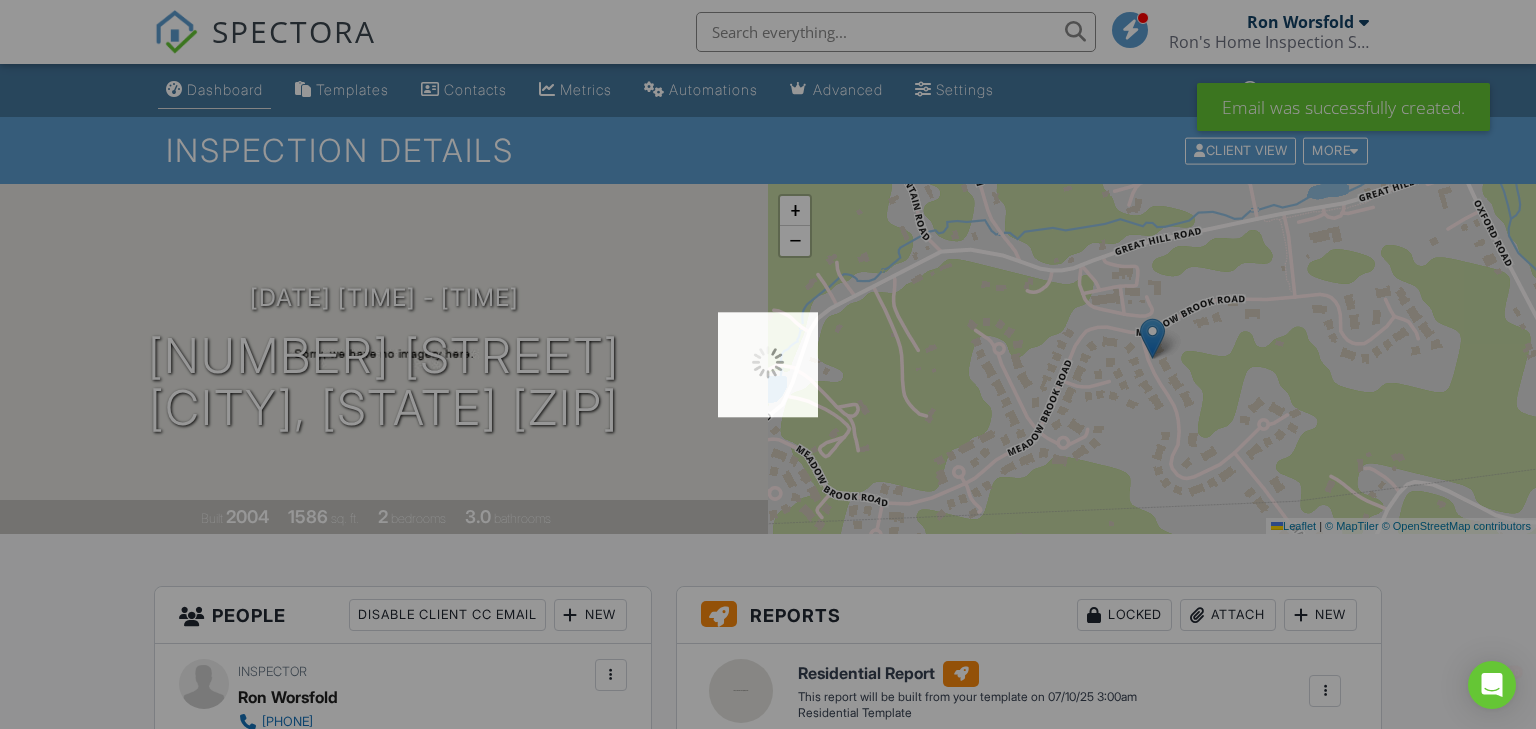 scroll, scrollTop: 0, scrollLeft: 0, axis: both 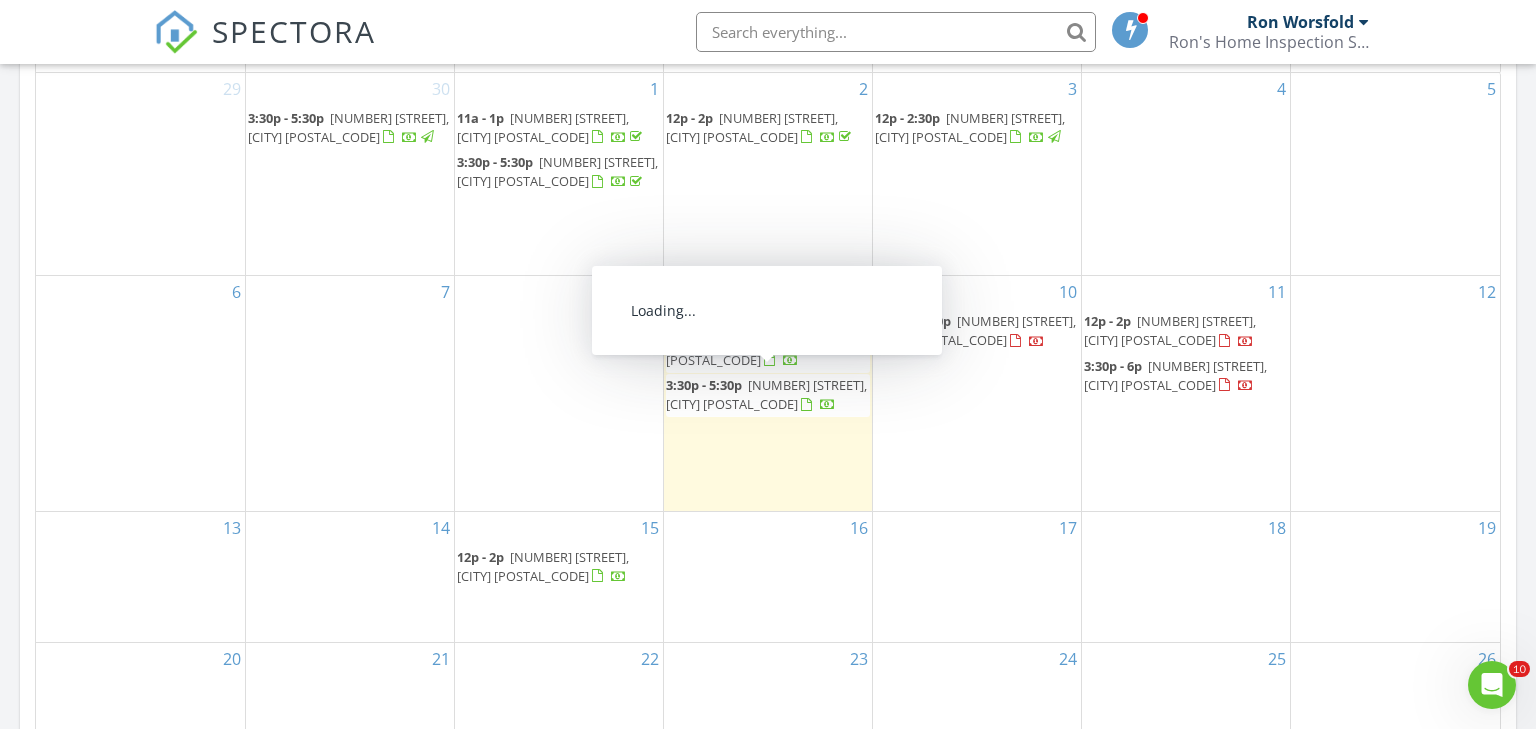 click on "[NUMBER] [STREET], [CITY] [POSTAL_CODE]" at bounding box center (975, 330) 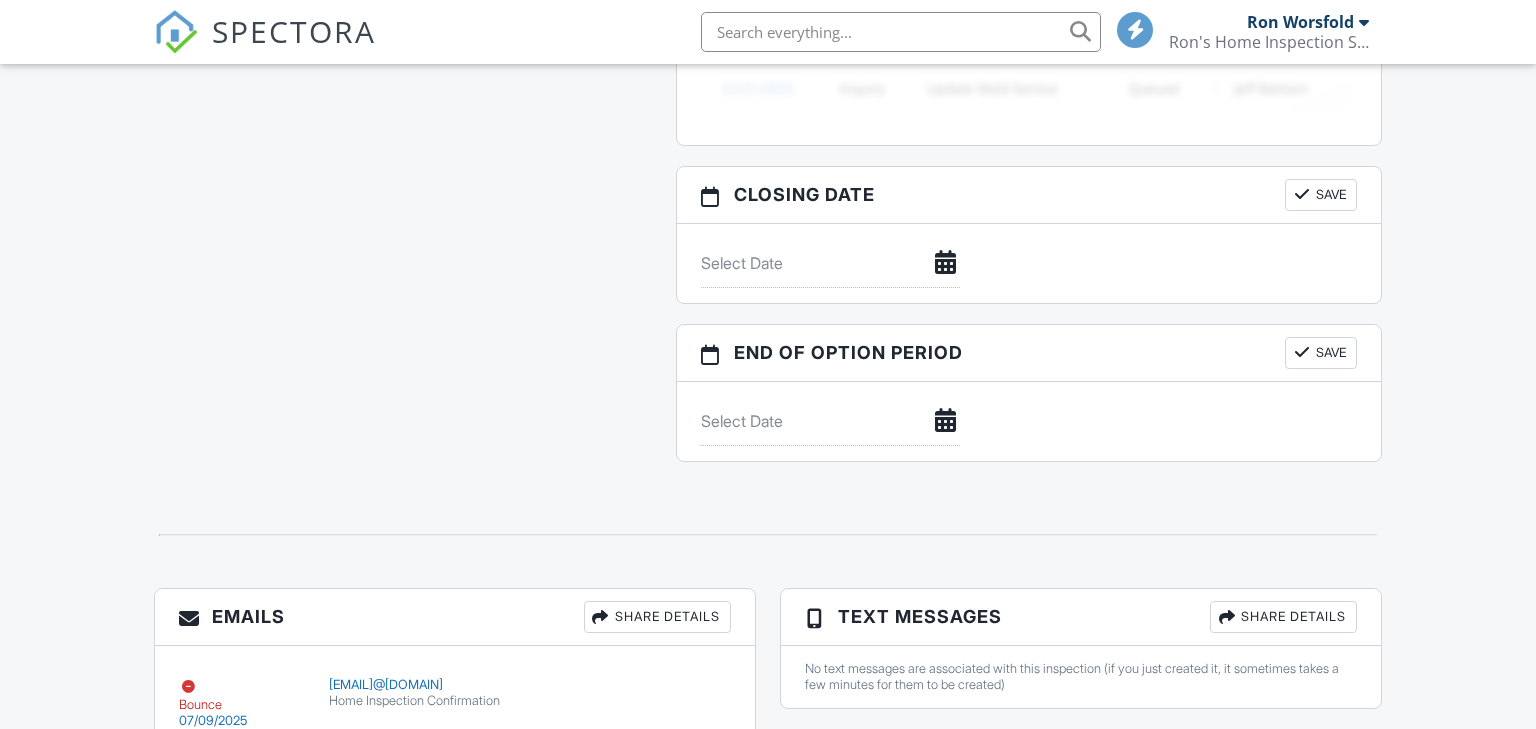 scroll, scrollTop: 2248, scrollLeft: 0, axis: vertical 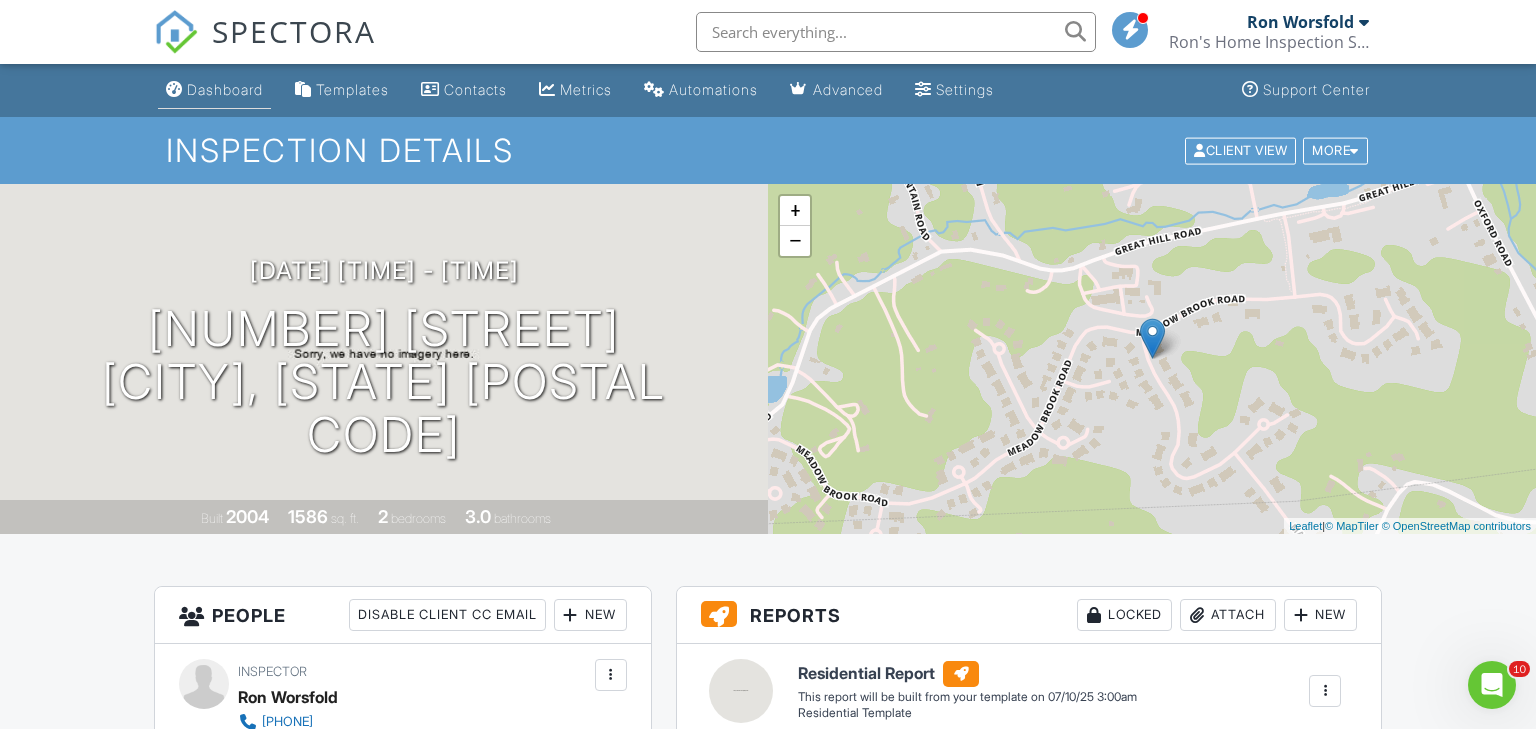 click on "Dashboard" at bounding box center [214, 90] 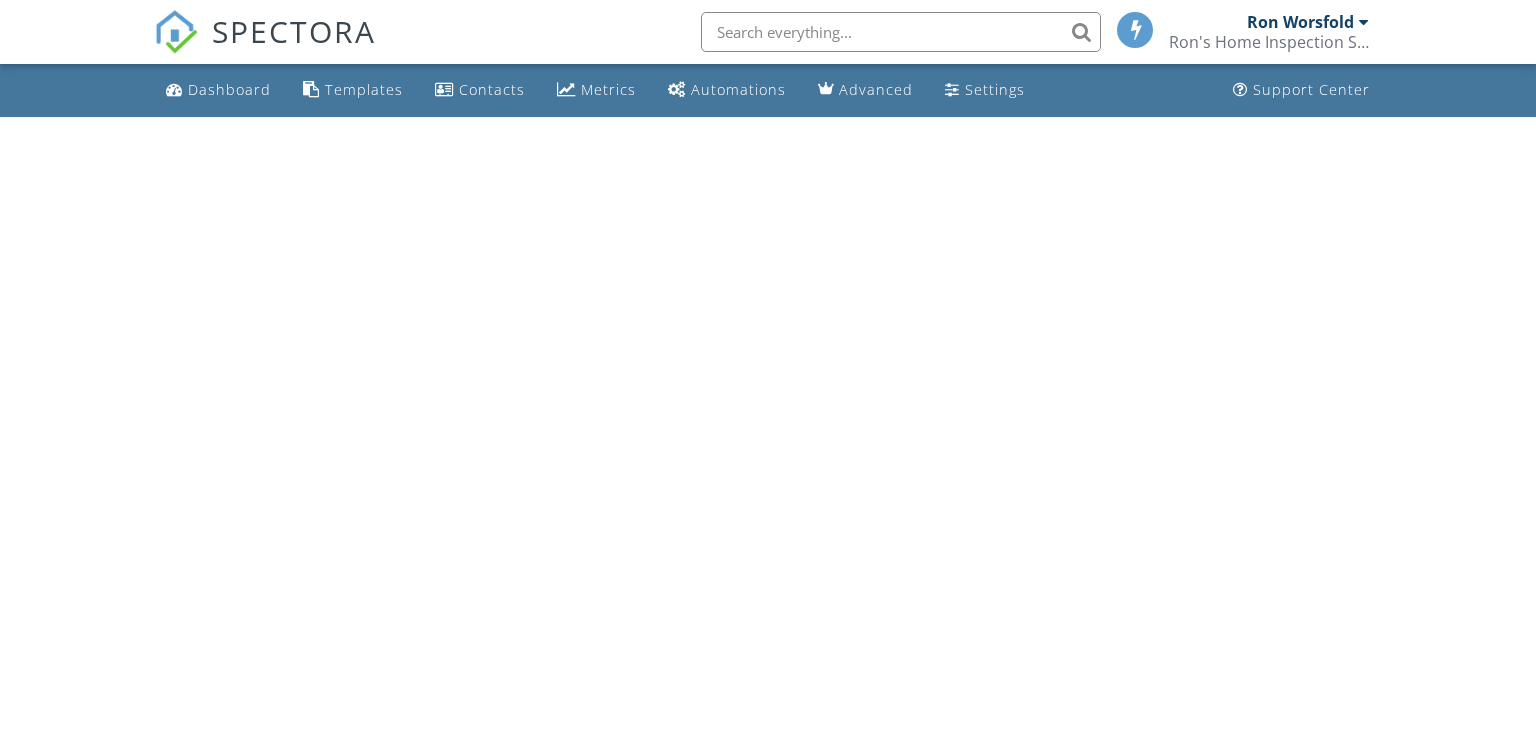 scroll, scrollTop: 0, scrollLeft: 0, axis: both 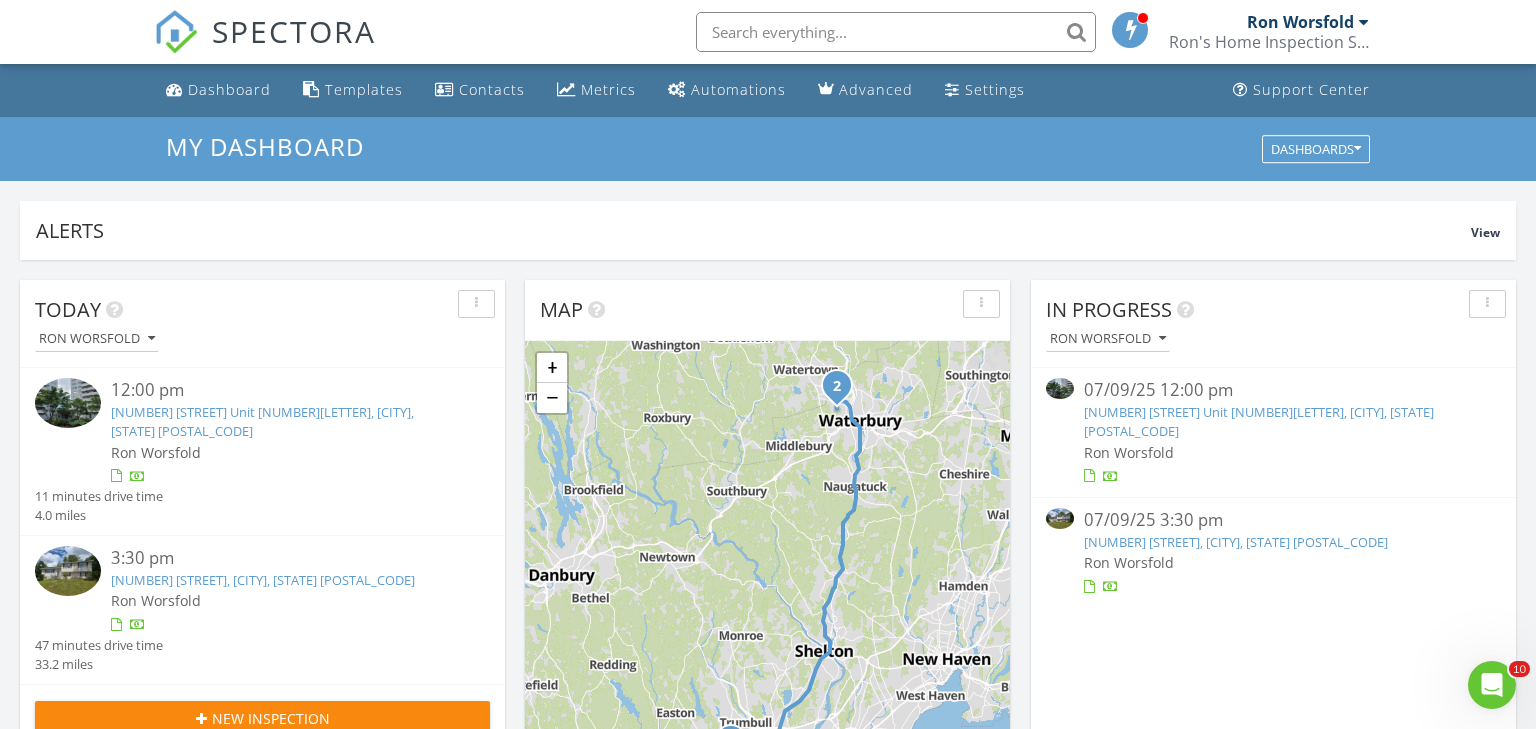 click at bounding box center [1364, 22] 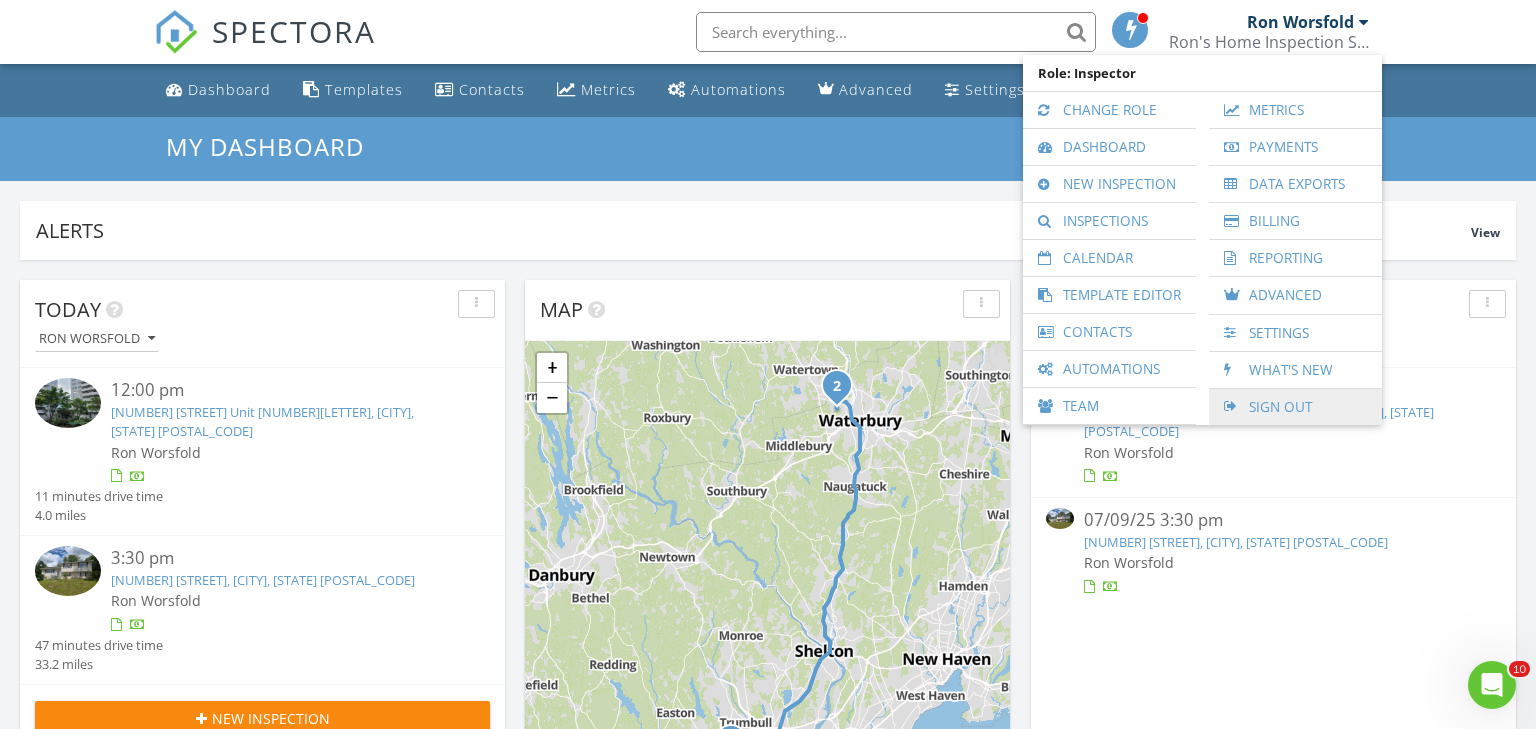 click on "Sign Out" at bounding box center [1295, 407] 